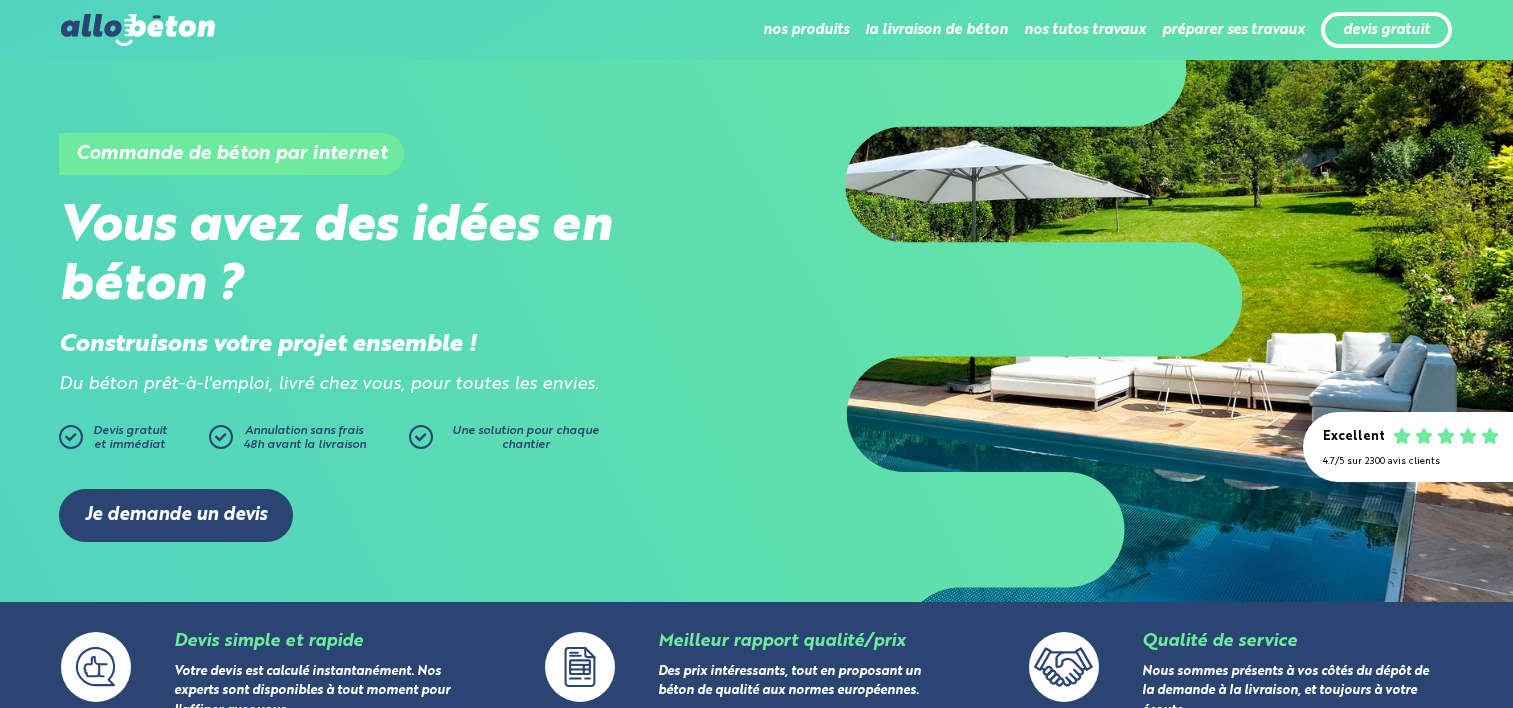scroll, scrollTop: 1411, scrollLeft: 0, axis: vertical 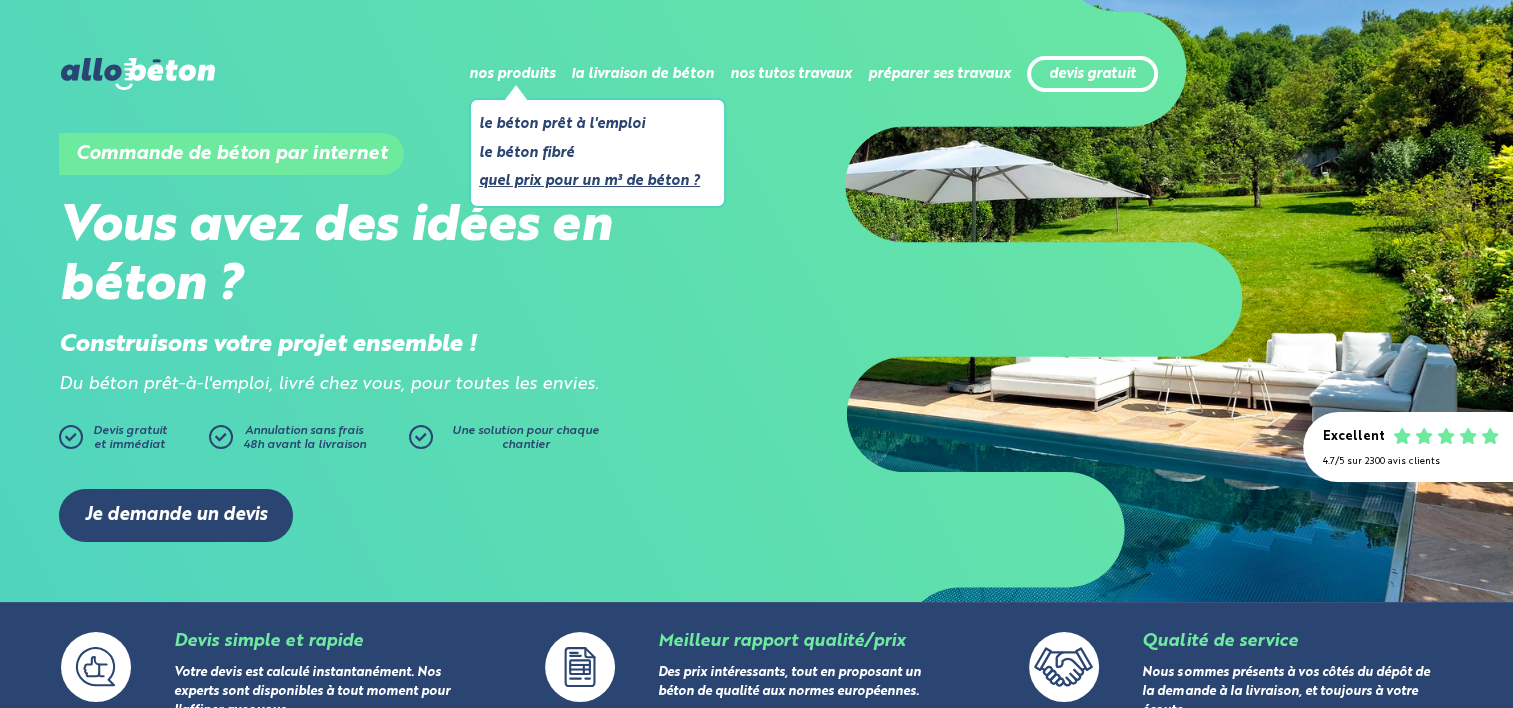 click on "Quel prix pour un m³ de béton ?" at bounding box center (589, 181) 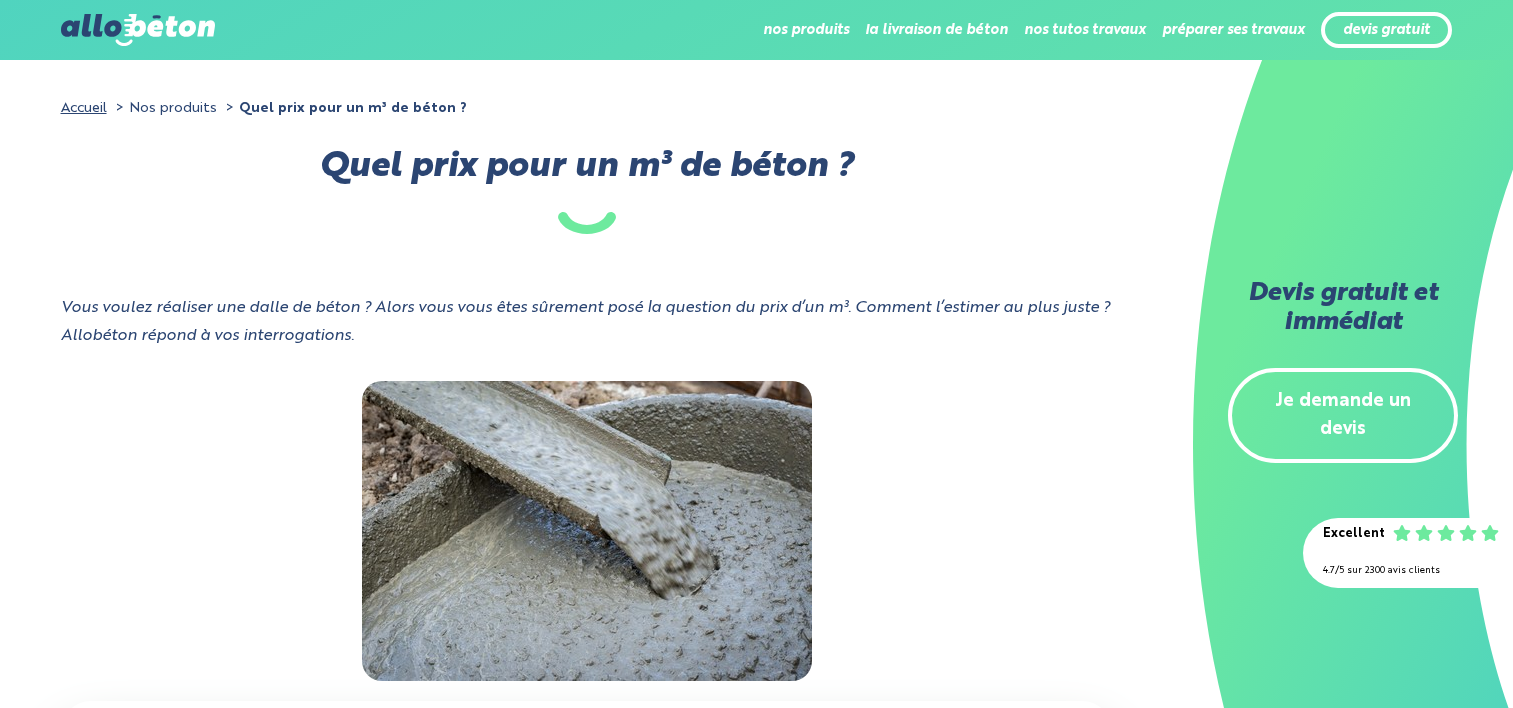 scroll, scrollTop: 0, scrollLeft: 0, axis: both 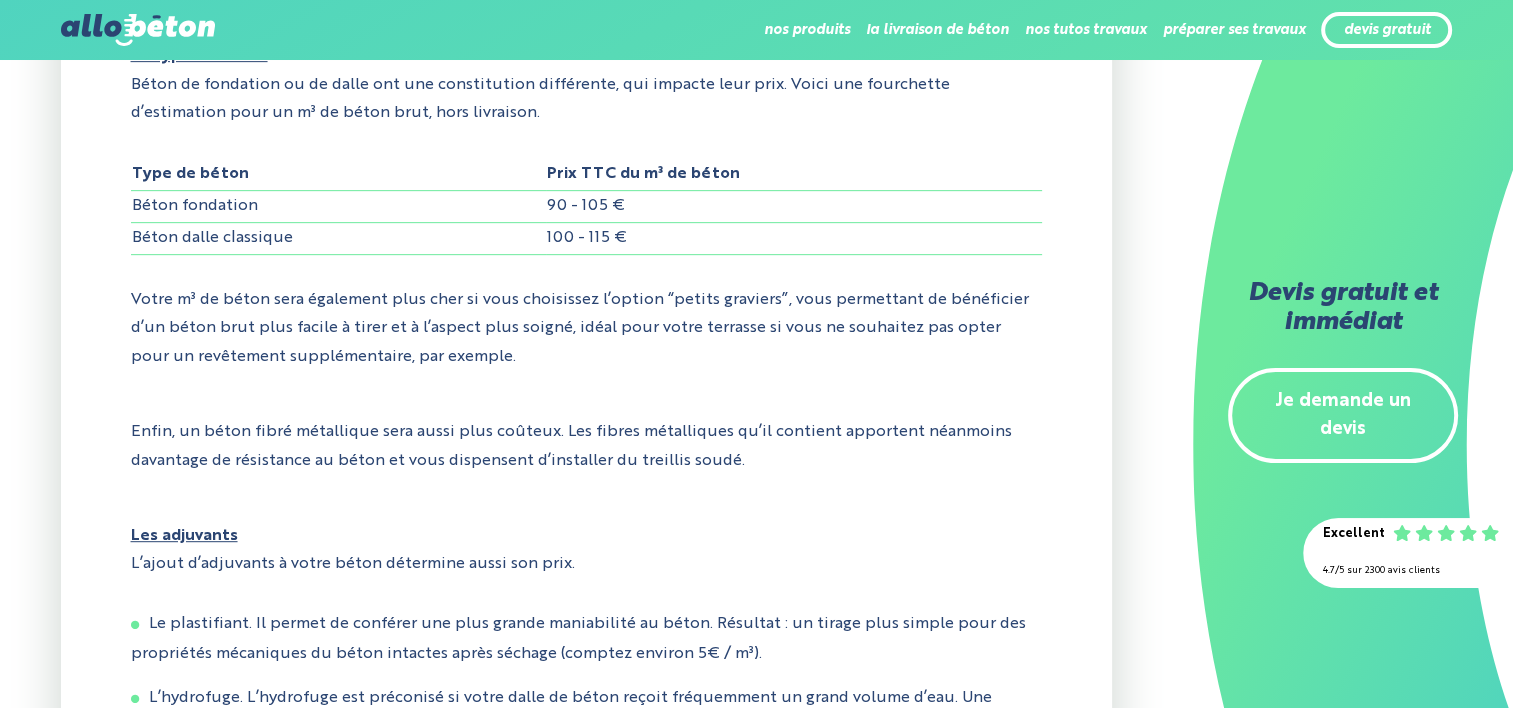 click on "Je demande un devis" at bounding box center (1343, 416) 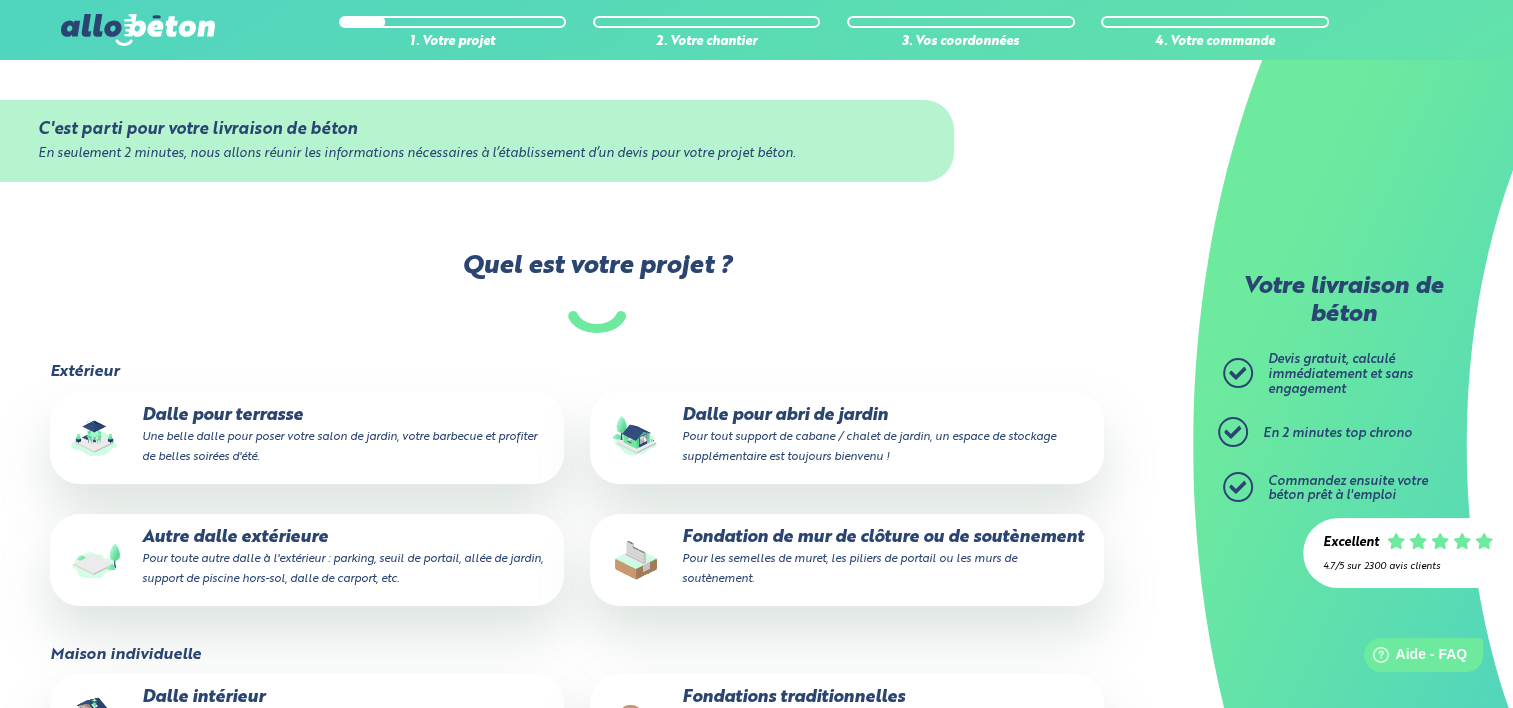scroll, scrollTop: 0, scrollLeft: 0, axis: both 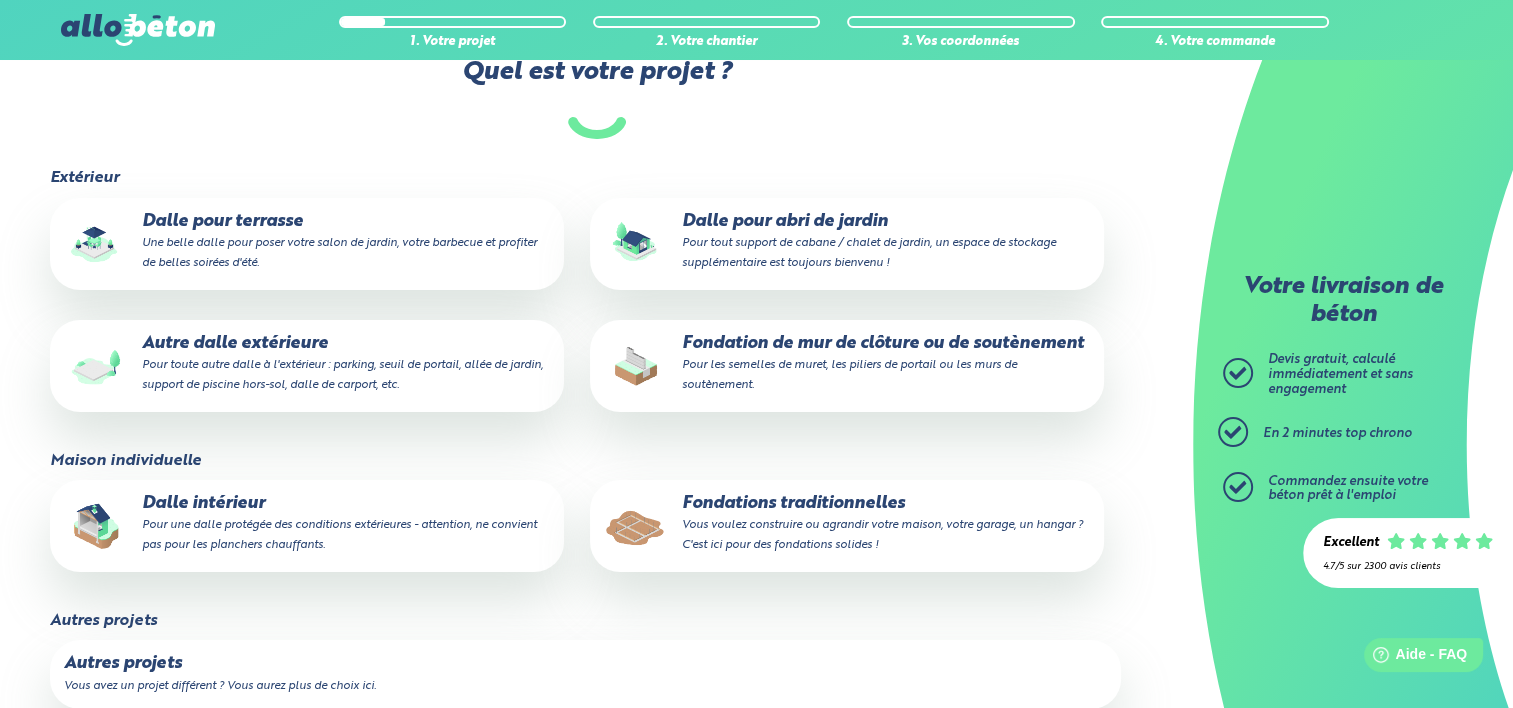 click on "Pour les semelles de muret, les piliers de portail ou les murs de soutènement." at bounding box center (849, 375) 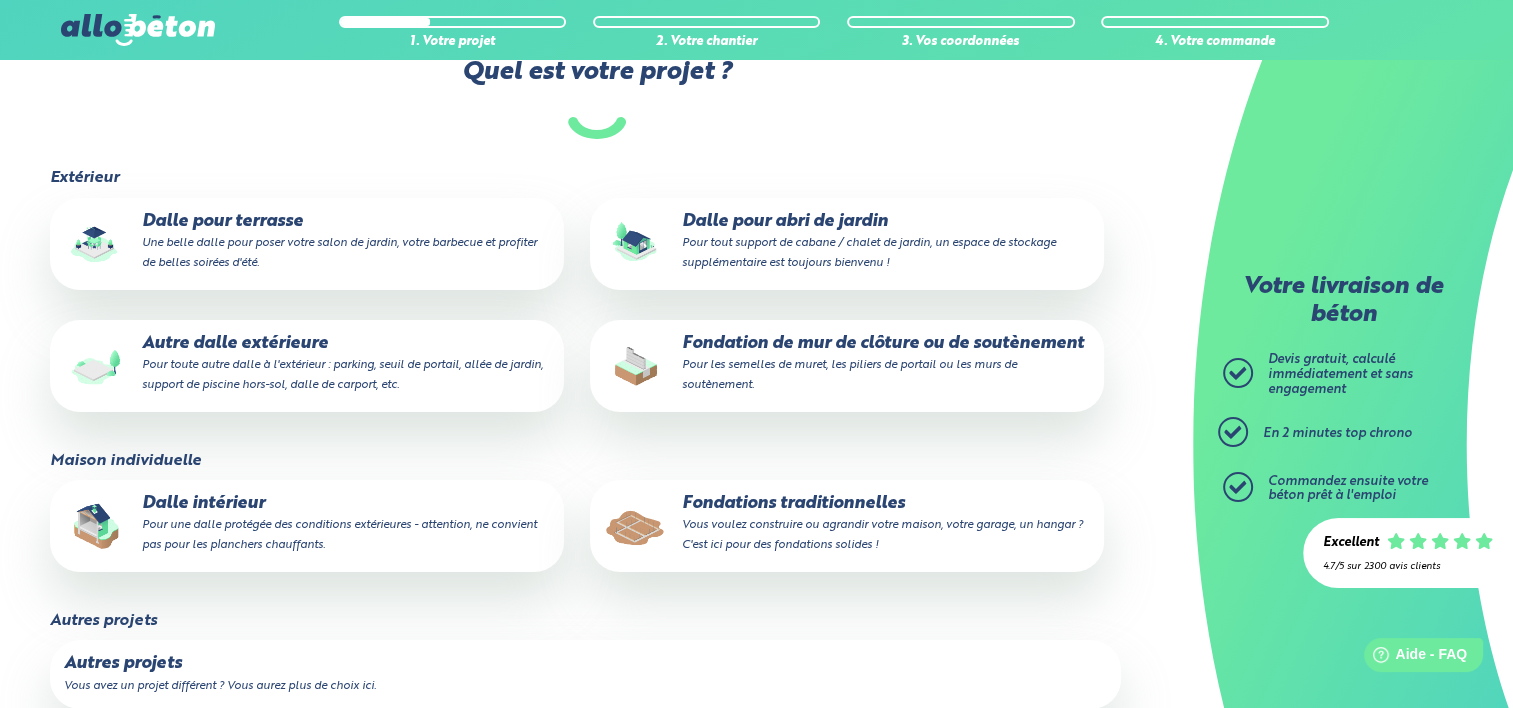 scroll, scrollTop: 0, scrollLeft: 0, axis: both 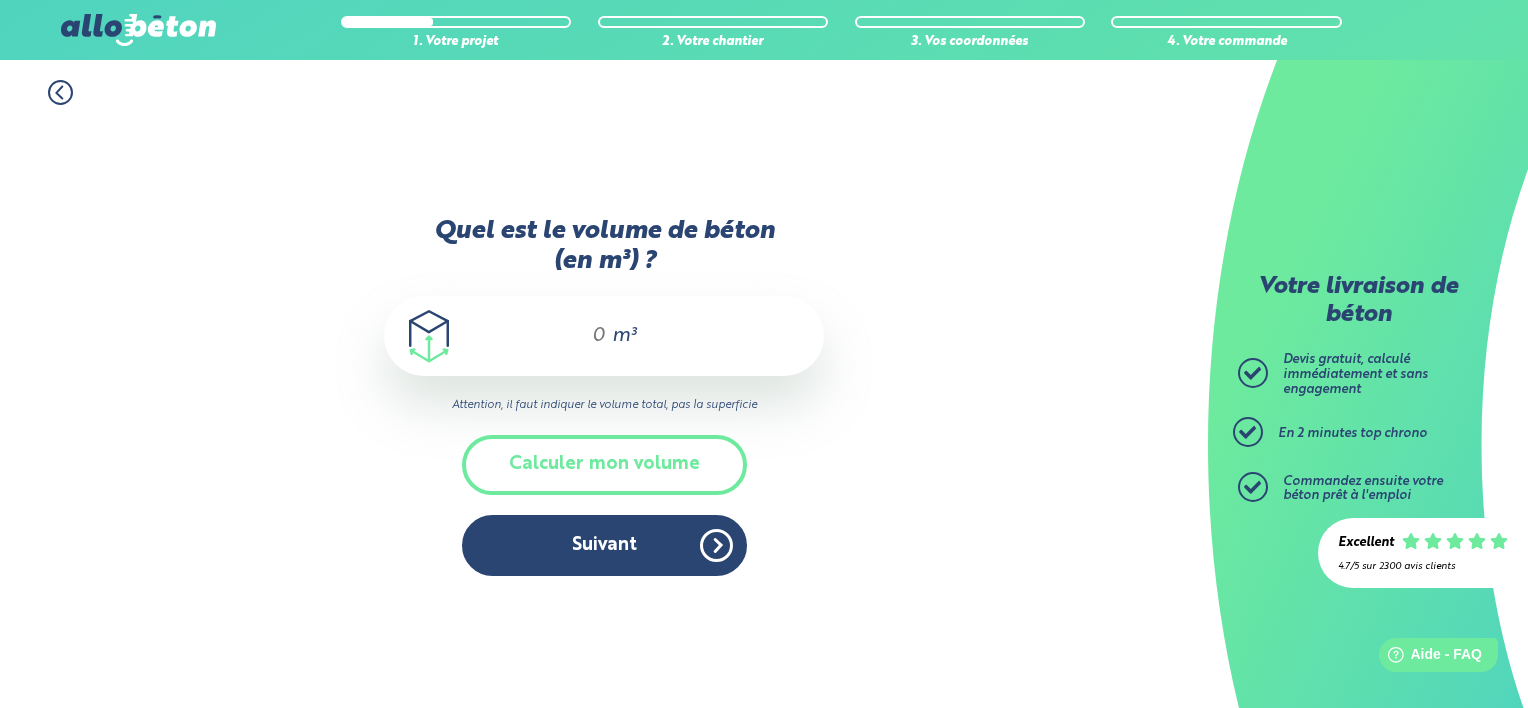 click on "Quel est le volume de béton (en m³) ?" at bounding box center (590, 336) 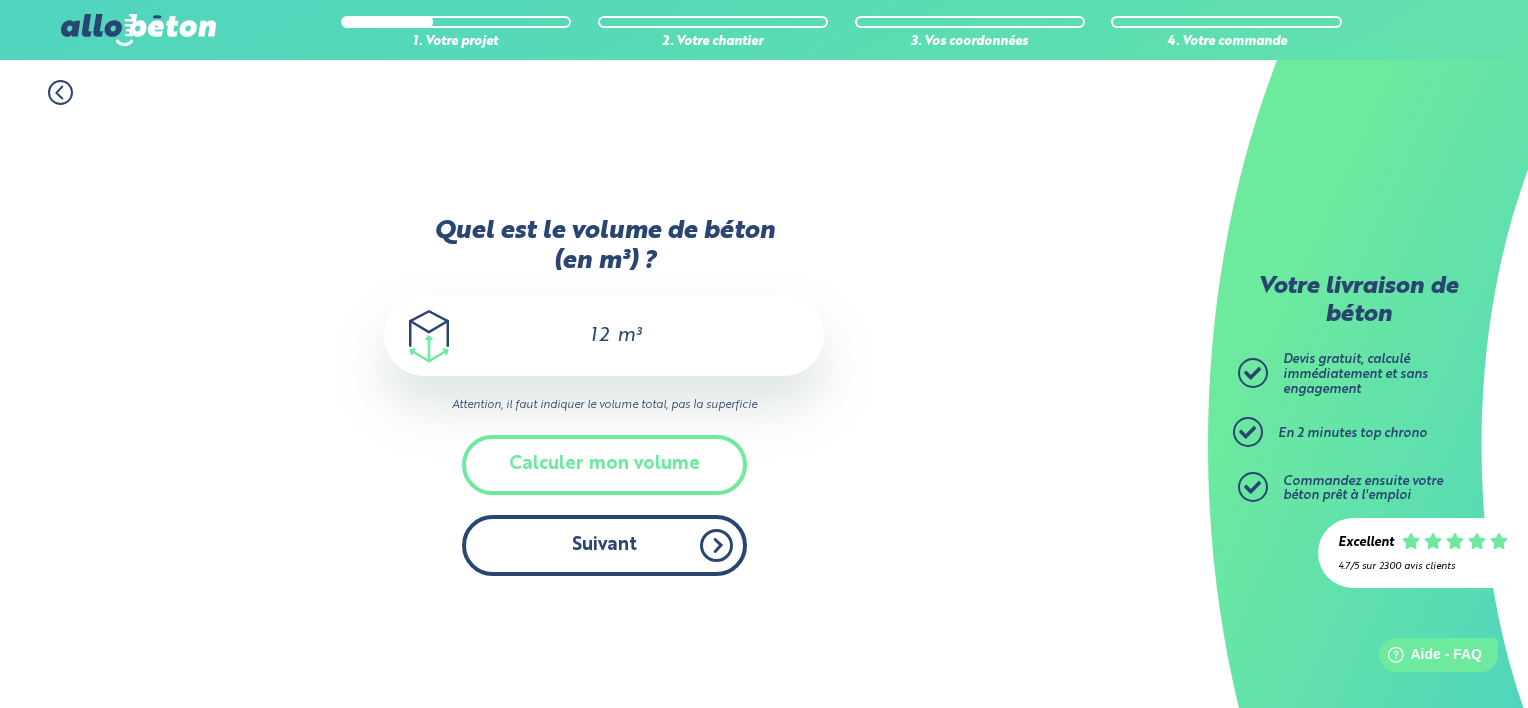 type on "12" 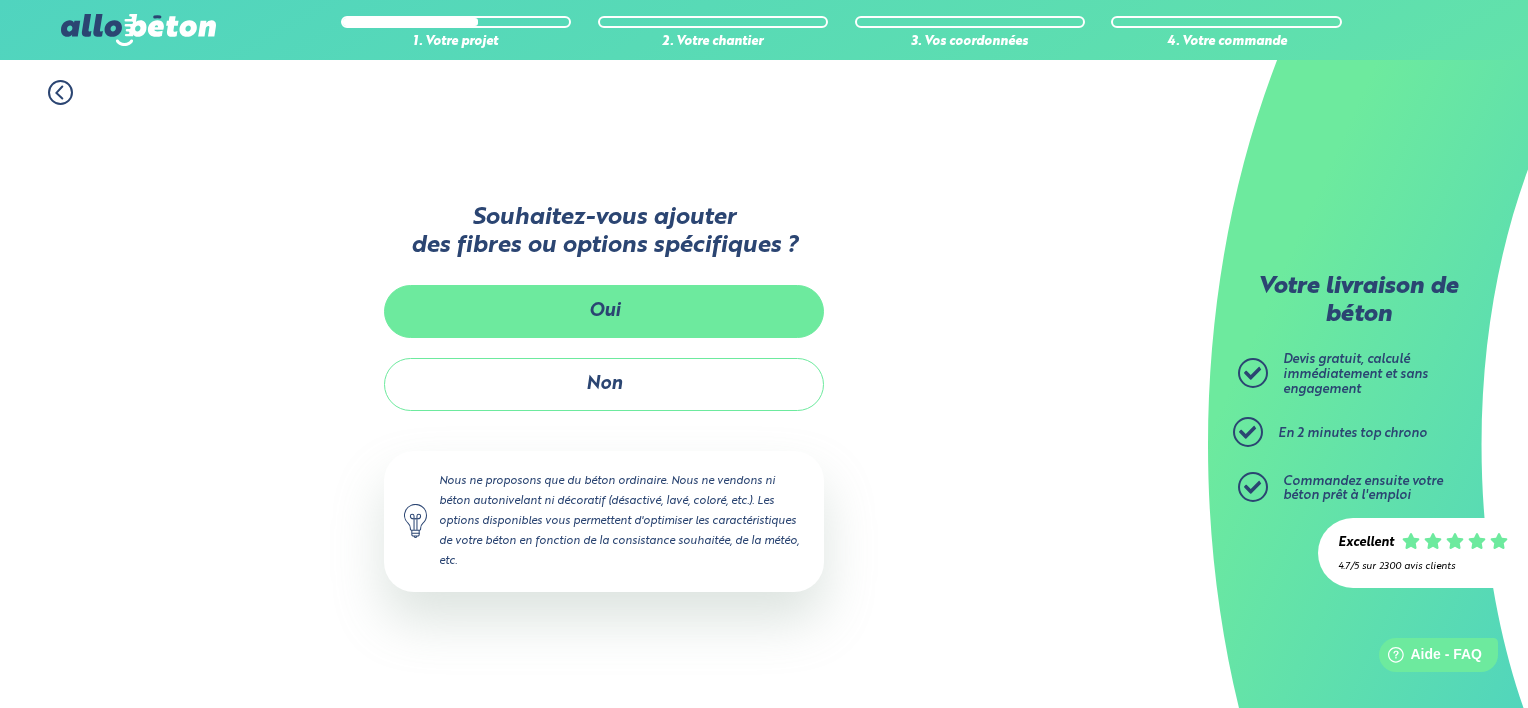 click on "Oui" at bounding box center [604, 311] 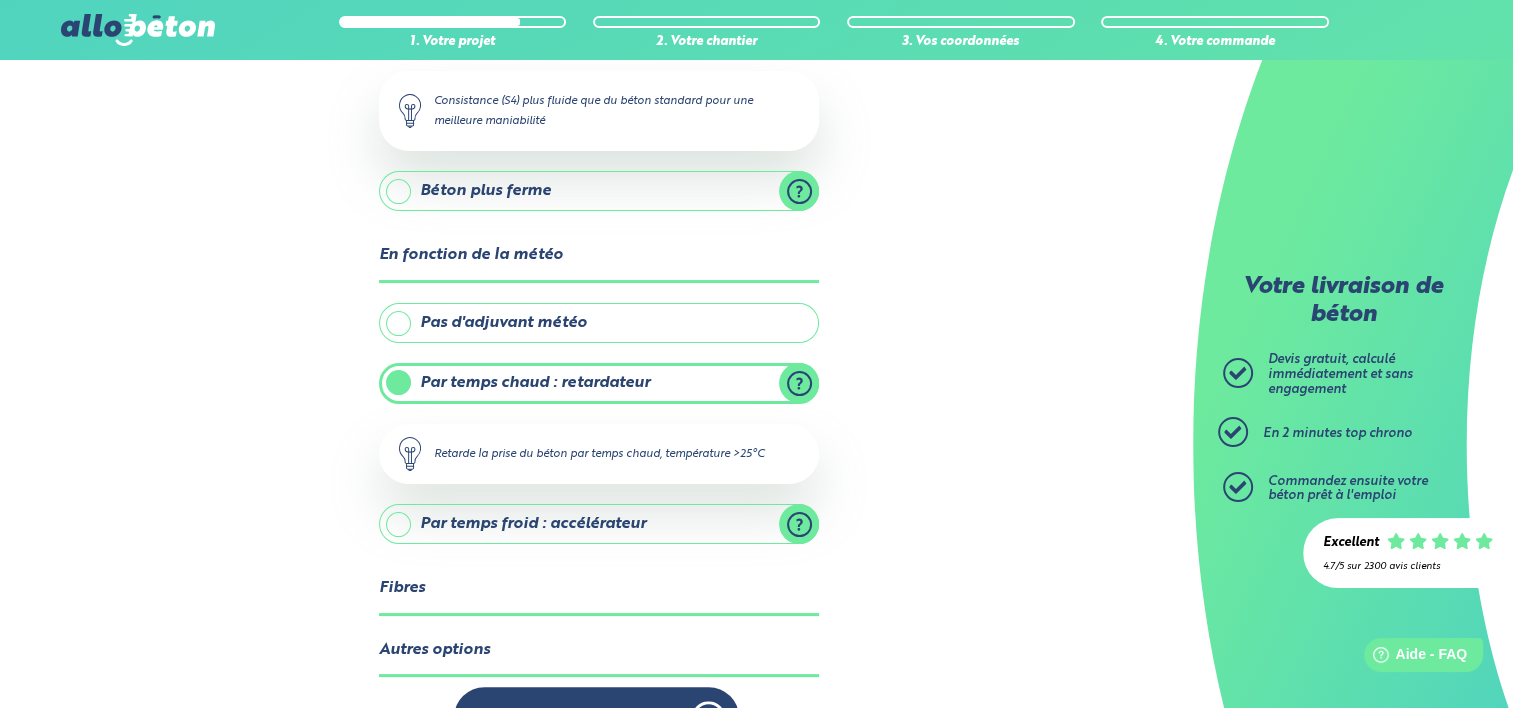 scroll, scrollTop: 300, scrollLeft: 0, axis: vertical 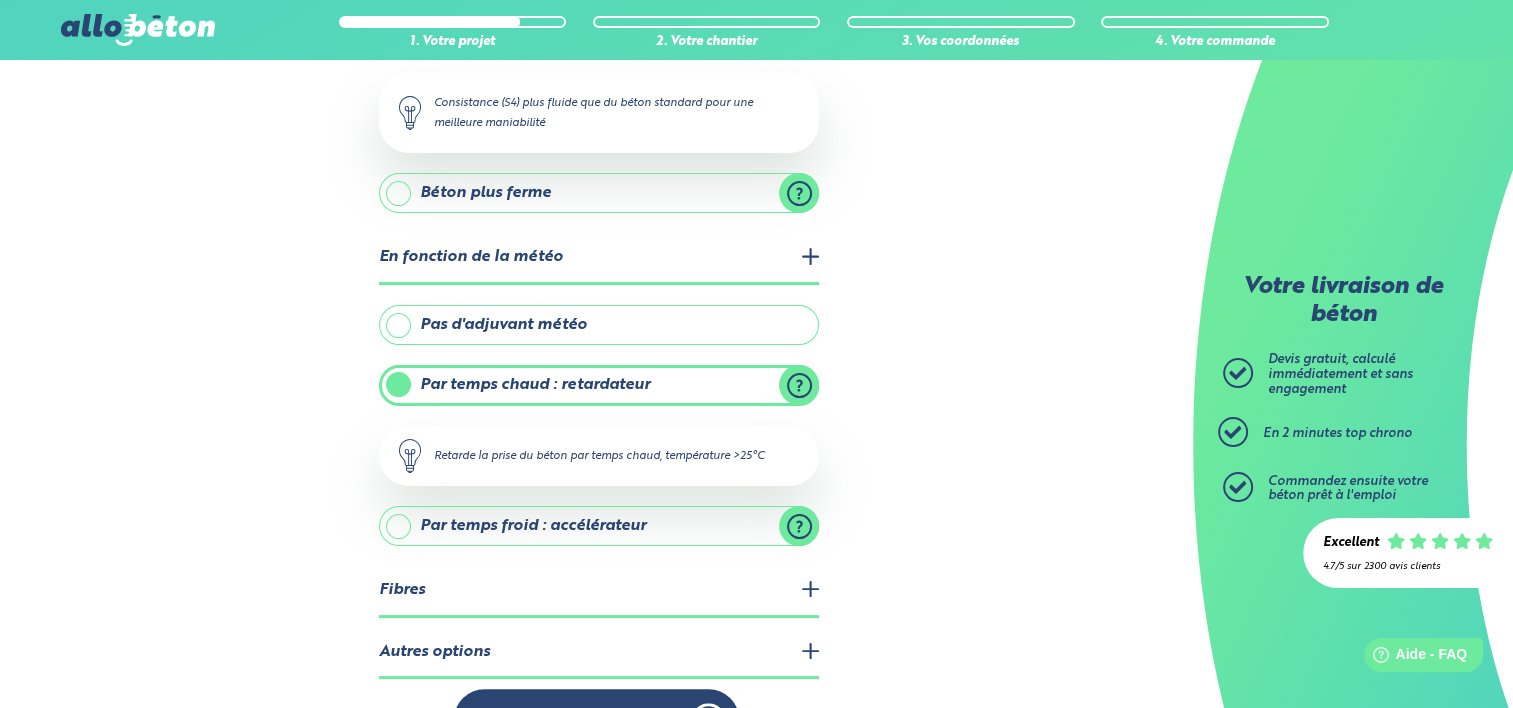 click on "Pas d'adjuvant météo" at bounding box center (599, 325) 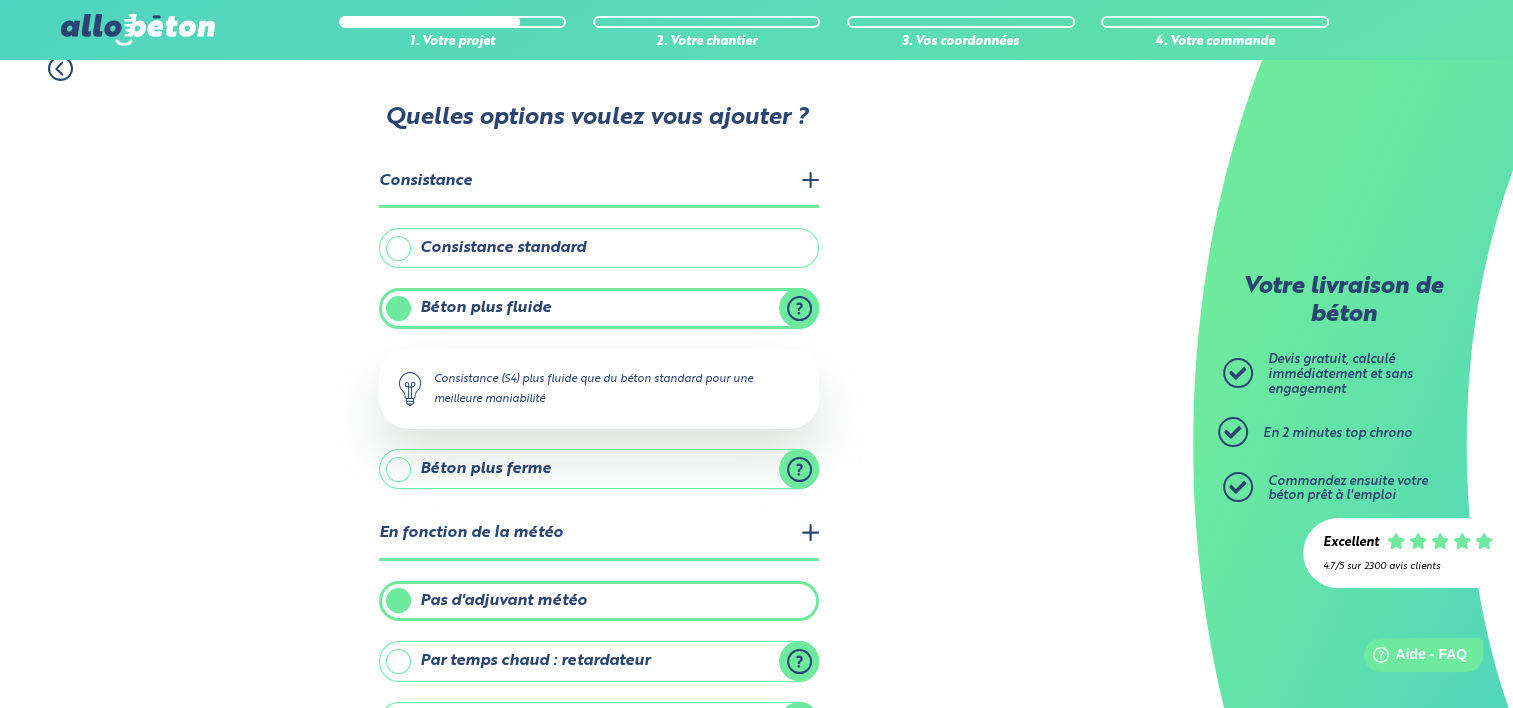 scroll, scrollTop: 276, scrollLeft: 0, axis: vertical 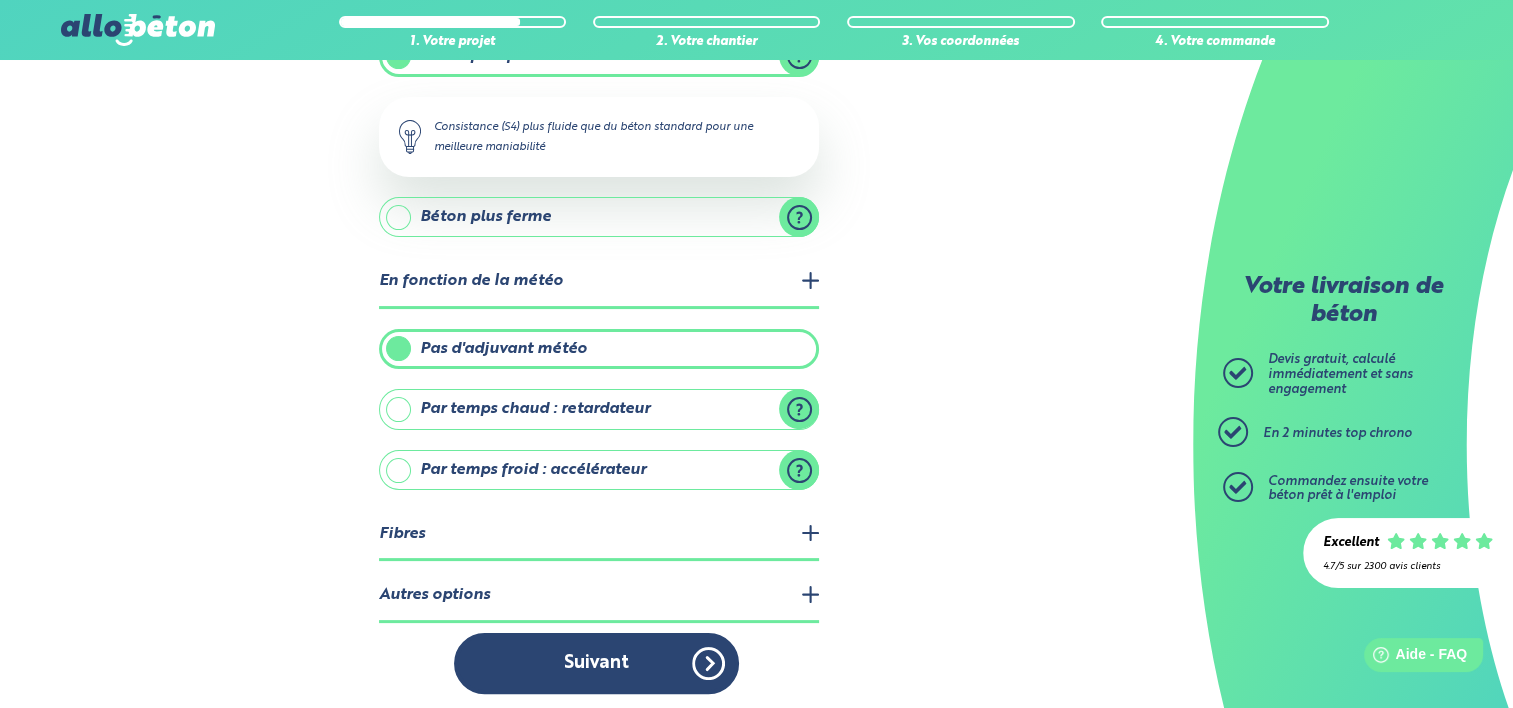 click on "Fibres" at bounding box center (599, 535) 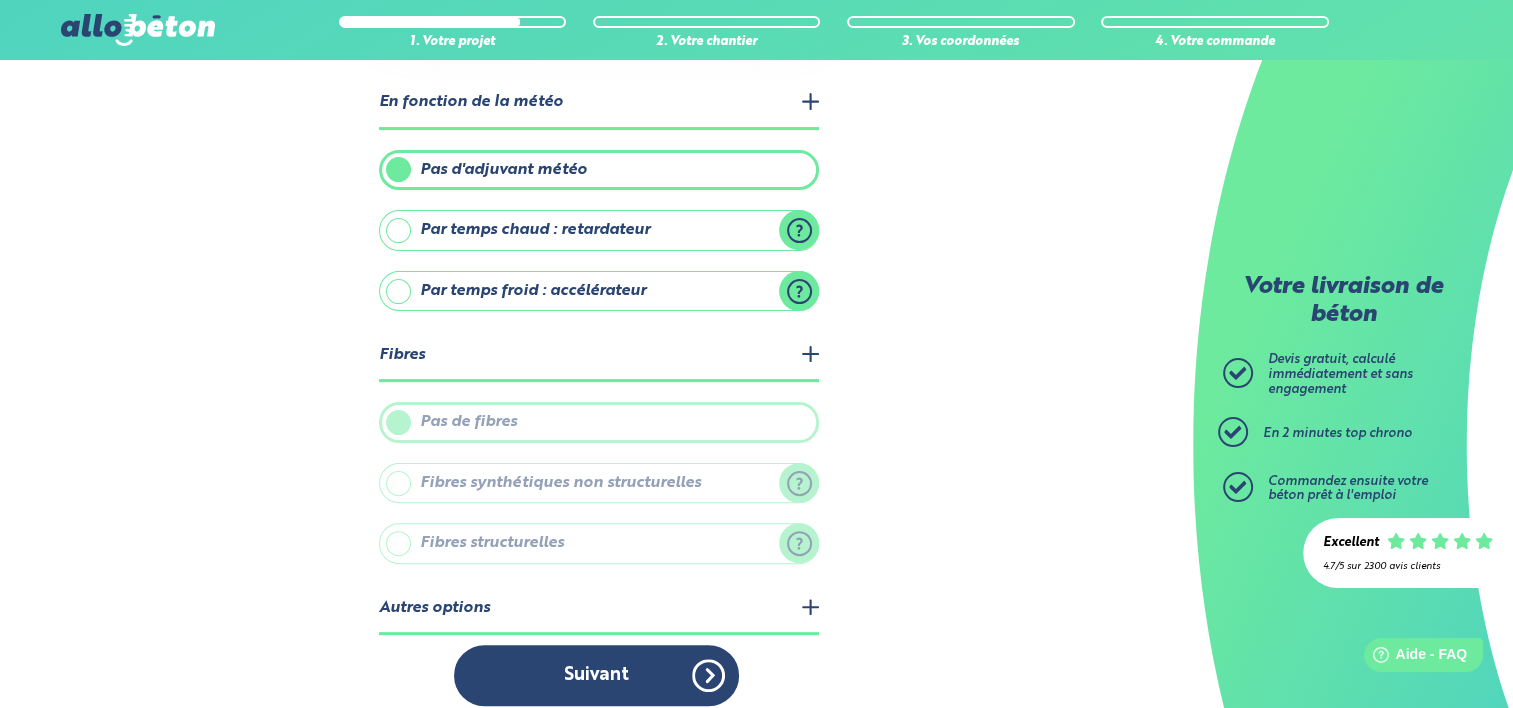 scroll, scrollTop: 464, scrollLeft: 0, axis: vertical 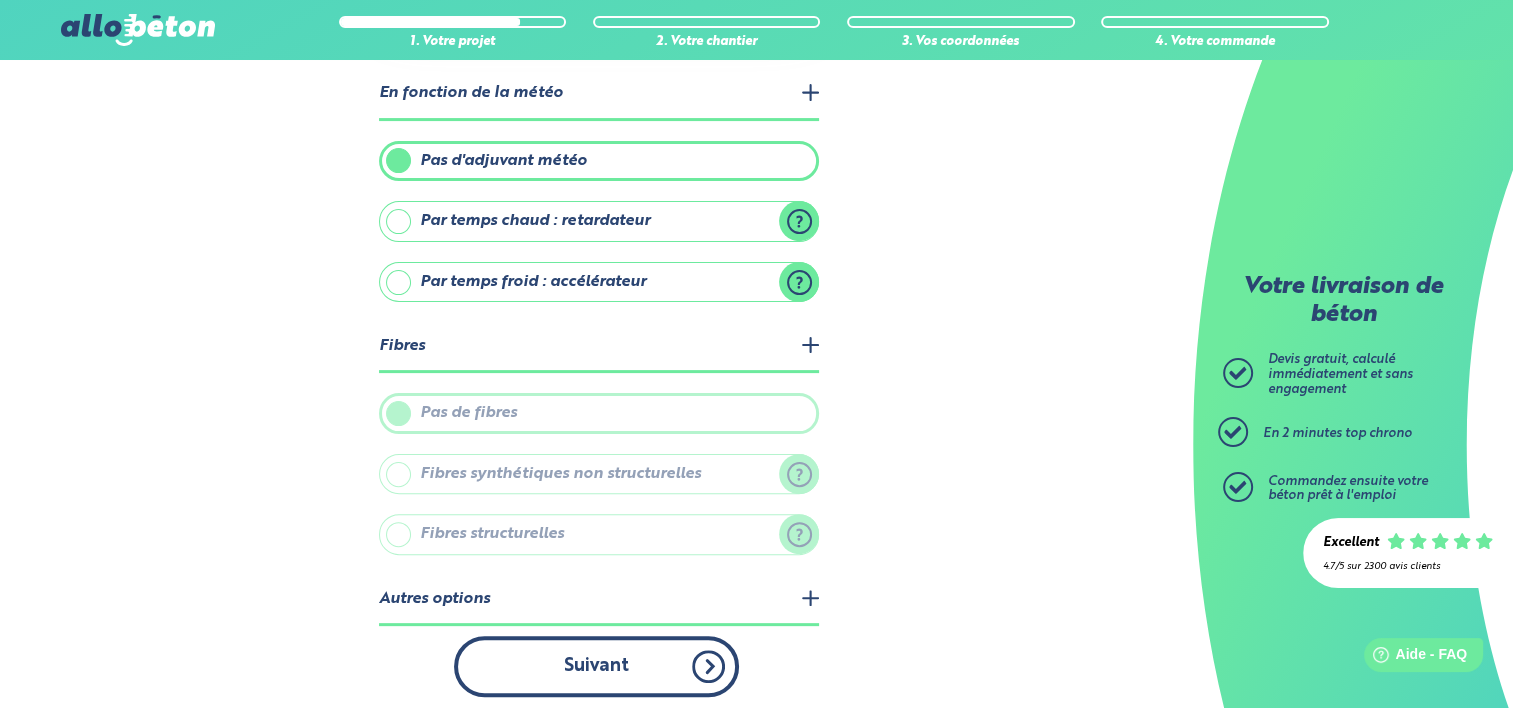click on "Suivant" at bounding box center (596, 666) 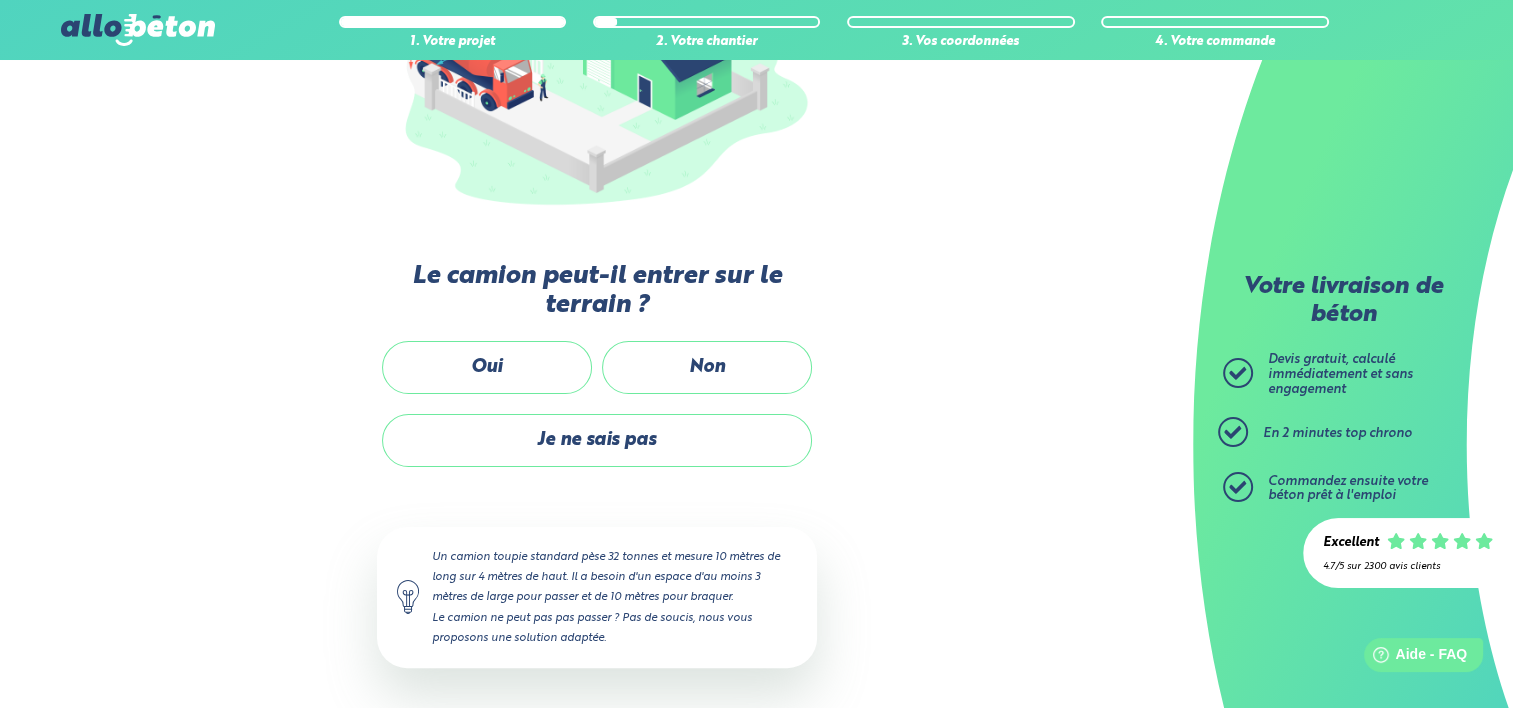 scroll, scrollTop: 349, scrollLeft: 0, axis: vertical 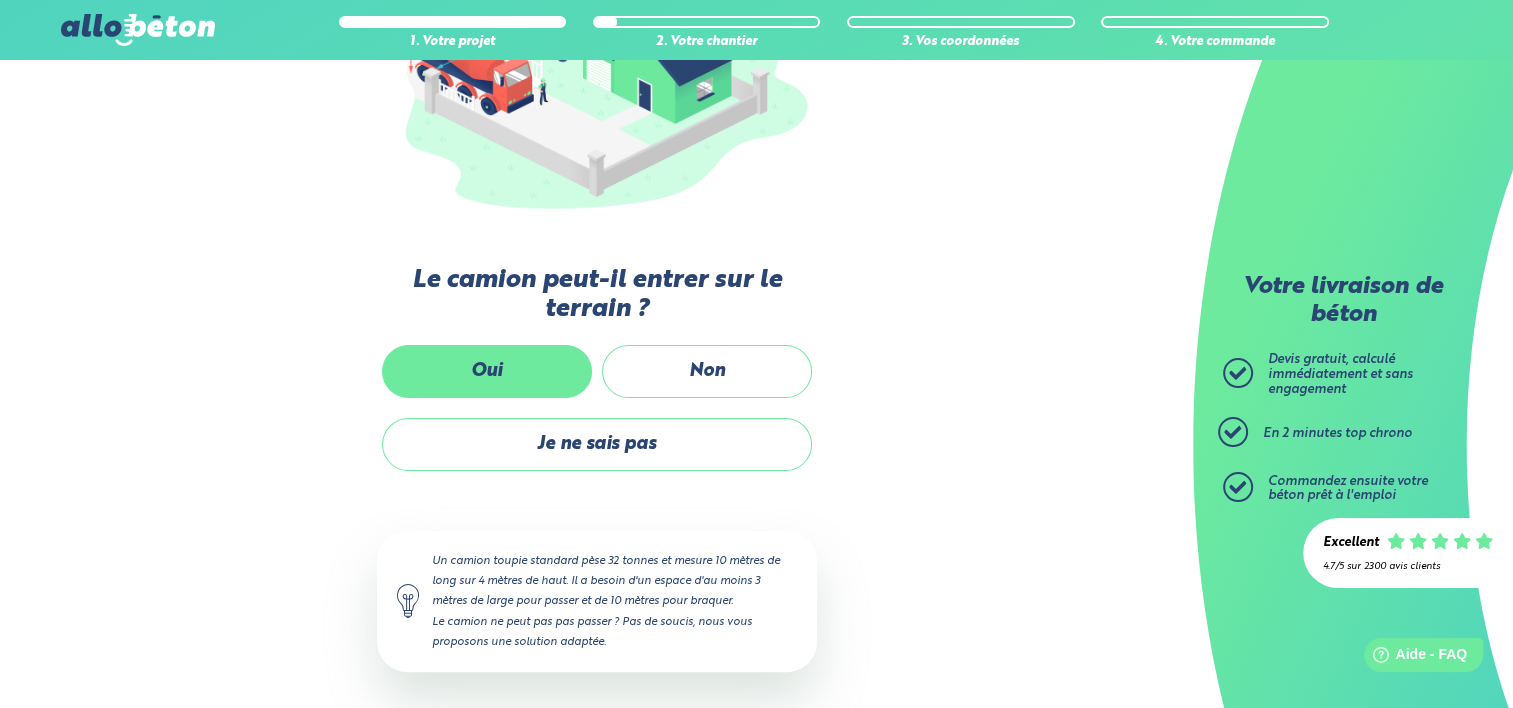 click on "Oui" at bounding box center [487, 371] 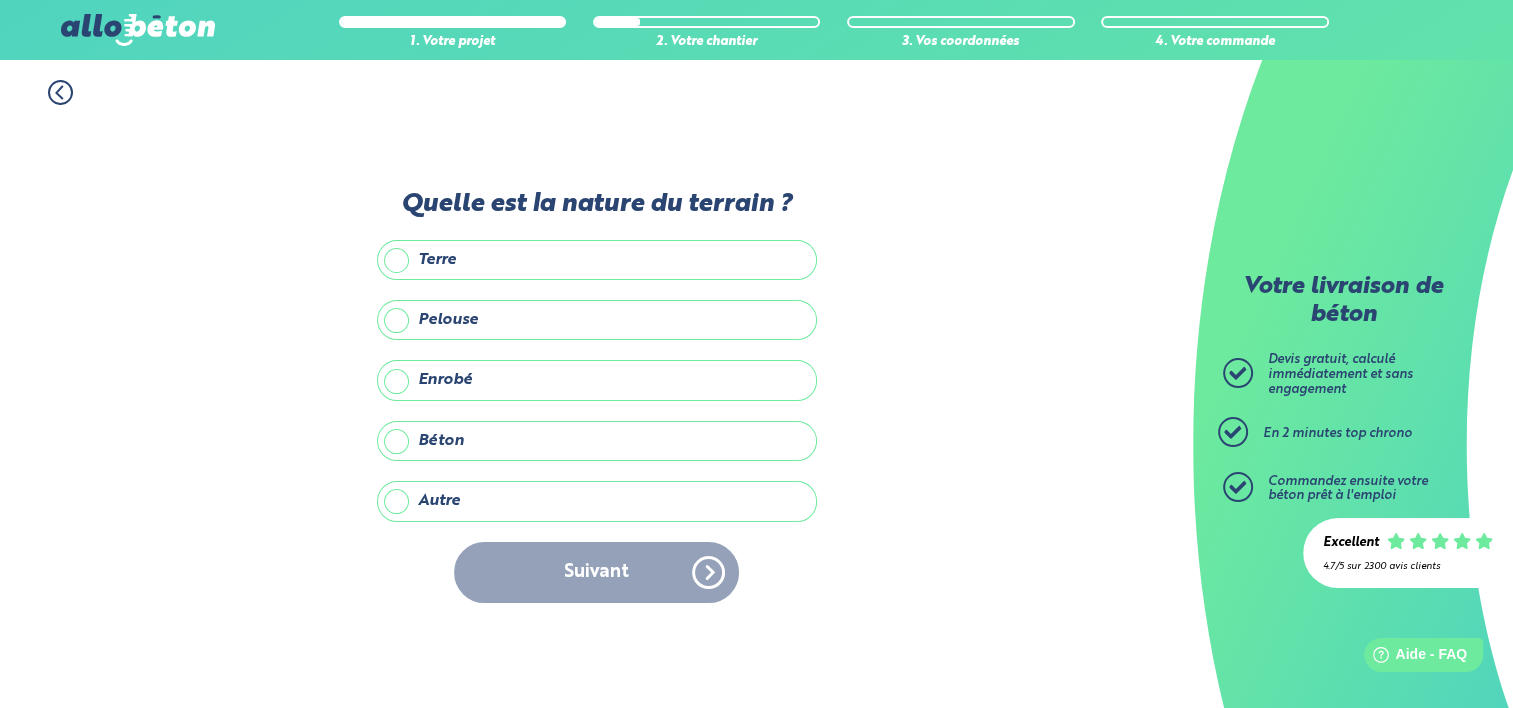 scroll, scrollTop: 0, scrollLeft: 0, axis: both 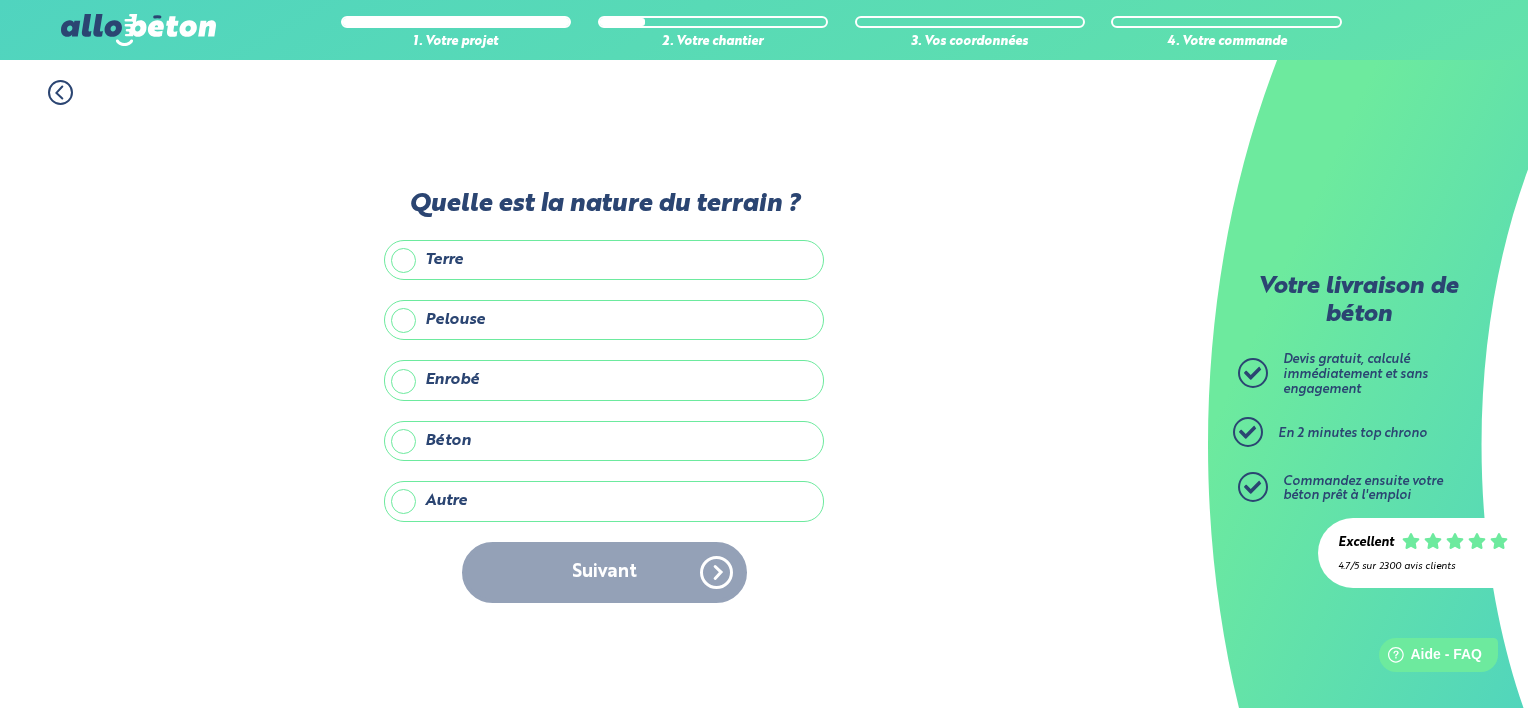 click on "Autre" at bounding box center [604, 501] 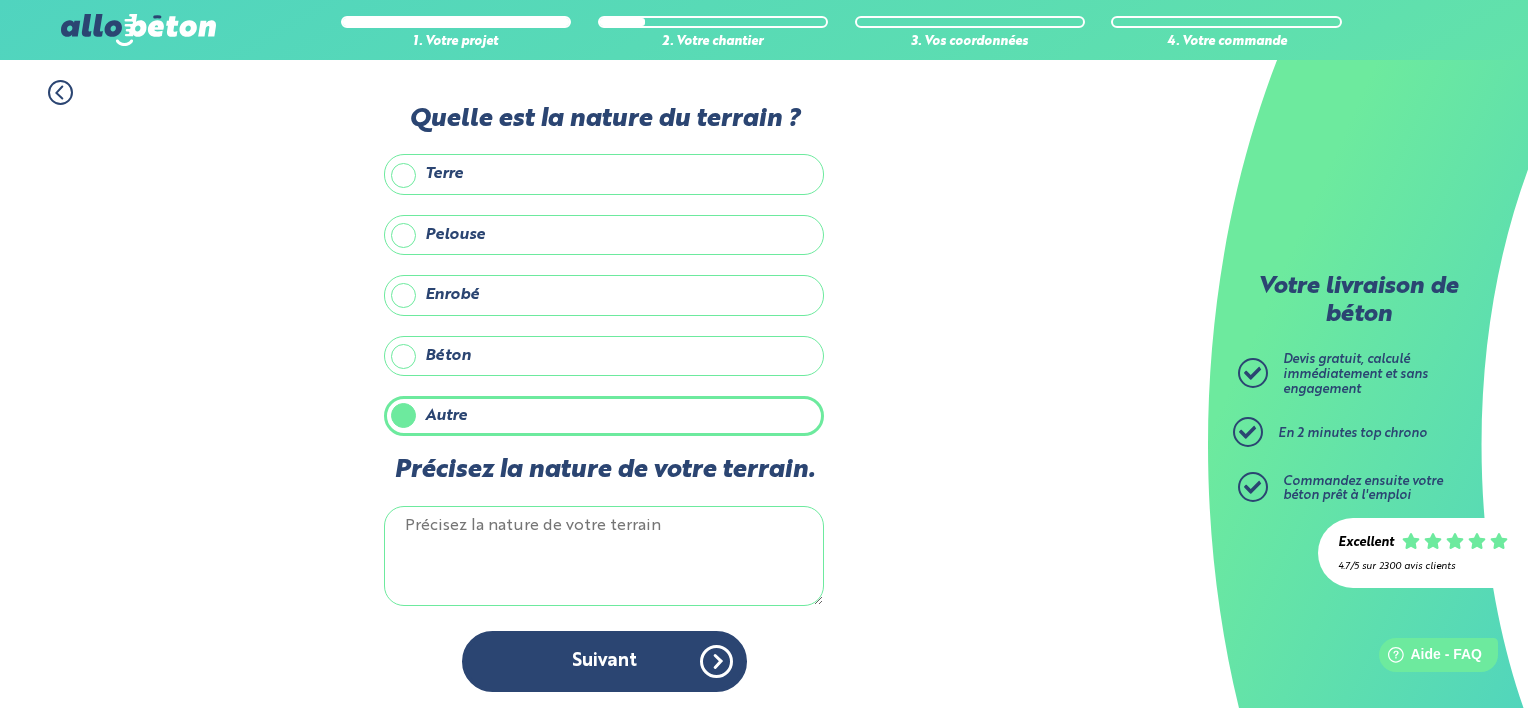 click on "Précisez la nature de votre terrain." at bounding box center (604, 556) 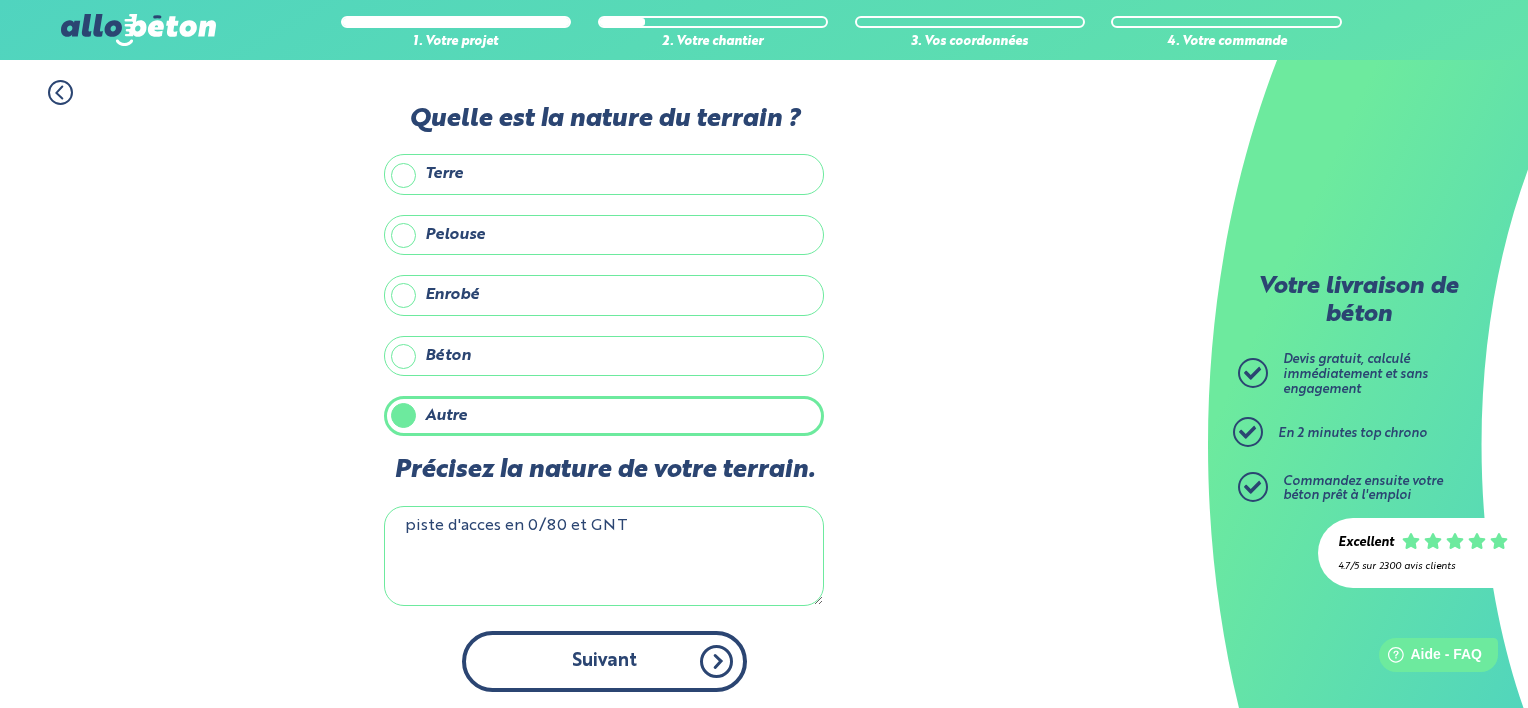 type on "piste d'acces en 0/80 et GNT" 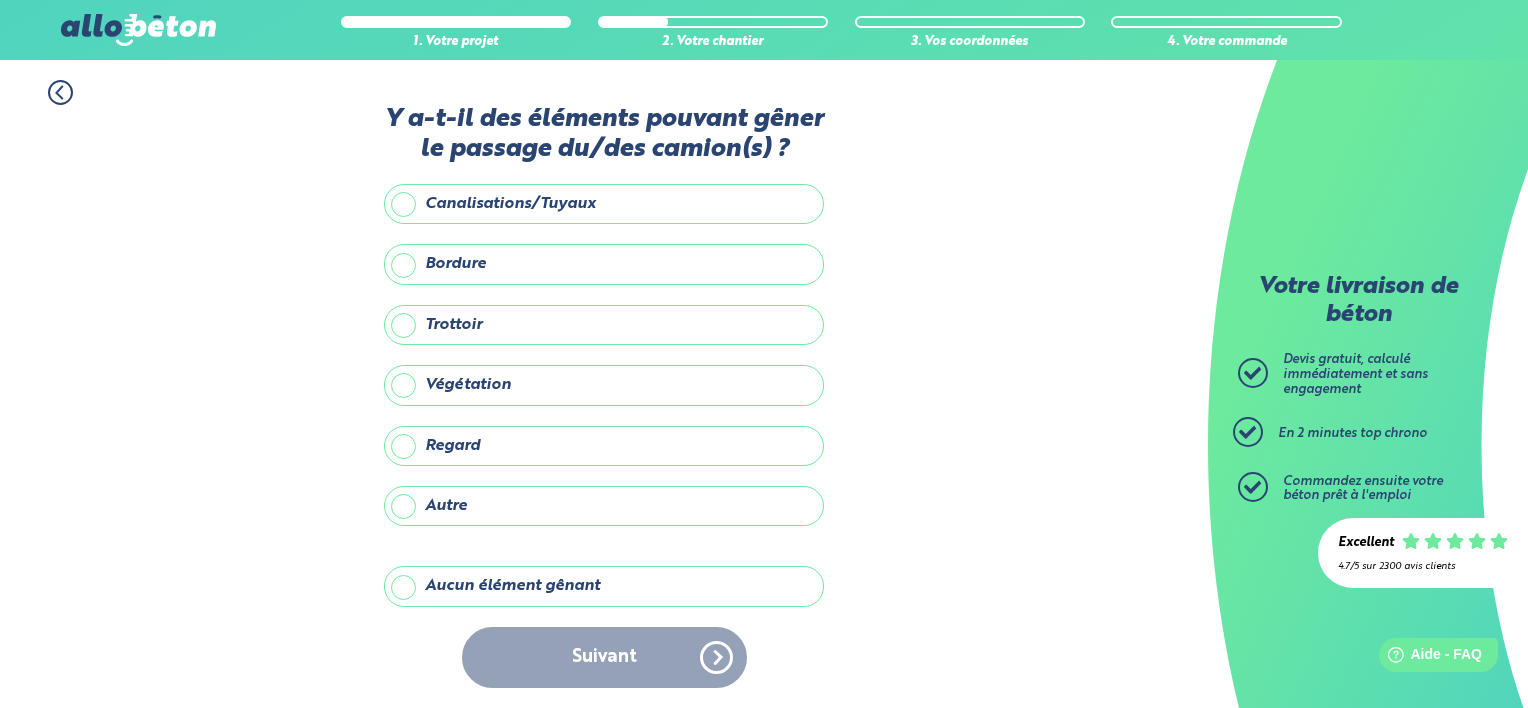 click on "Aucun élément gênant" at bounding box center [604, 586] 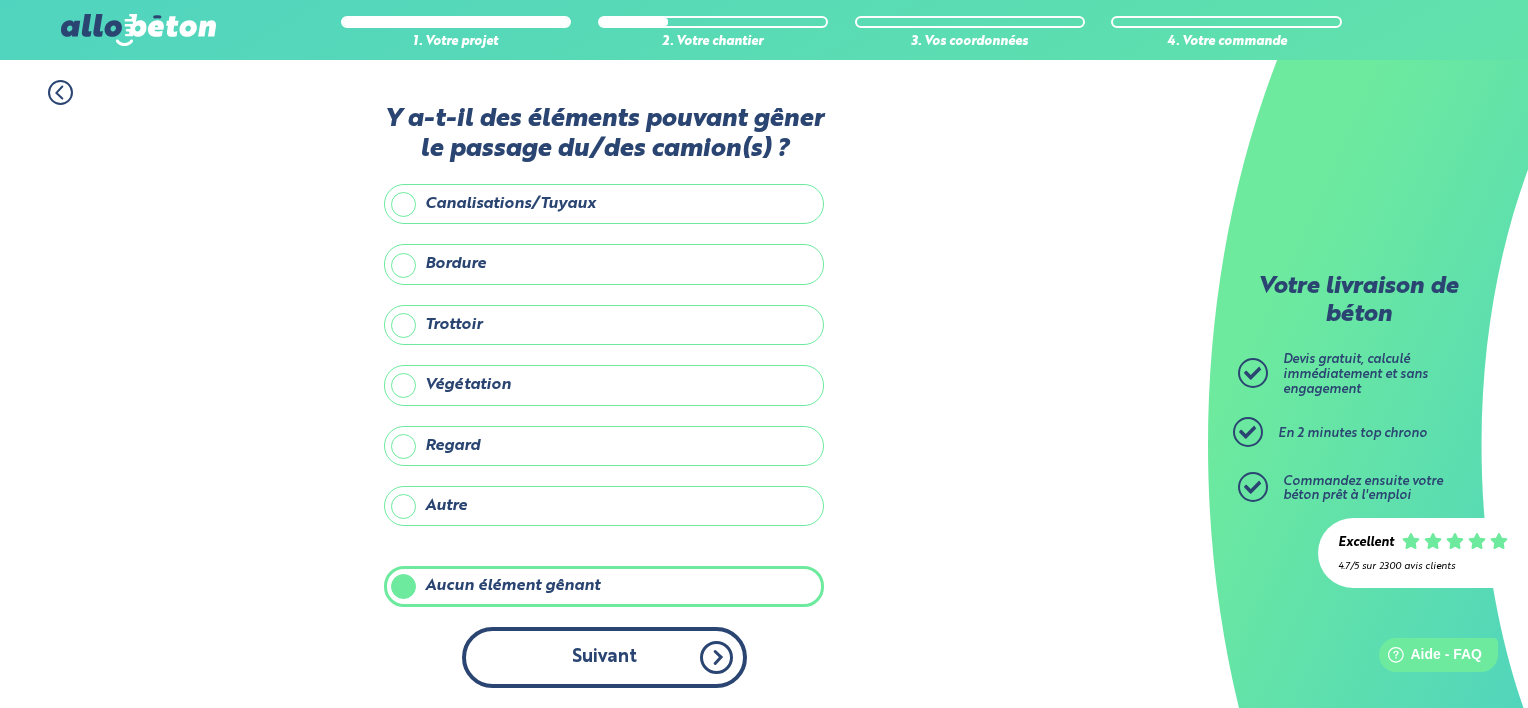 click on "Suivant" at bounding box center (604, 657) 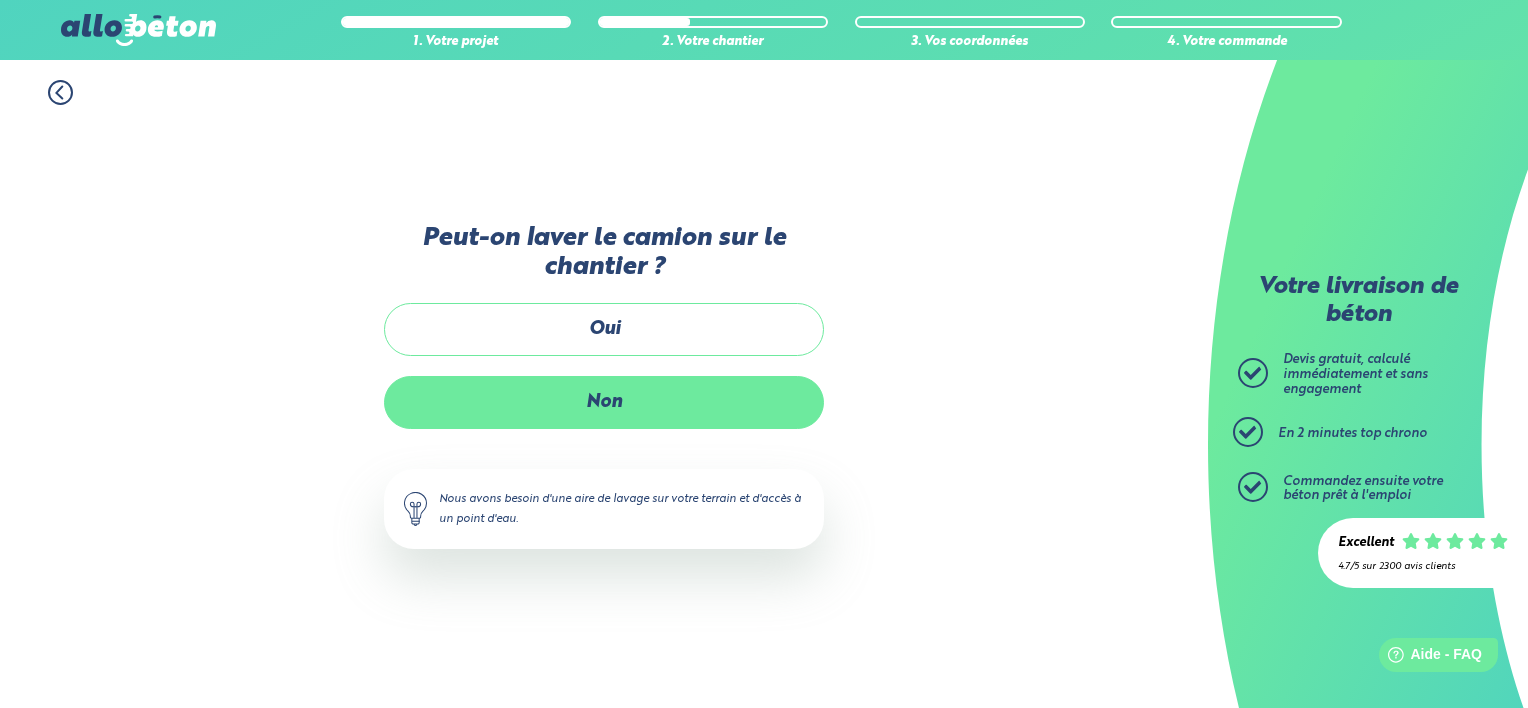 click on "Non" at bounding box center [604, 402] 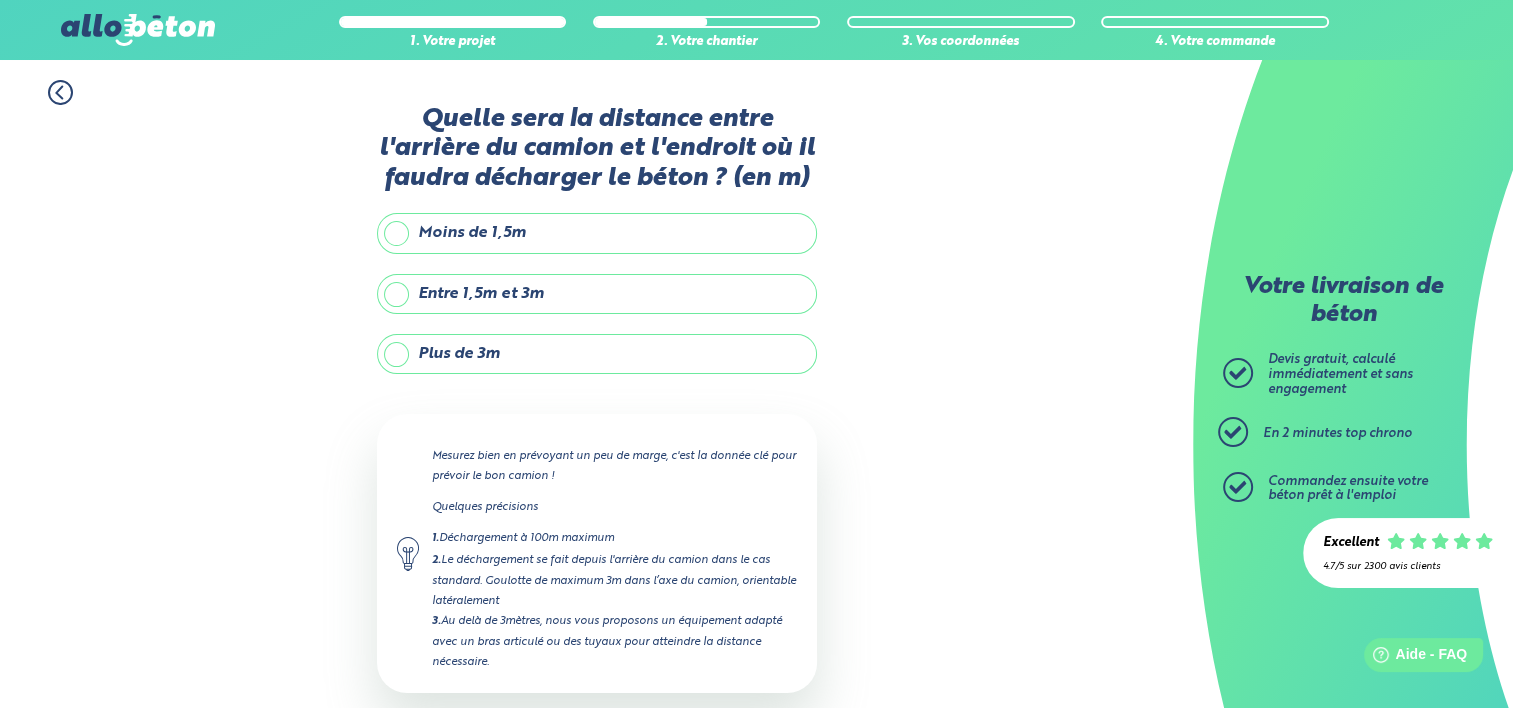 click on "Plus de 3m" at bounding box center [597, 354] 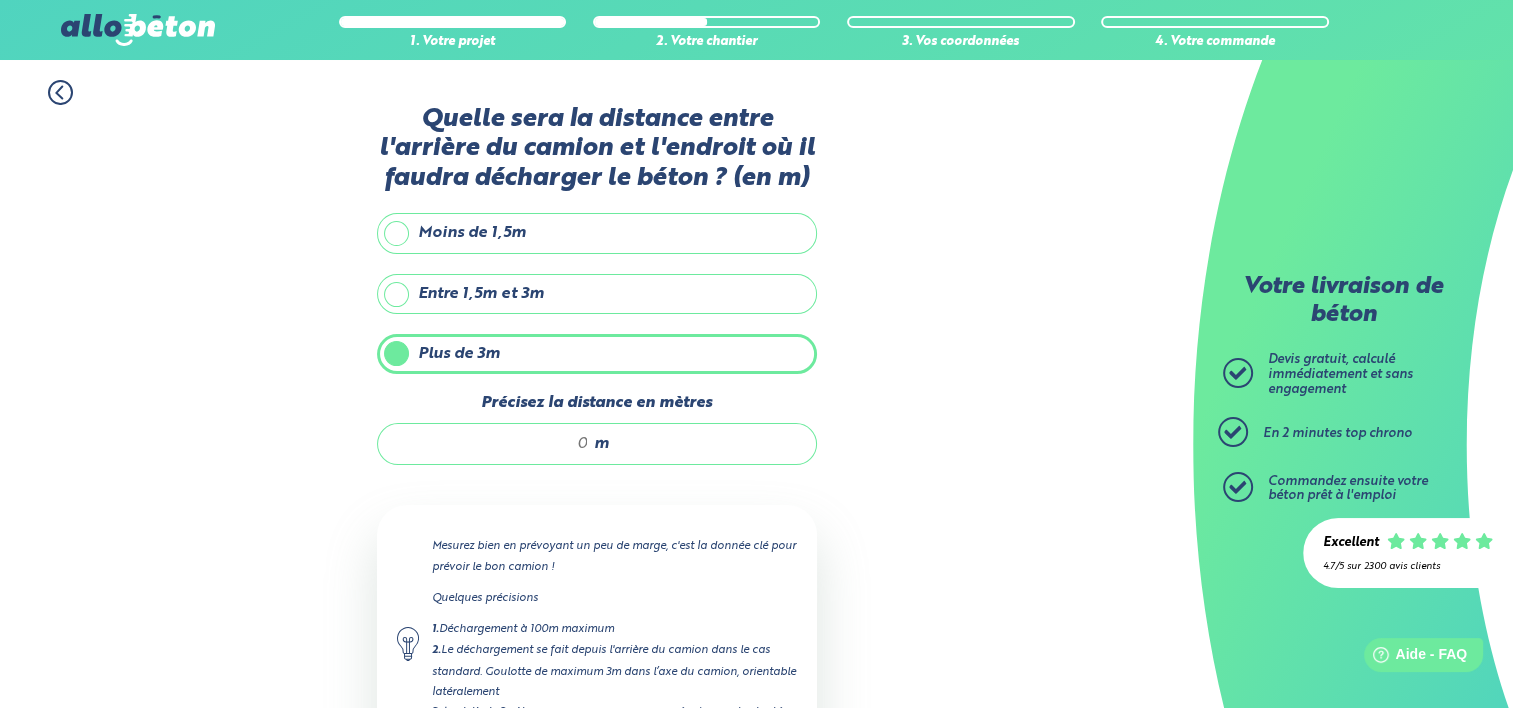 click on "m" at bounding box center (597, 444) 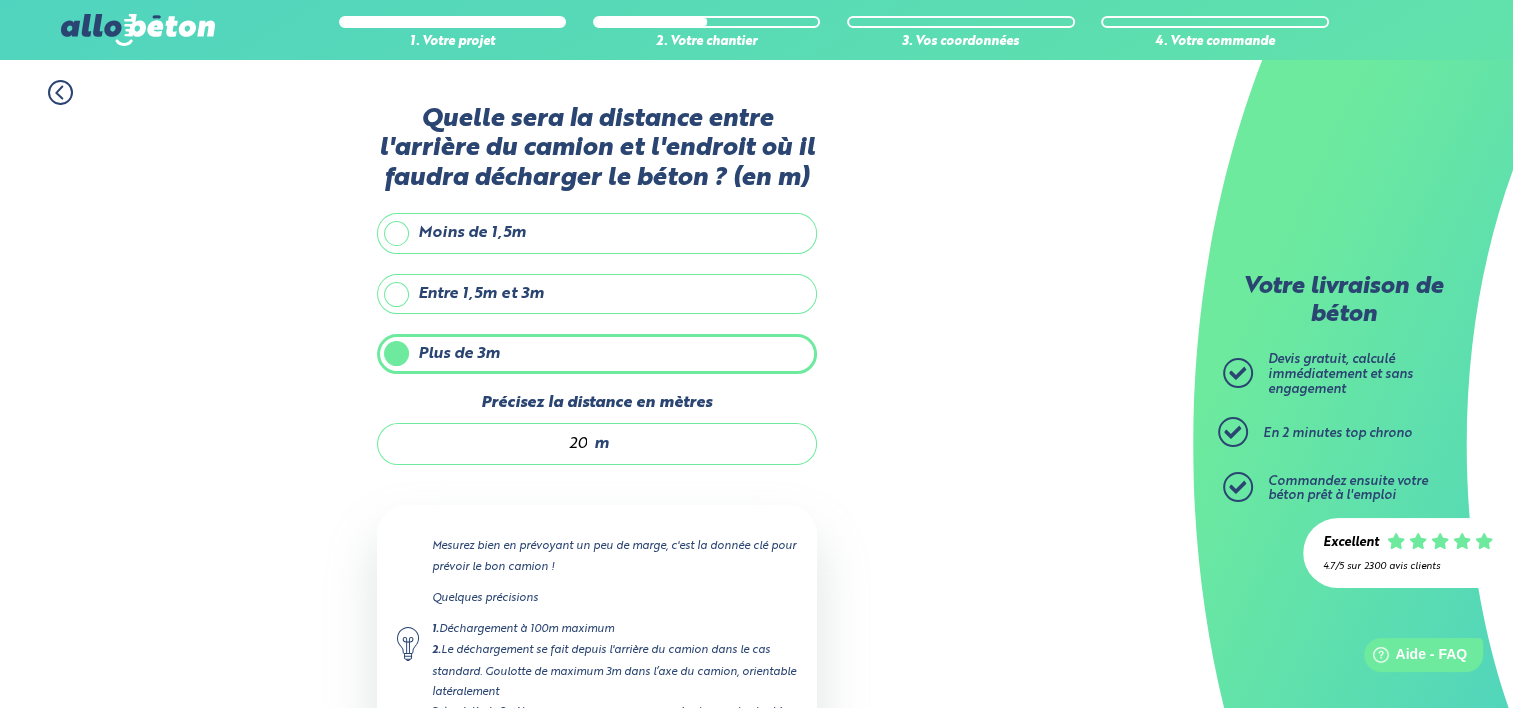 type on "20" 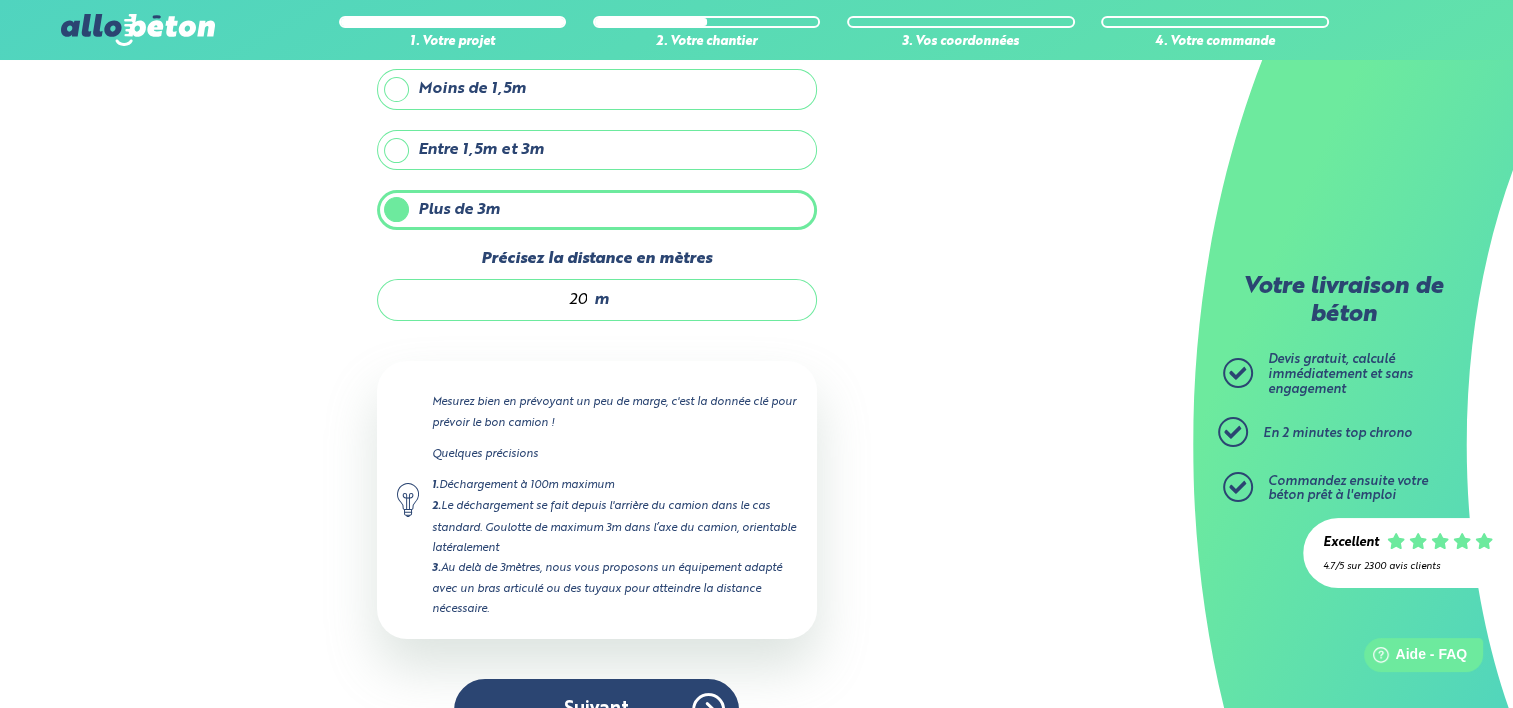 scroll, scrollTop: 191, scrollLeft: 0, axis: vertical 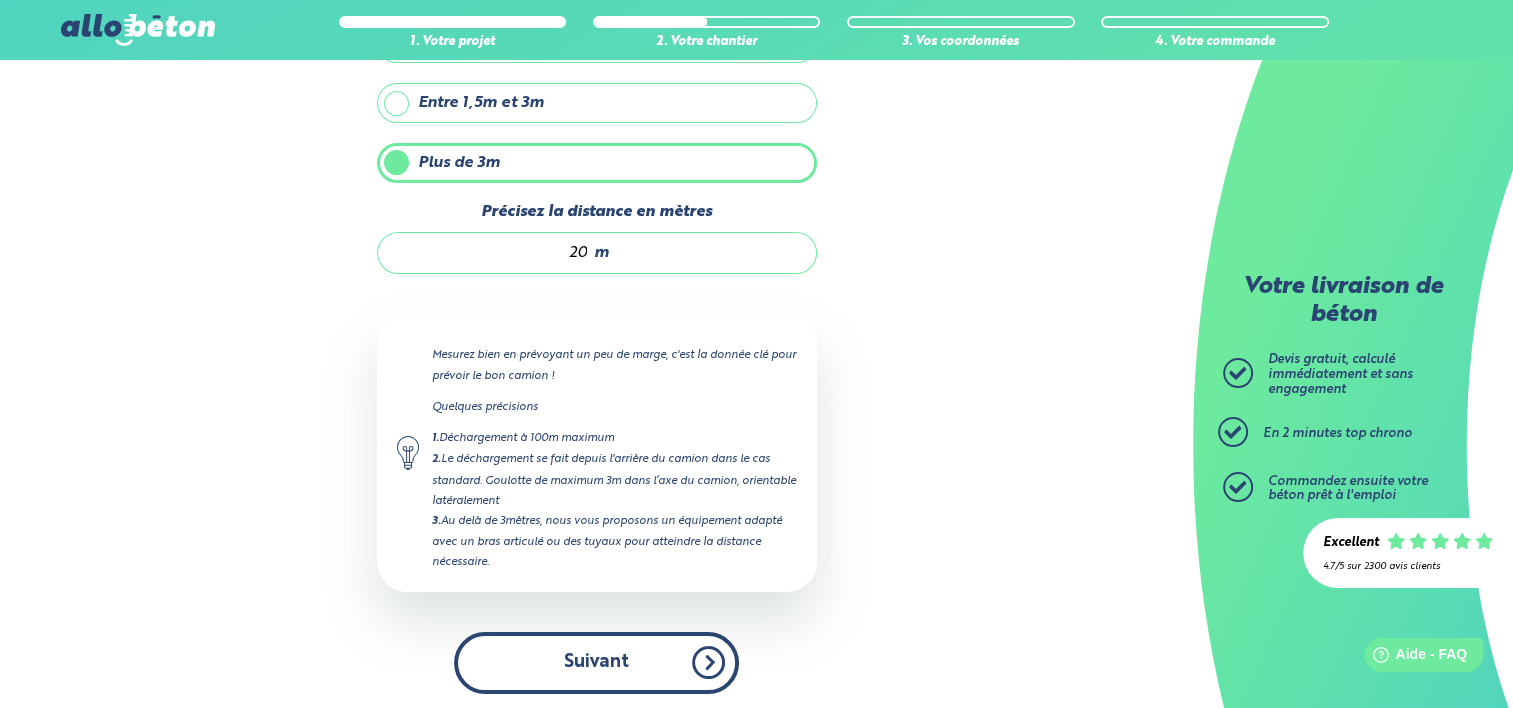 click on "Suivant" at bounding box center [596, 662] 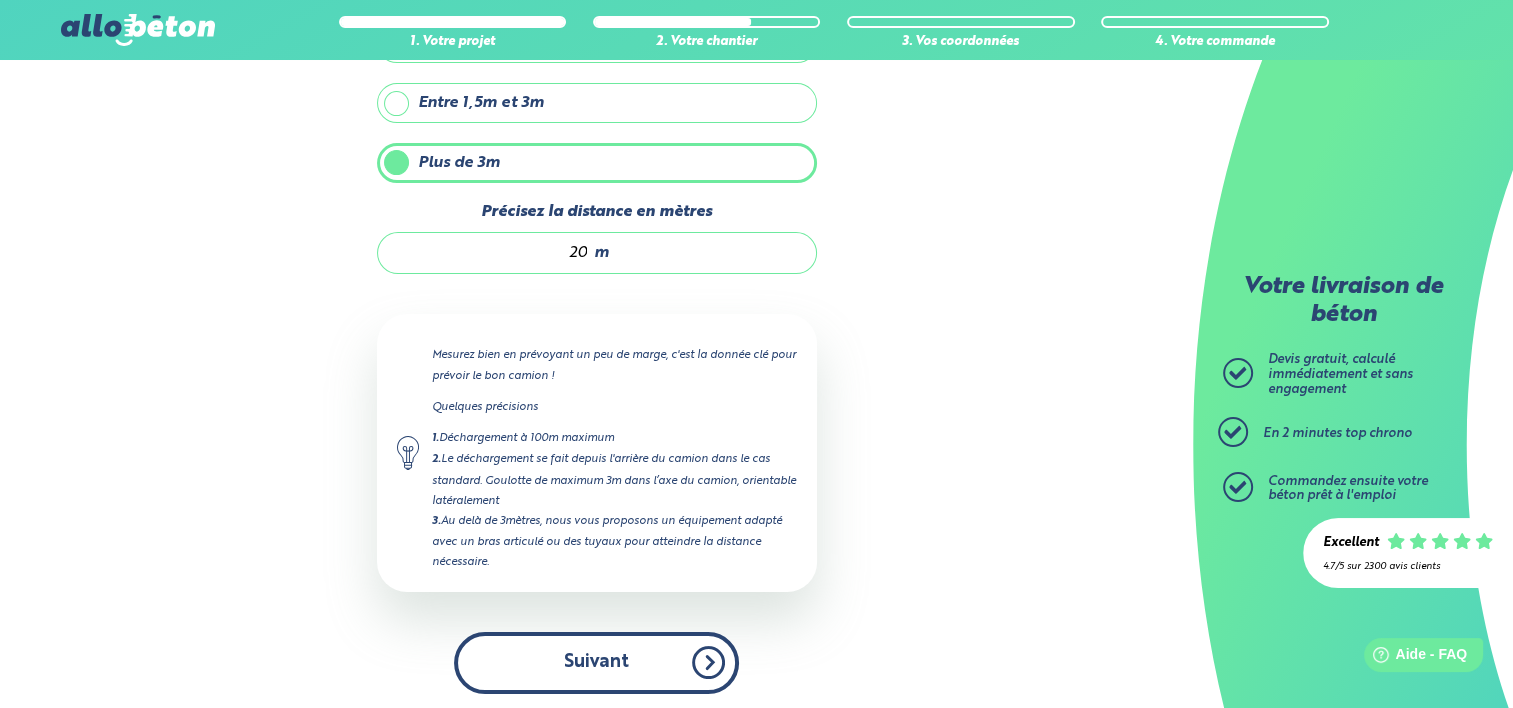 scroll, scrollTop: 0, scrollLeft: 0, axis: both 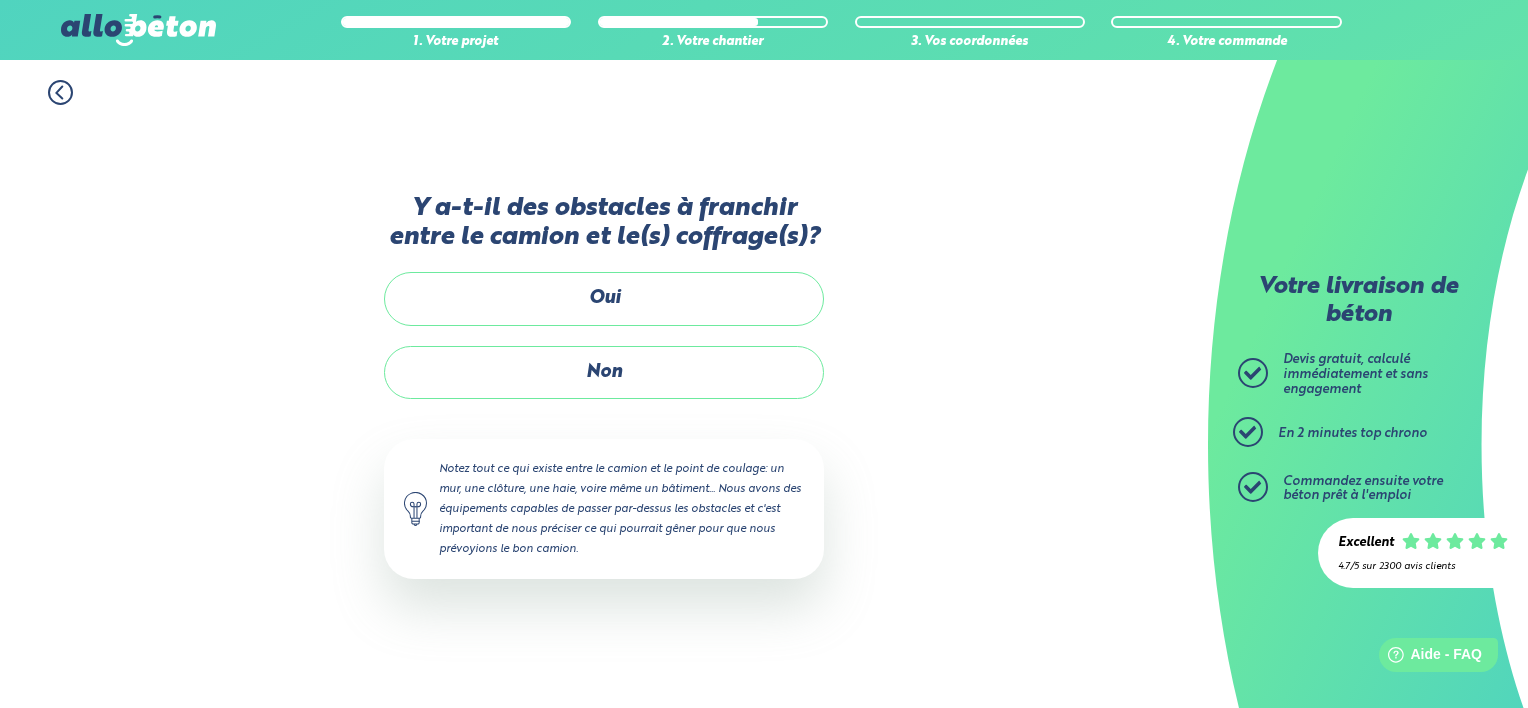click on "1. Votre projet
2. Votre chantier
3. Vos coordonnées
4. Votre commande
Y a-t-il des obstacles à franchir entre le camion et le(s) coffrage(s)?
Oui
Non" at bounding box center (604, 384) 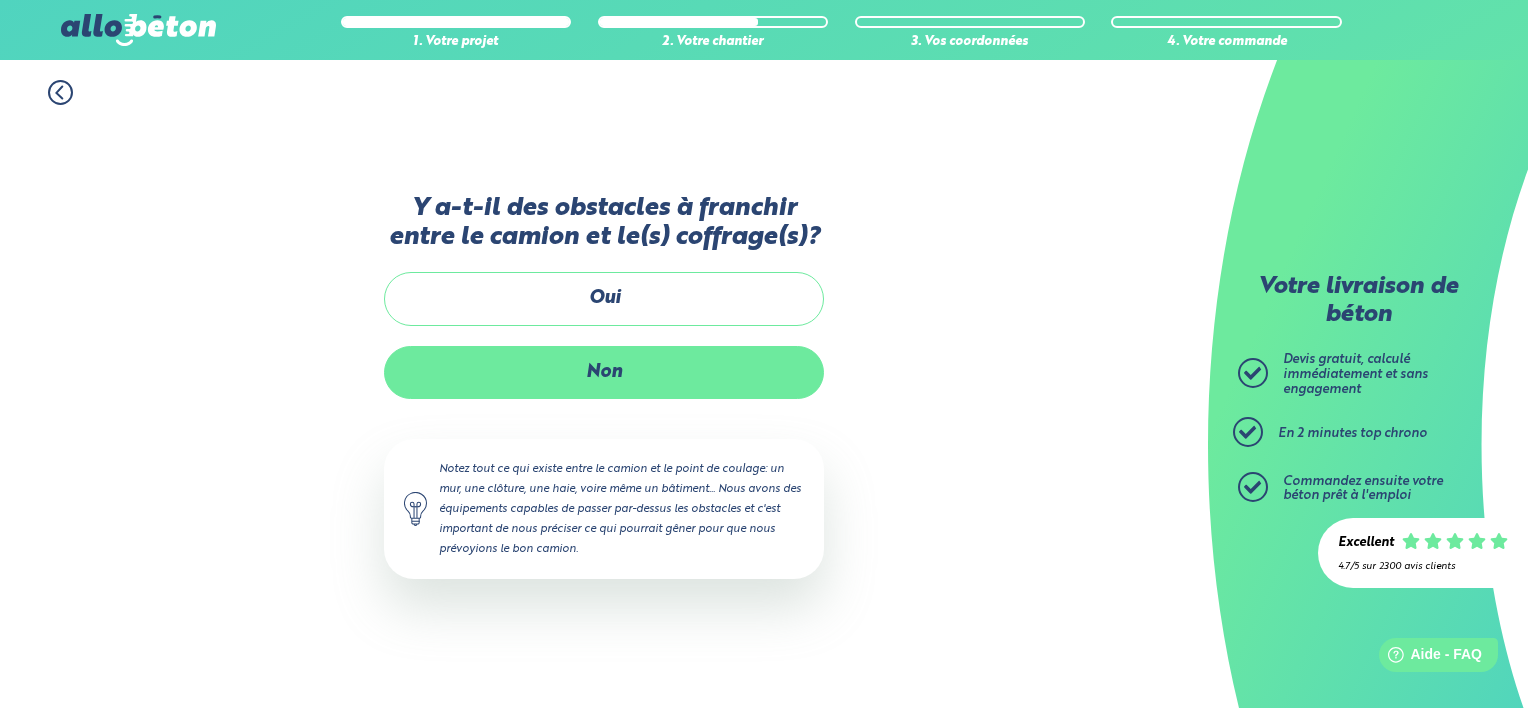 click on "Non" at bounding box center (604, 372) 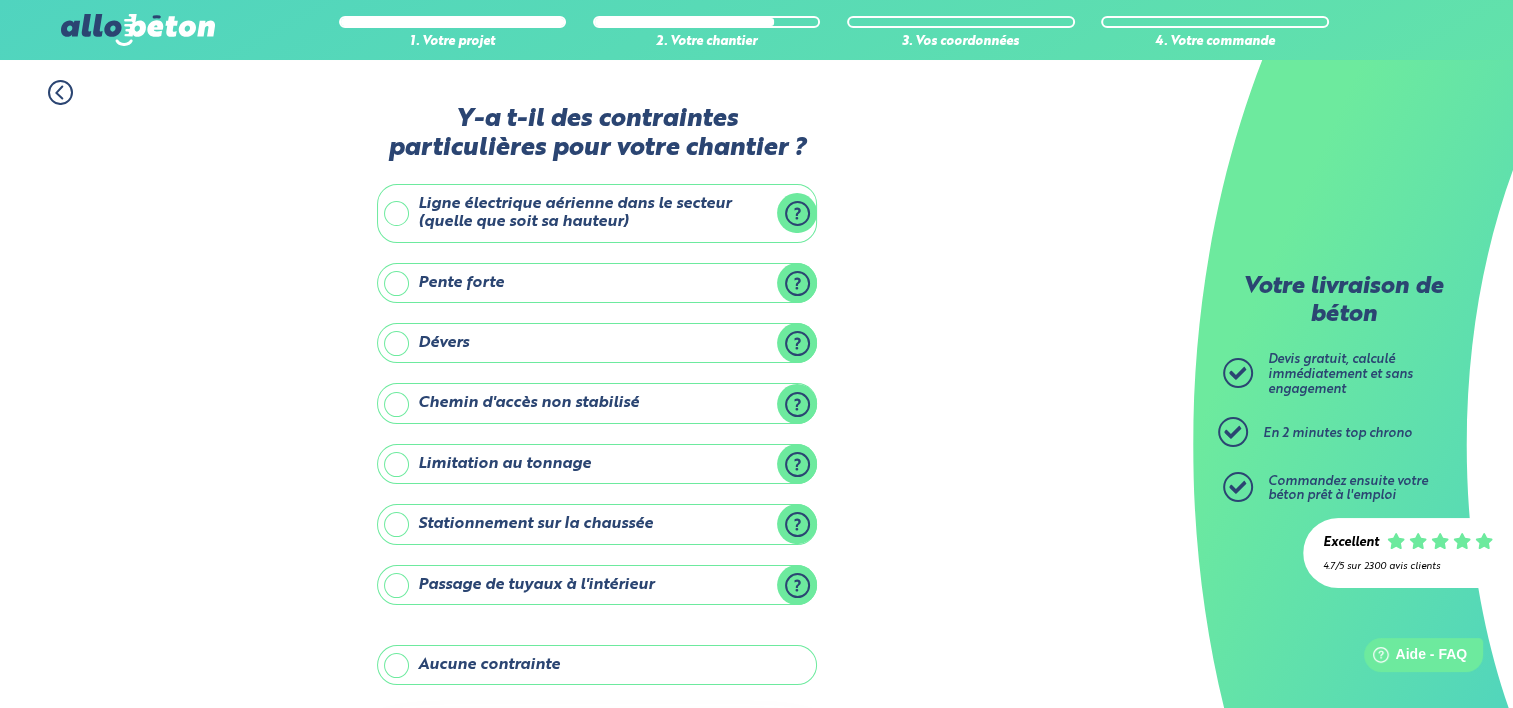 click on "Pente forte" at bounding box center [597, 283] 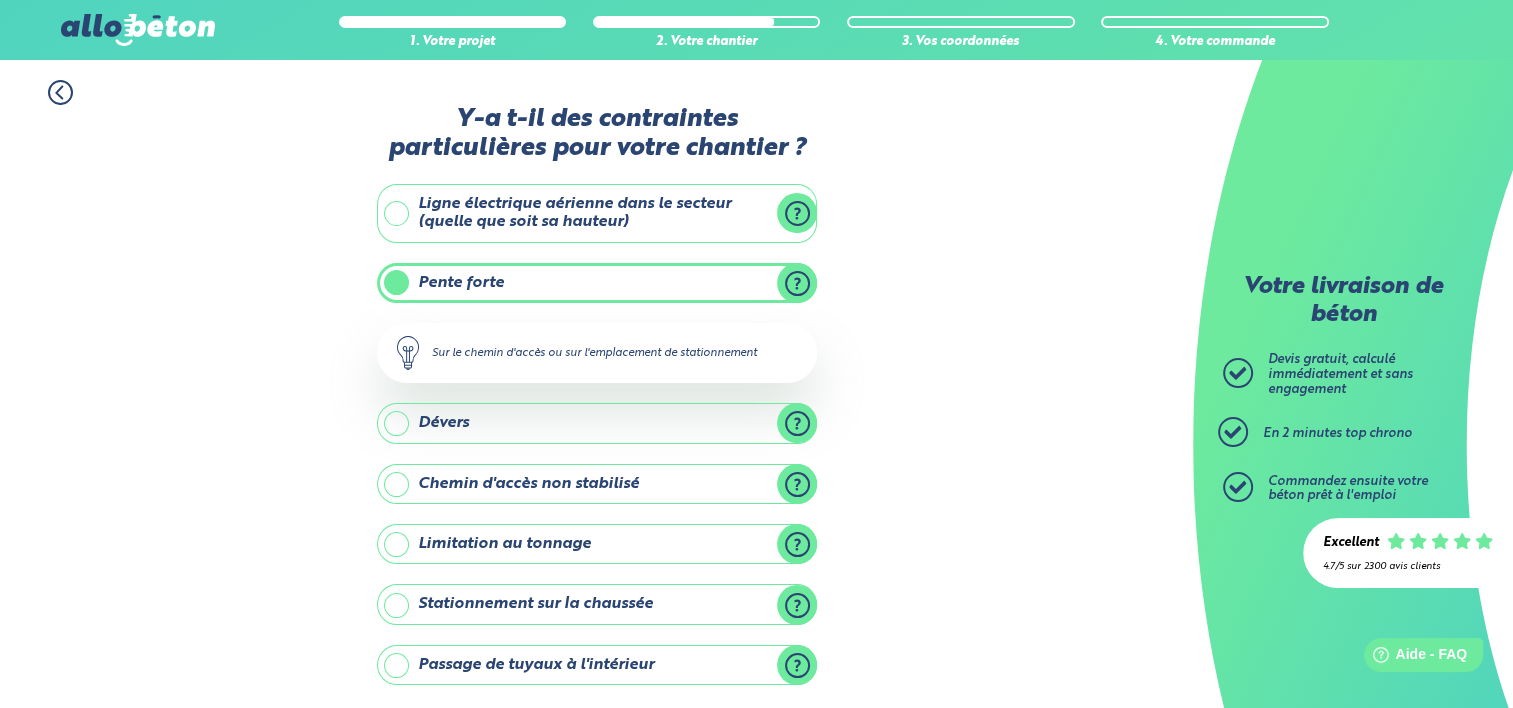 scroll, scrollTop: 295, scrollLeft: 0, axis: vertical 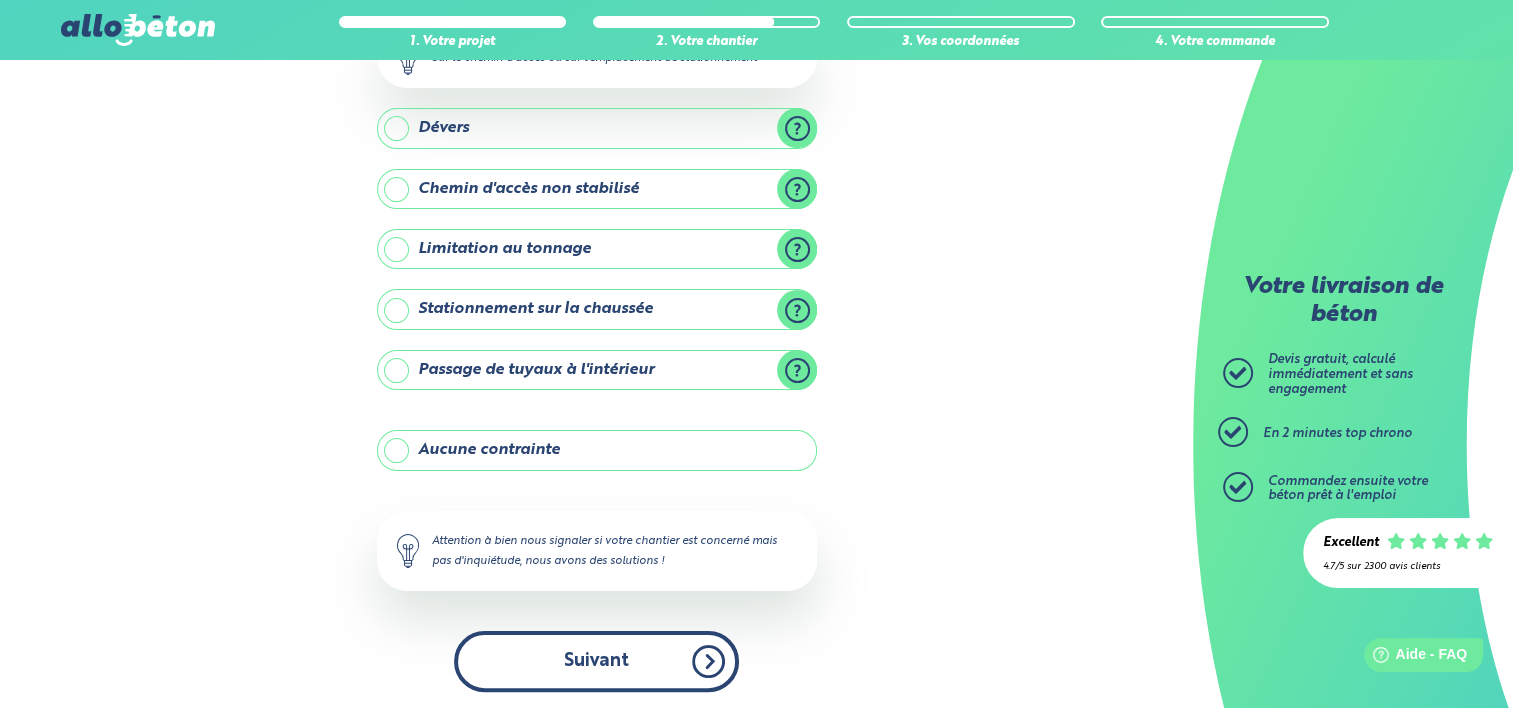 click on "Suivant" at bounding box center (596, 661) 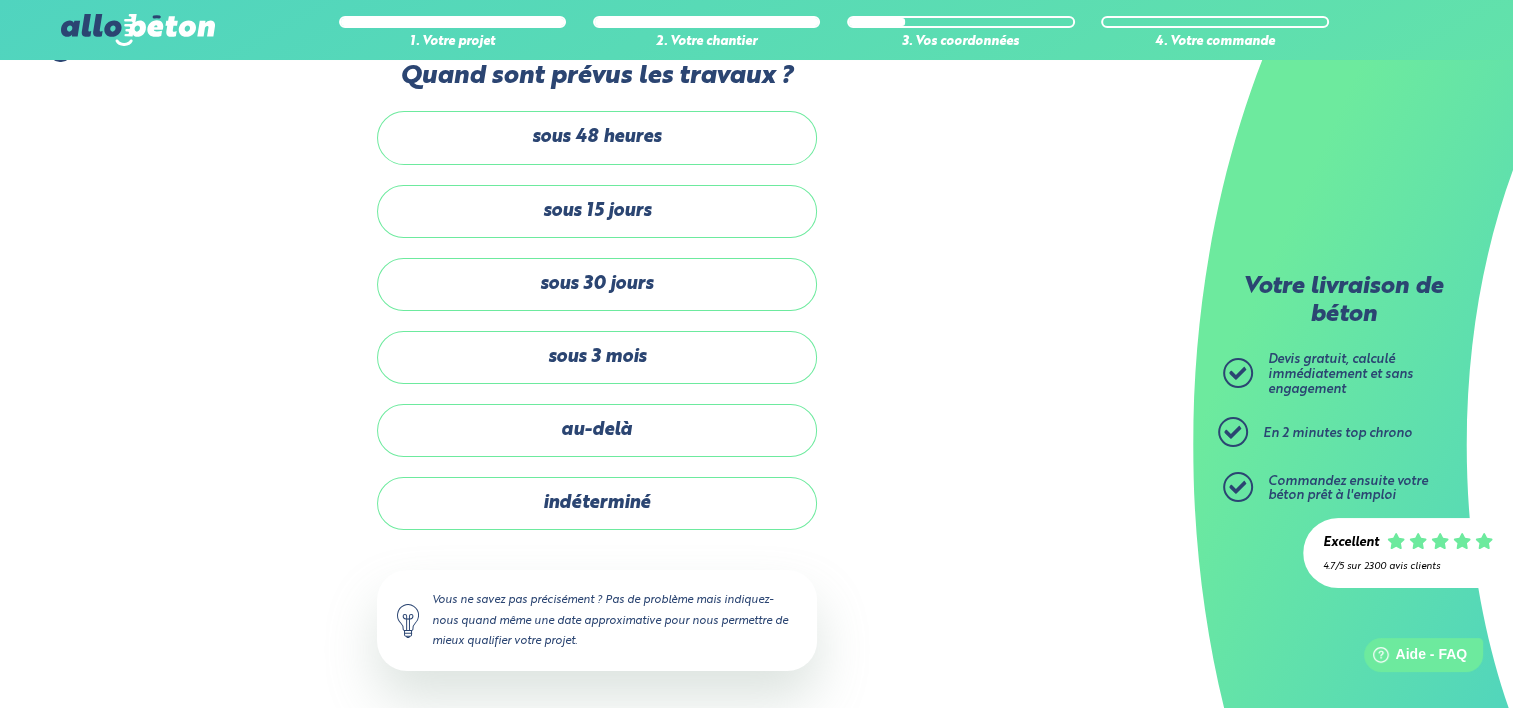 scroll, scrollTop: 0, scrollLeft: 0, axis: both 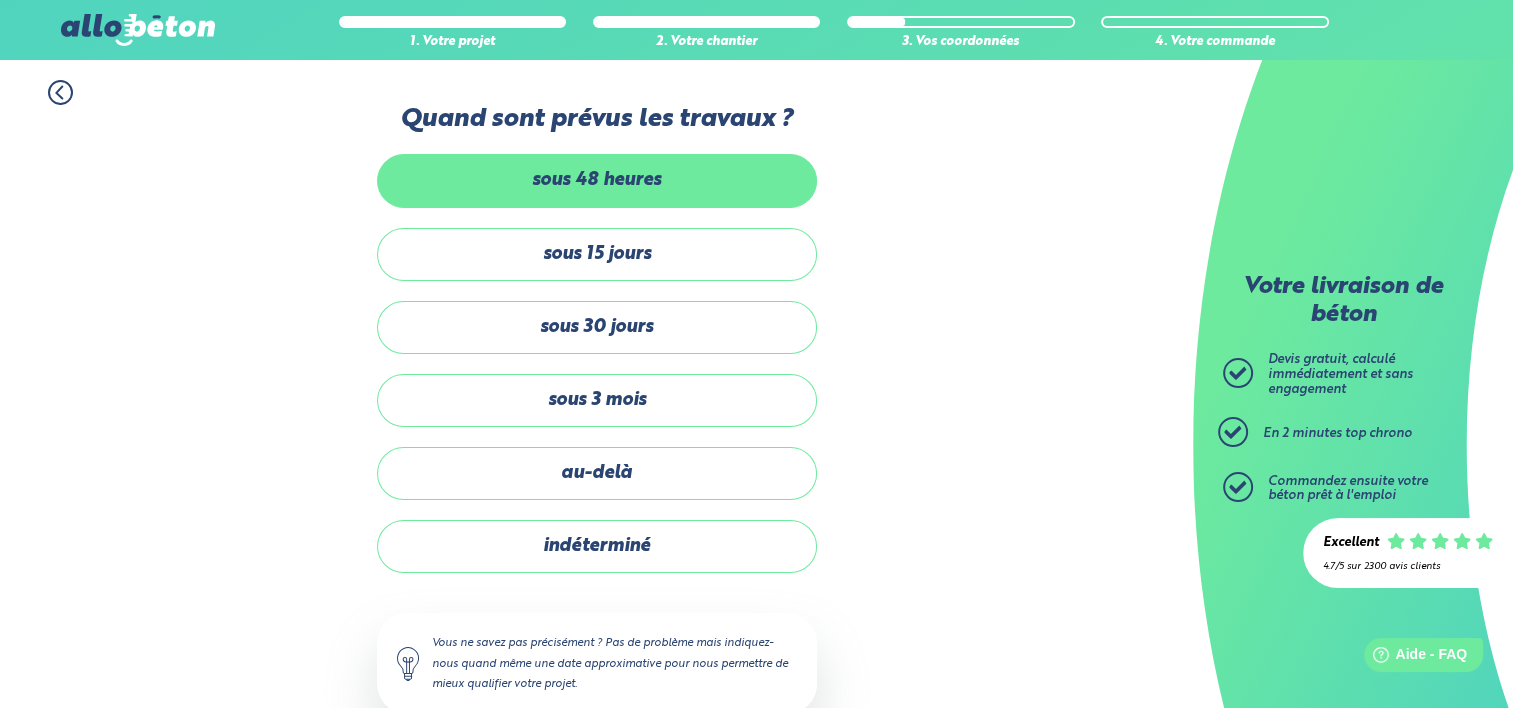 click on "sous 48 heures" at bounding box center (597, 180) 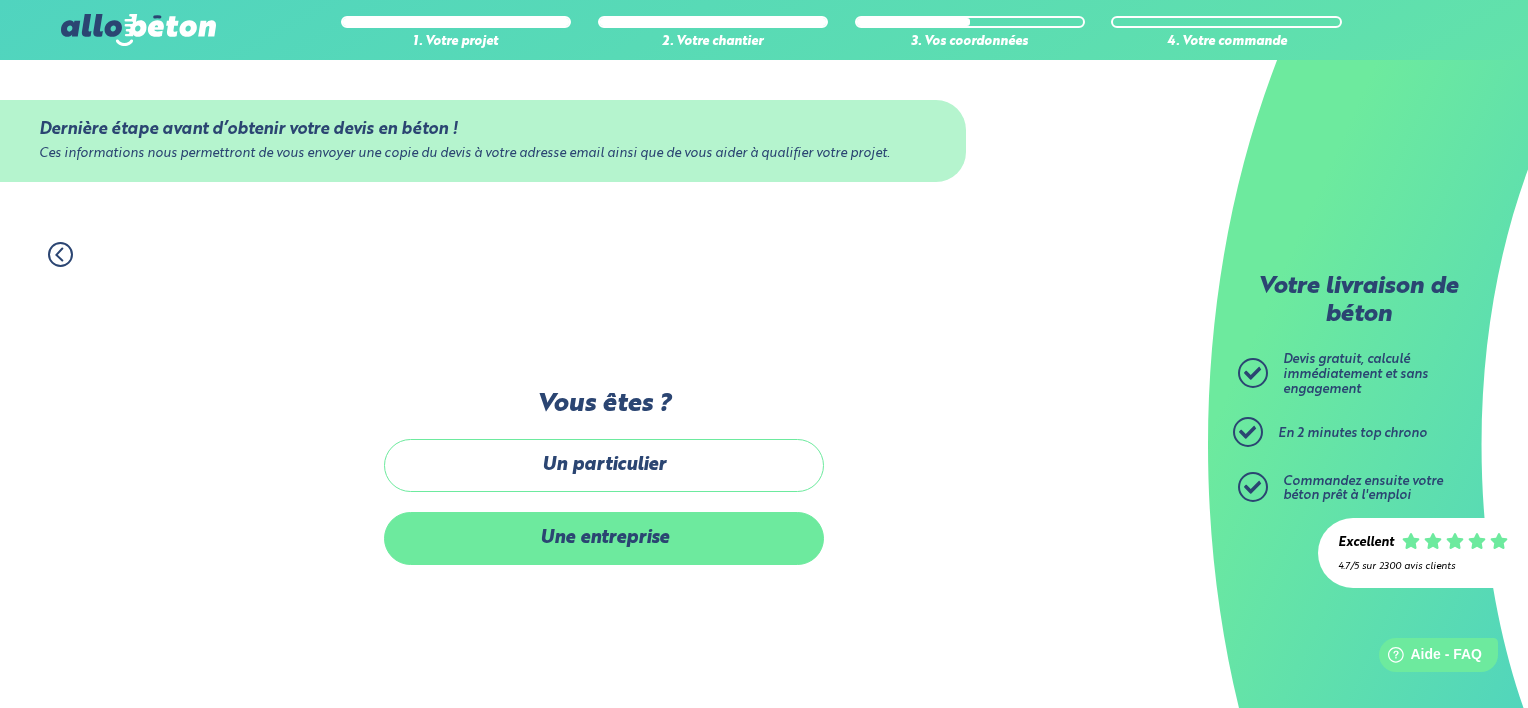 click on "Une entreprise" at bounding box center [604, 538] 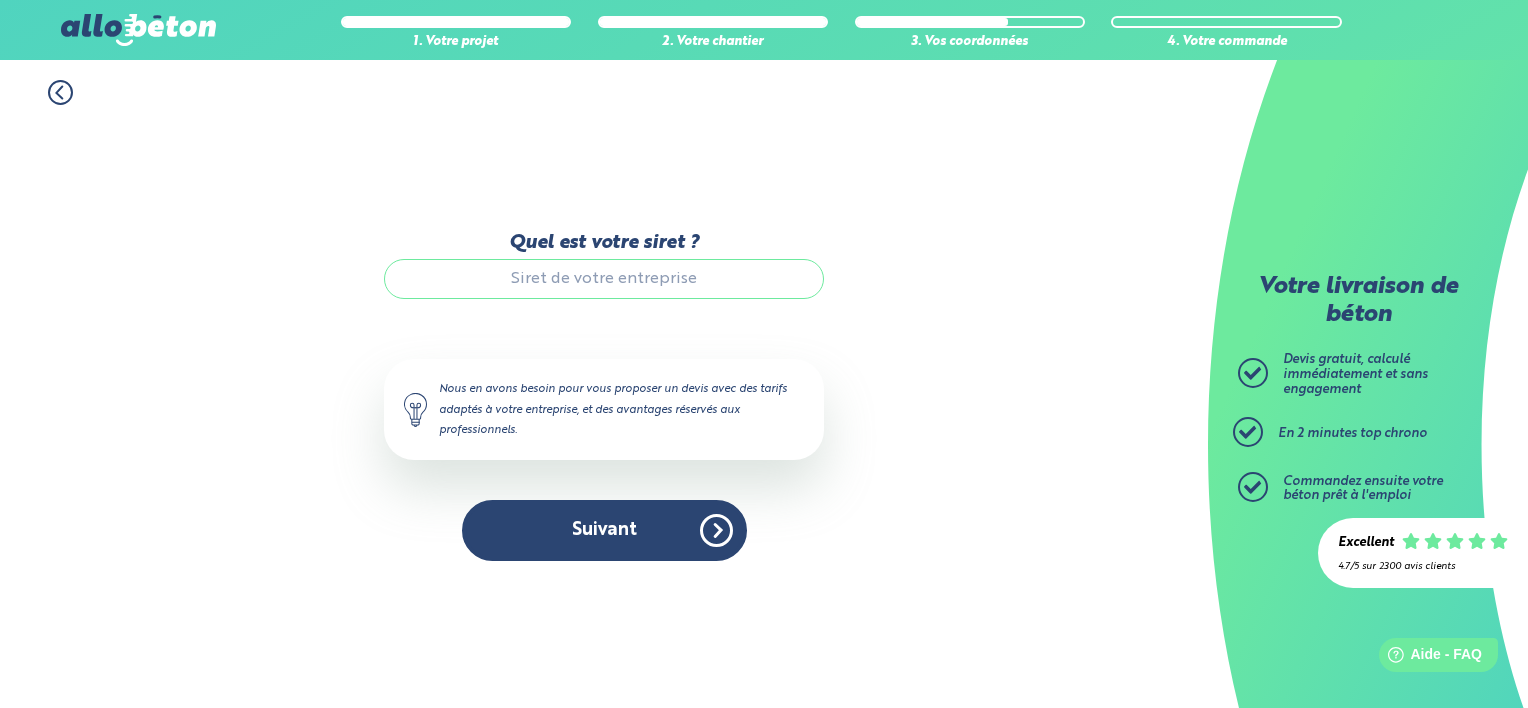 click on "Quel est votre siret ?" at bounding box center [604, 279] 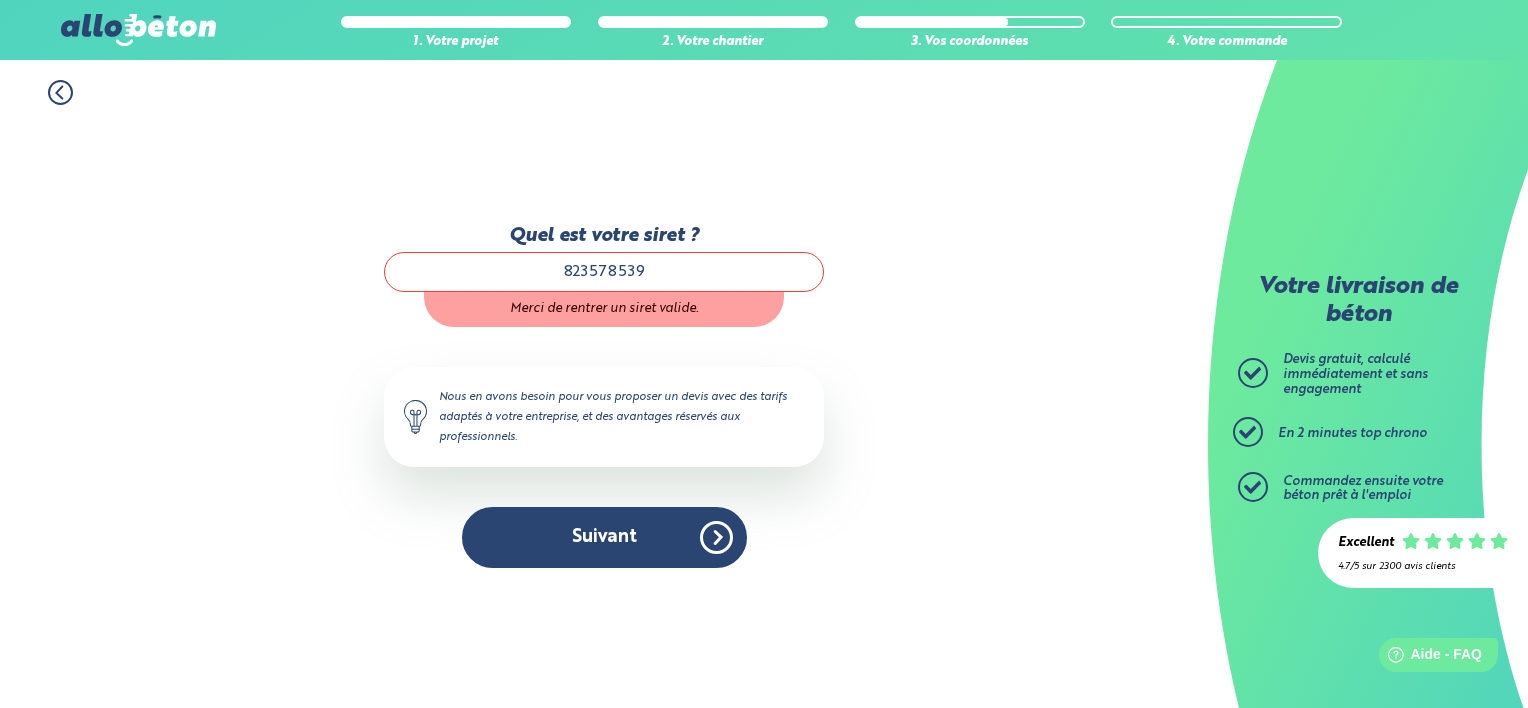 click on "1. Votre projet
2. Votre chantier
3. Vos coordonnées
4. Votre commande
Quel est votre siret ? 823578539 Merci de rentrer un siret valide.
Le N° de SIRET saisi n’est pas reconnu, veuillez le corriger ou poursuivre en tant que particulier.
Nous en avons besoin pour vous proposer un devis avec des tarifs adaptés à votre entreprise, et des avantages réservés aux professionnels.
Suivant" at bounding box center [604, 384] 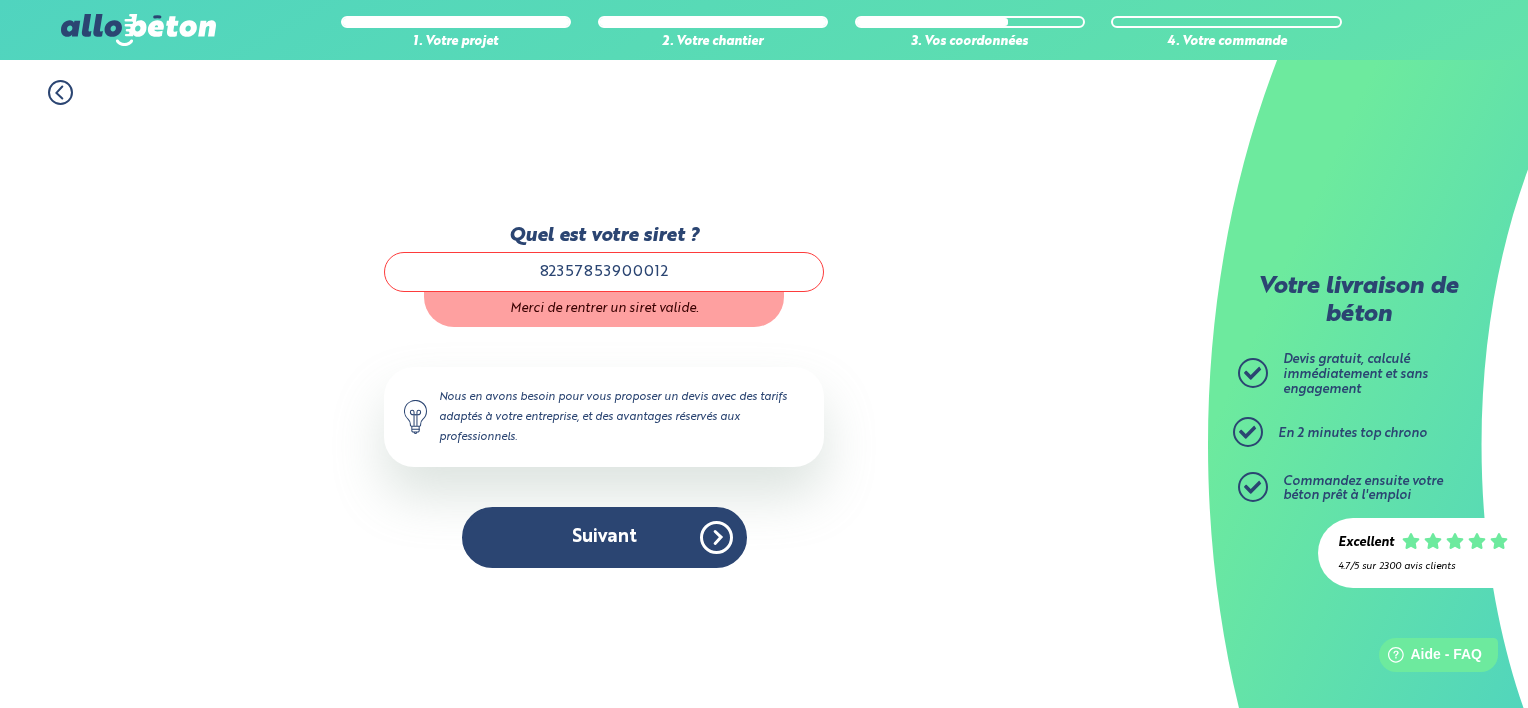 type on "82357853900012" 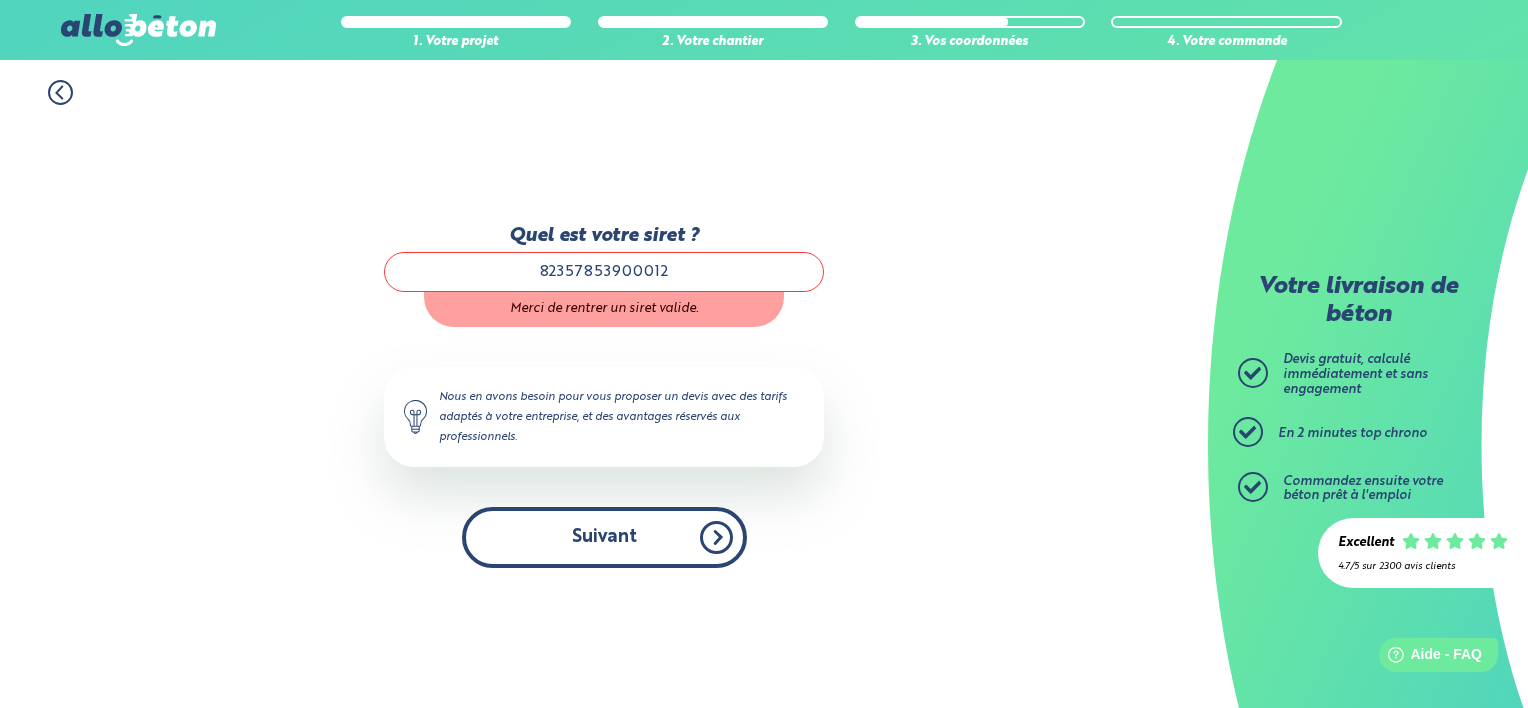 click on "Suivant" at bounding box center [604, 537] 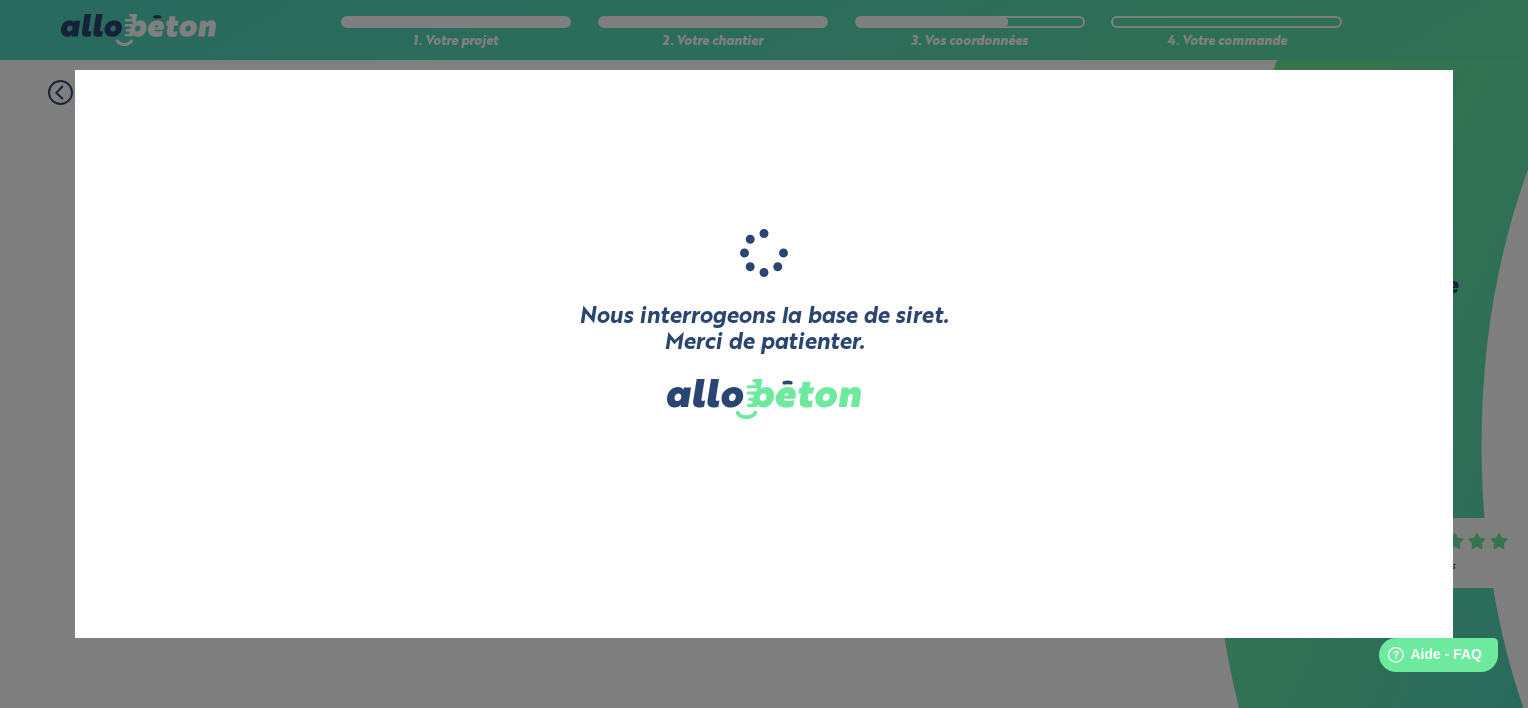 type on "CLB" 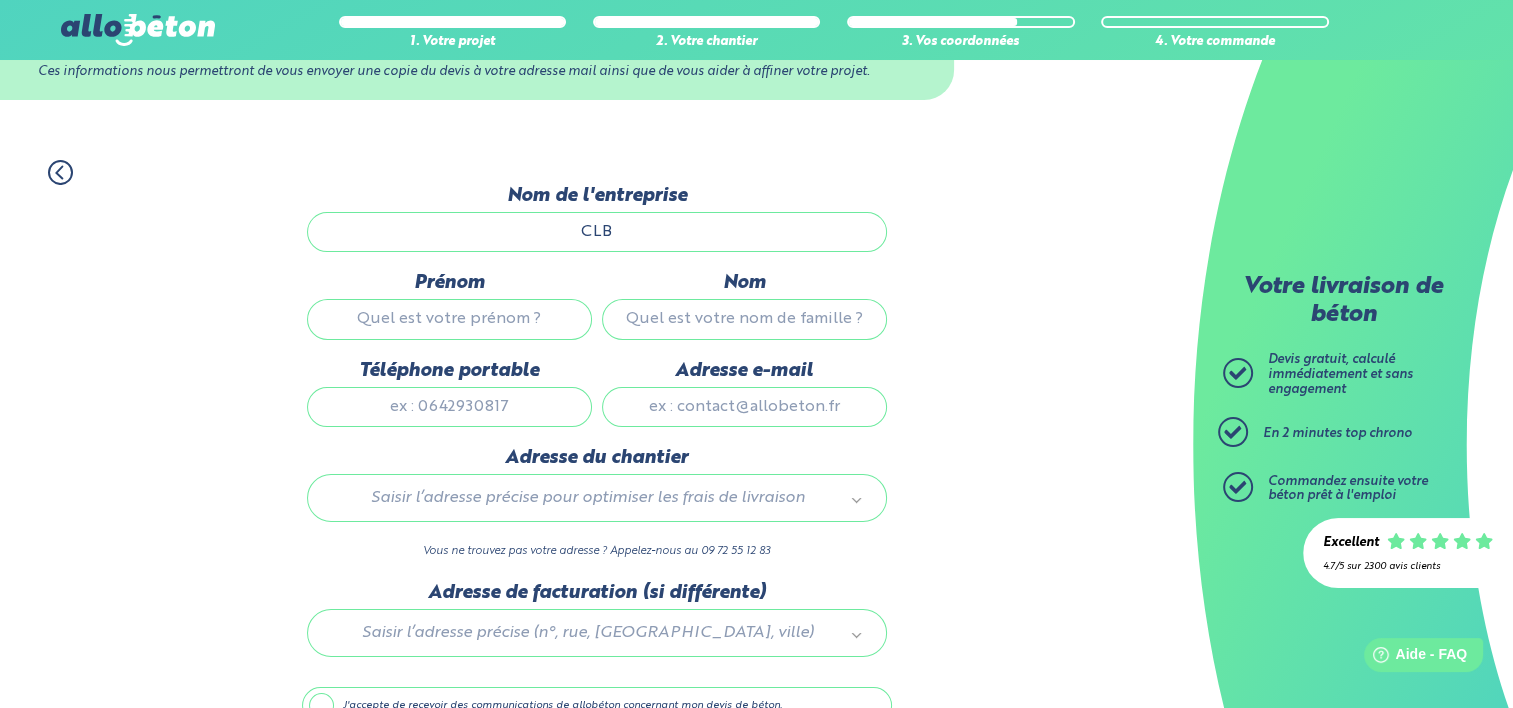 scroll, scrollTop: 95, scrollLeft: 0, axis: vertical 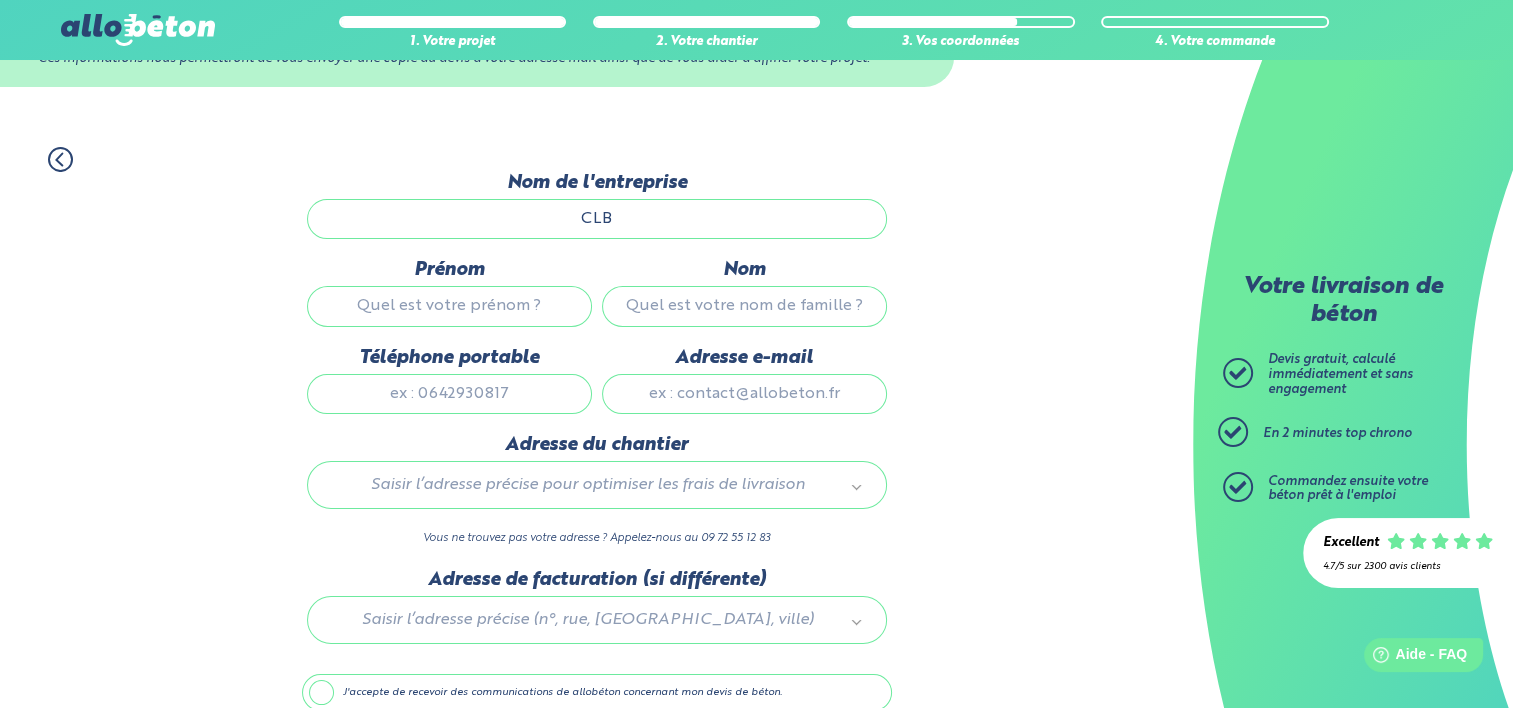 click on "Prénom" at bounding box center (449, 306) 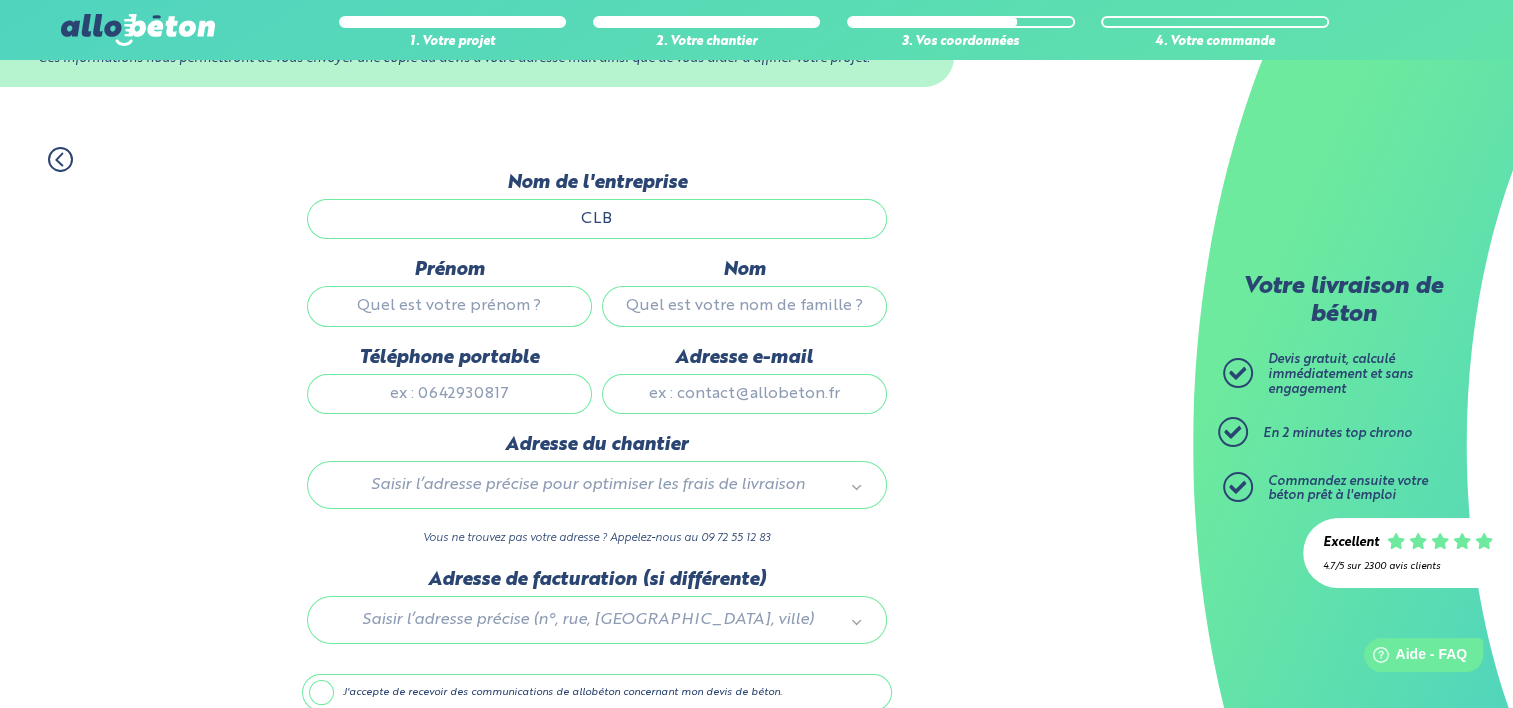 type on "CHRISTOPHE" 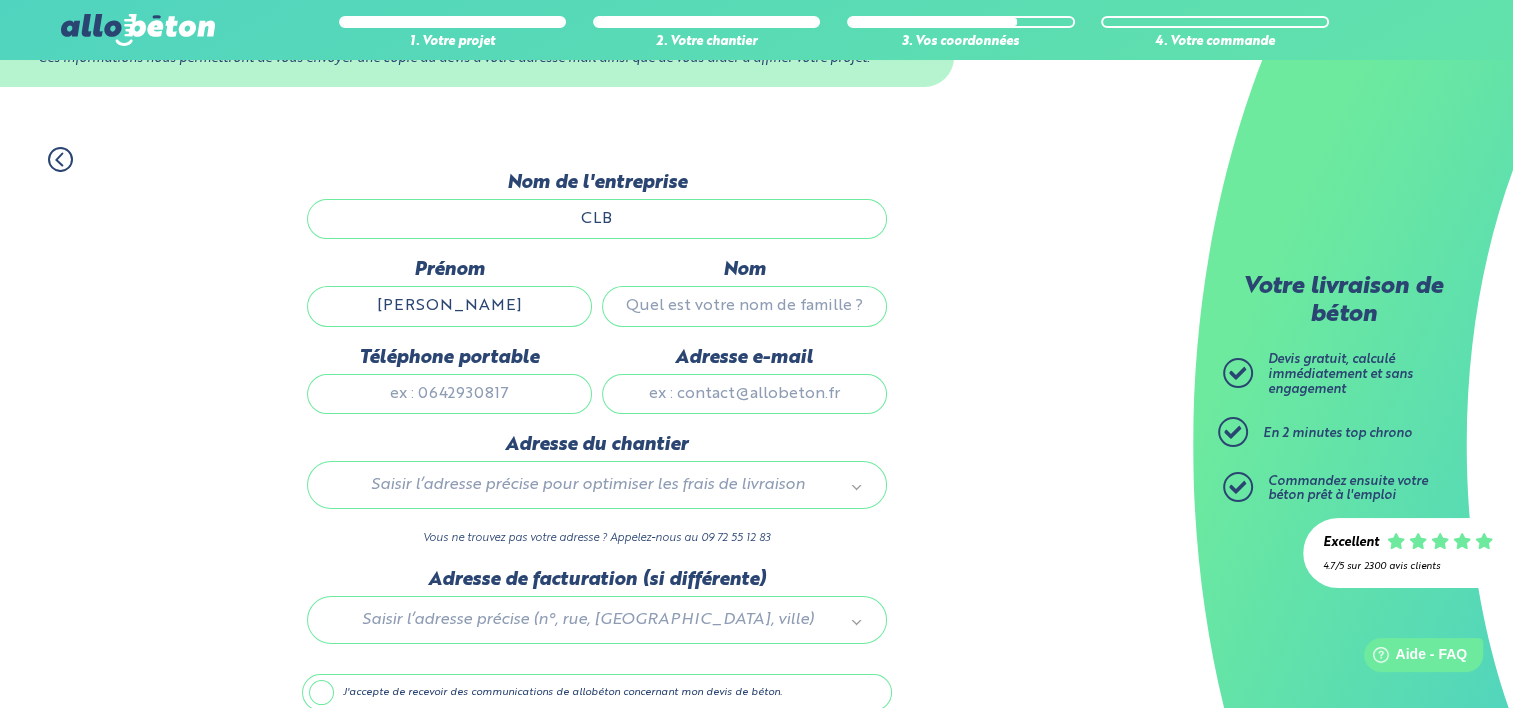 type on "LEGRAND" 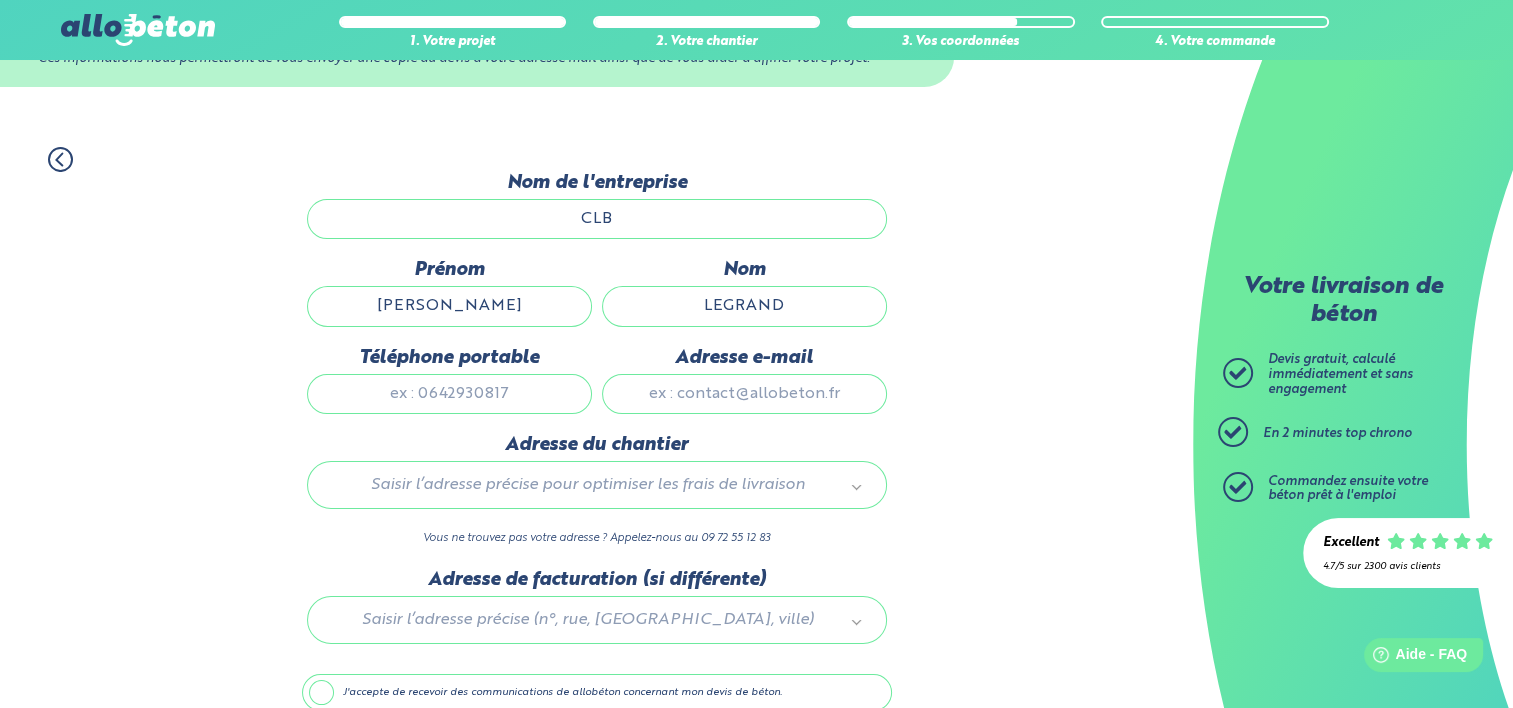 type on "0642969418" 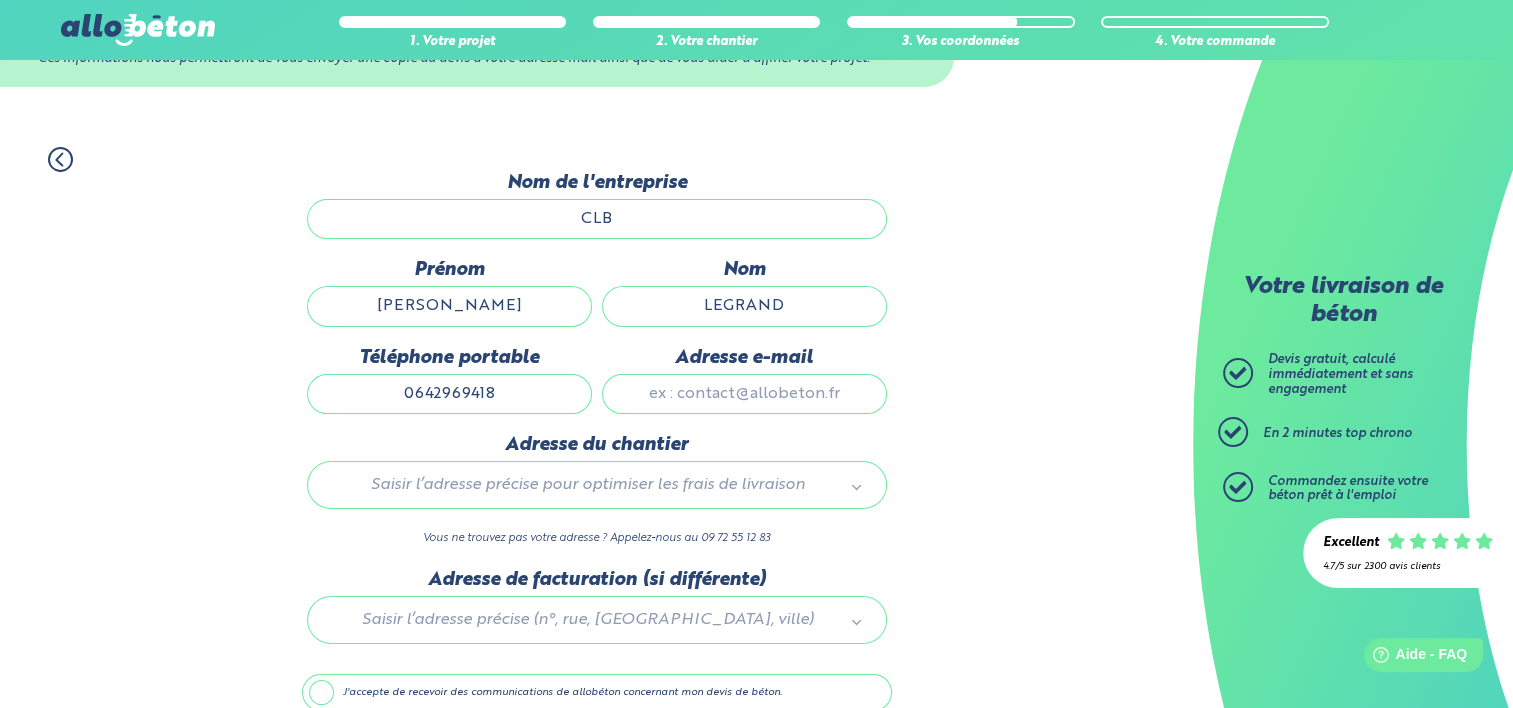 type on "clb.legrand@orange.fr" 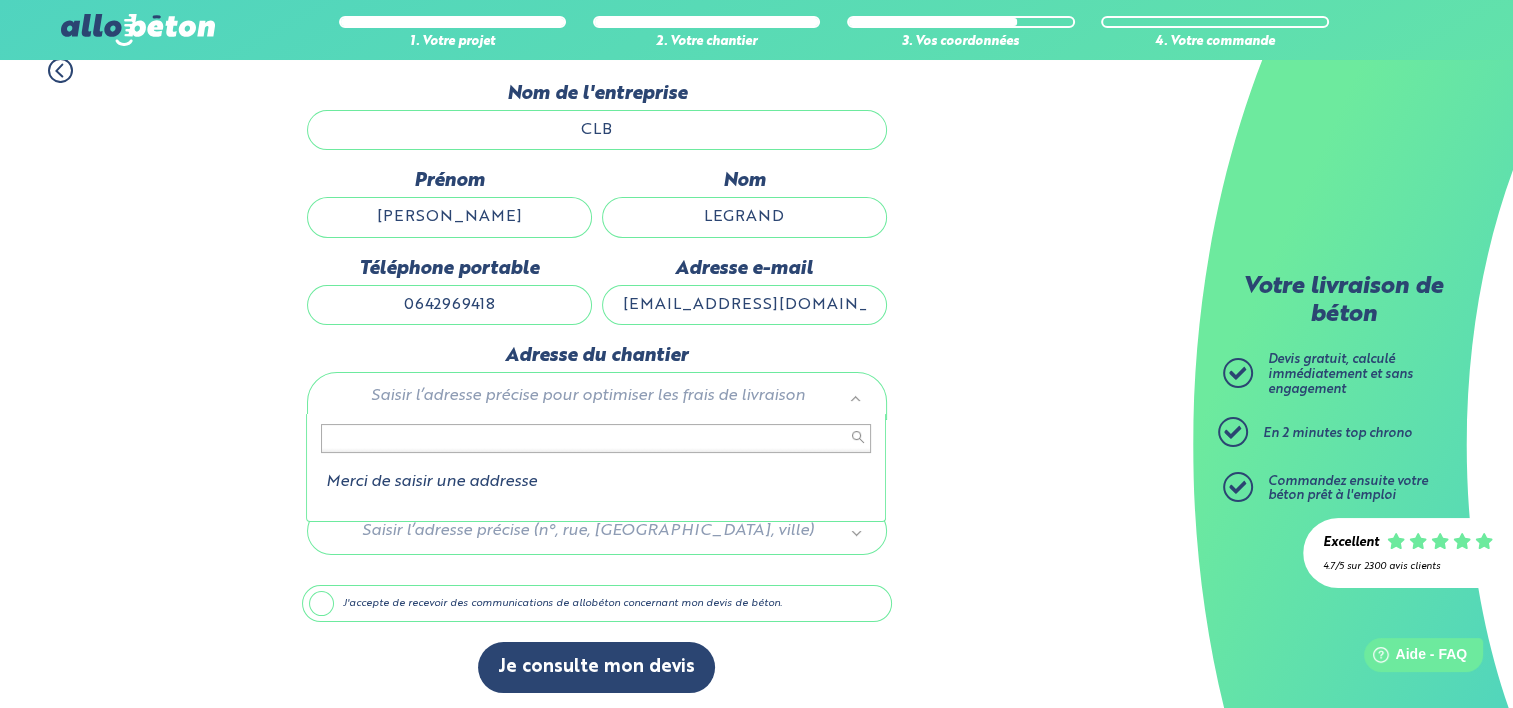 scroll, scrollTop: 187, scrollLeft: 0, axis: vertical 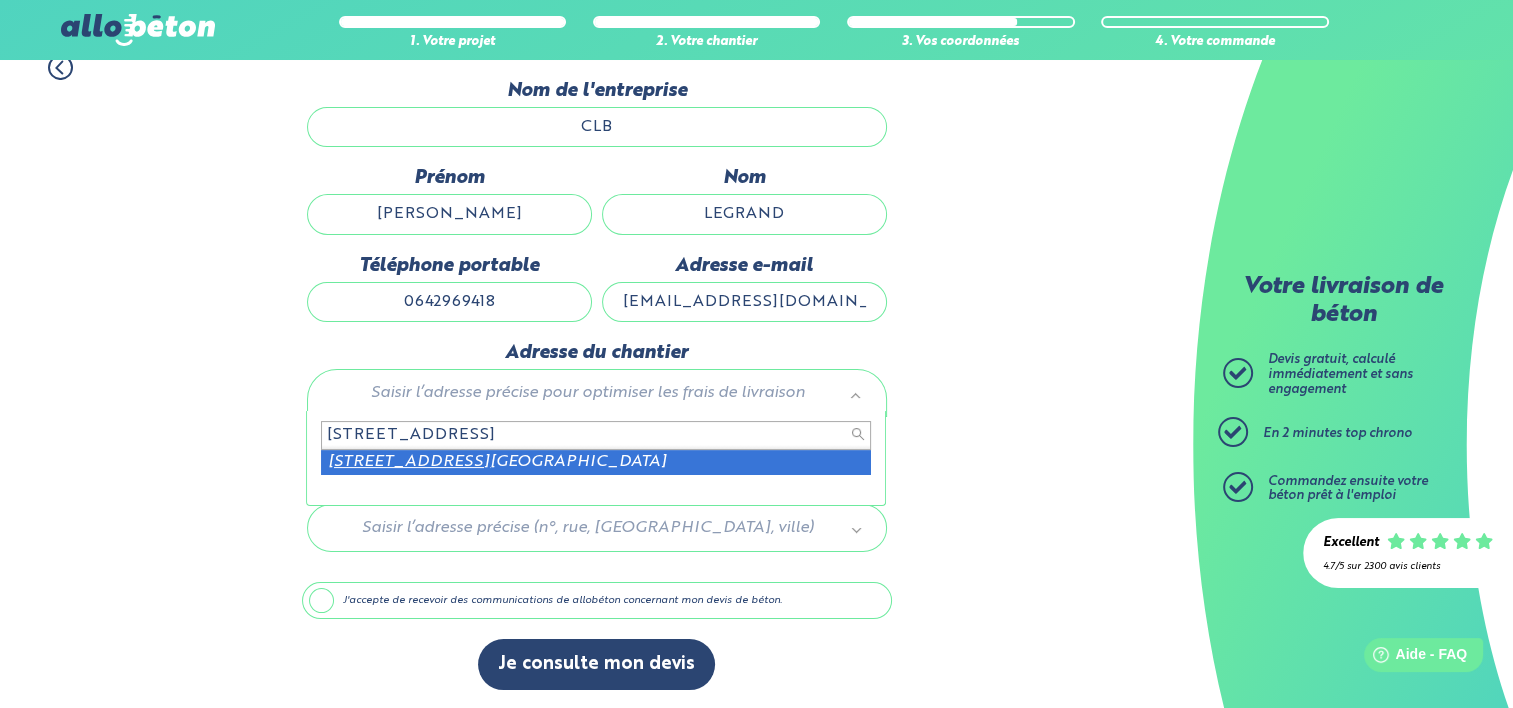 type on "43 rue des mazures 60350" 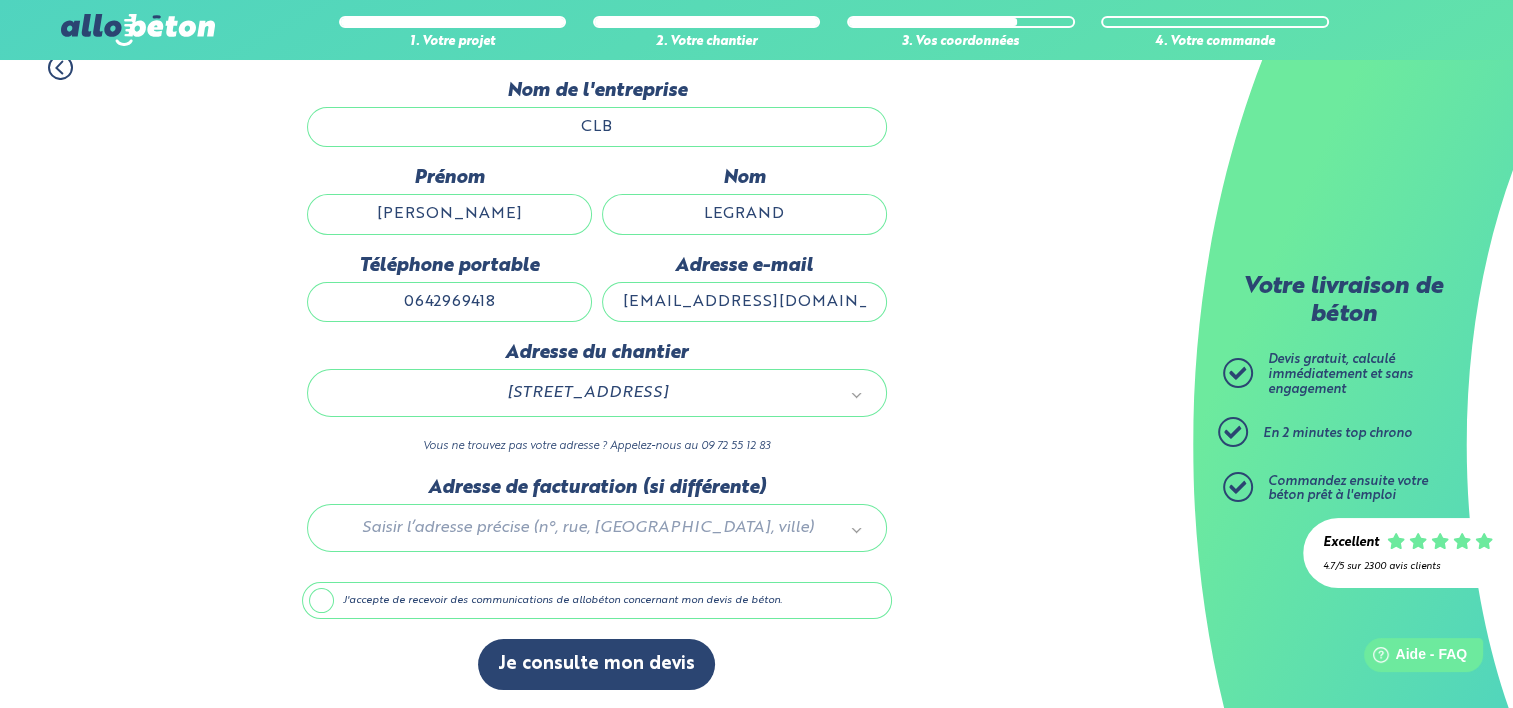 click at bounding box center (597, 524) 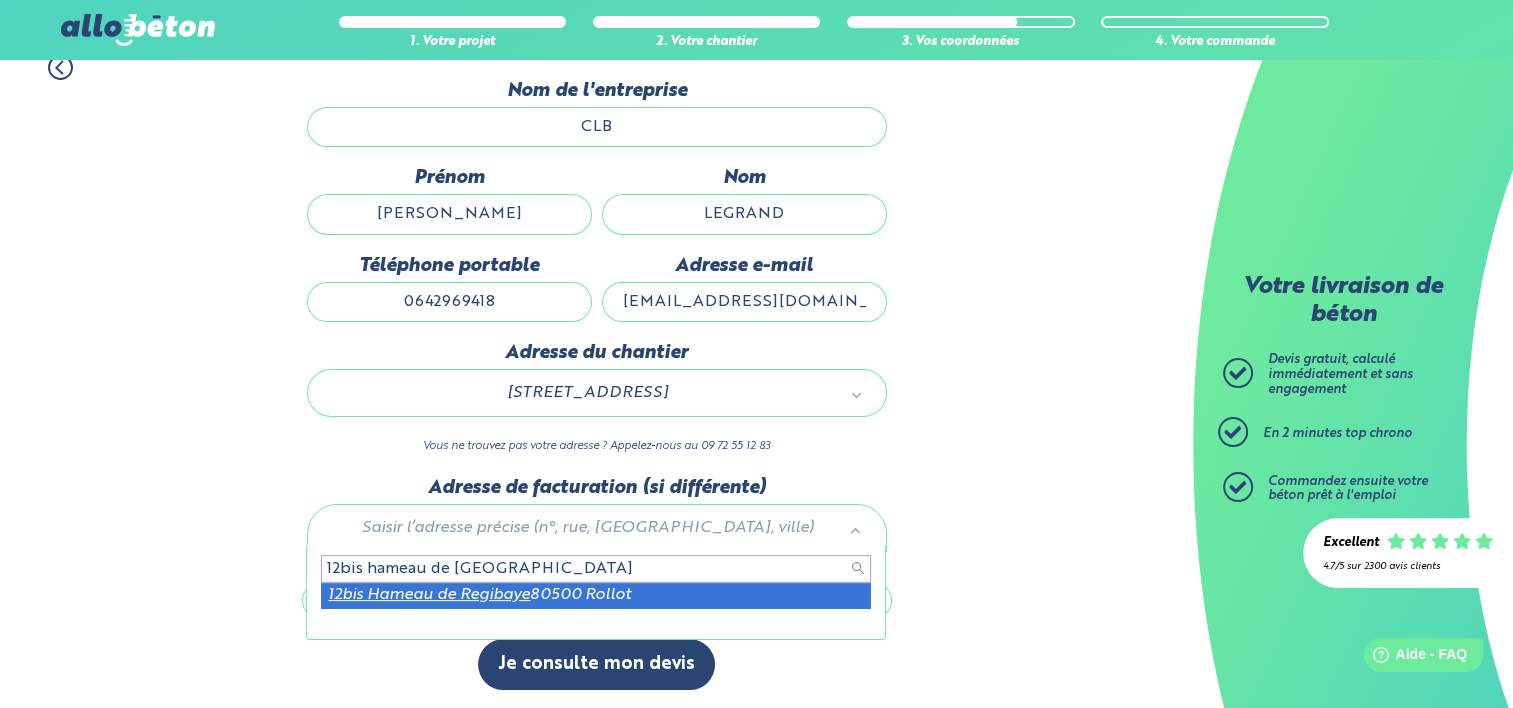 type on "12bis hameau de regibaye" 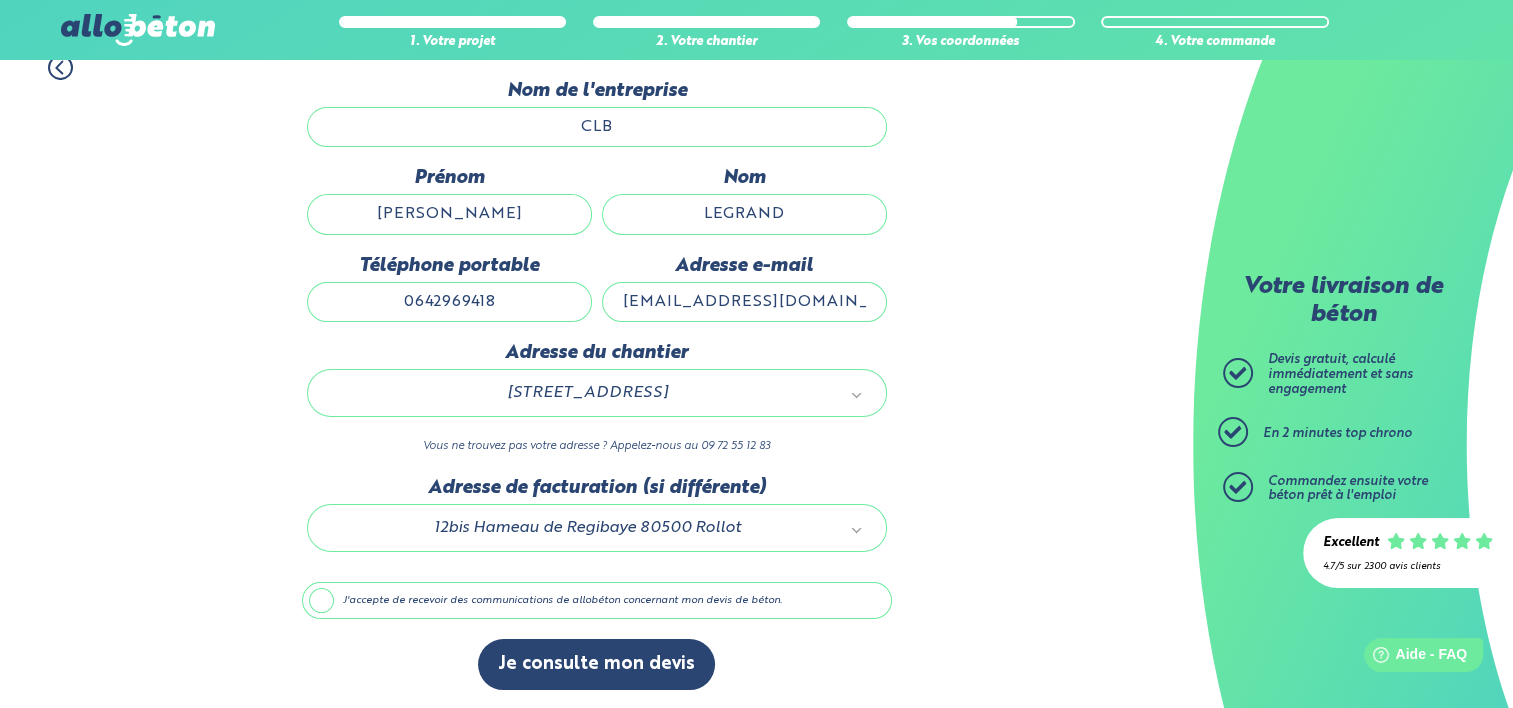 click on "J'accepte de recevoir des communications de allobéton concernant mon devis de béton." at bounding box center (597, 601) 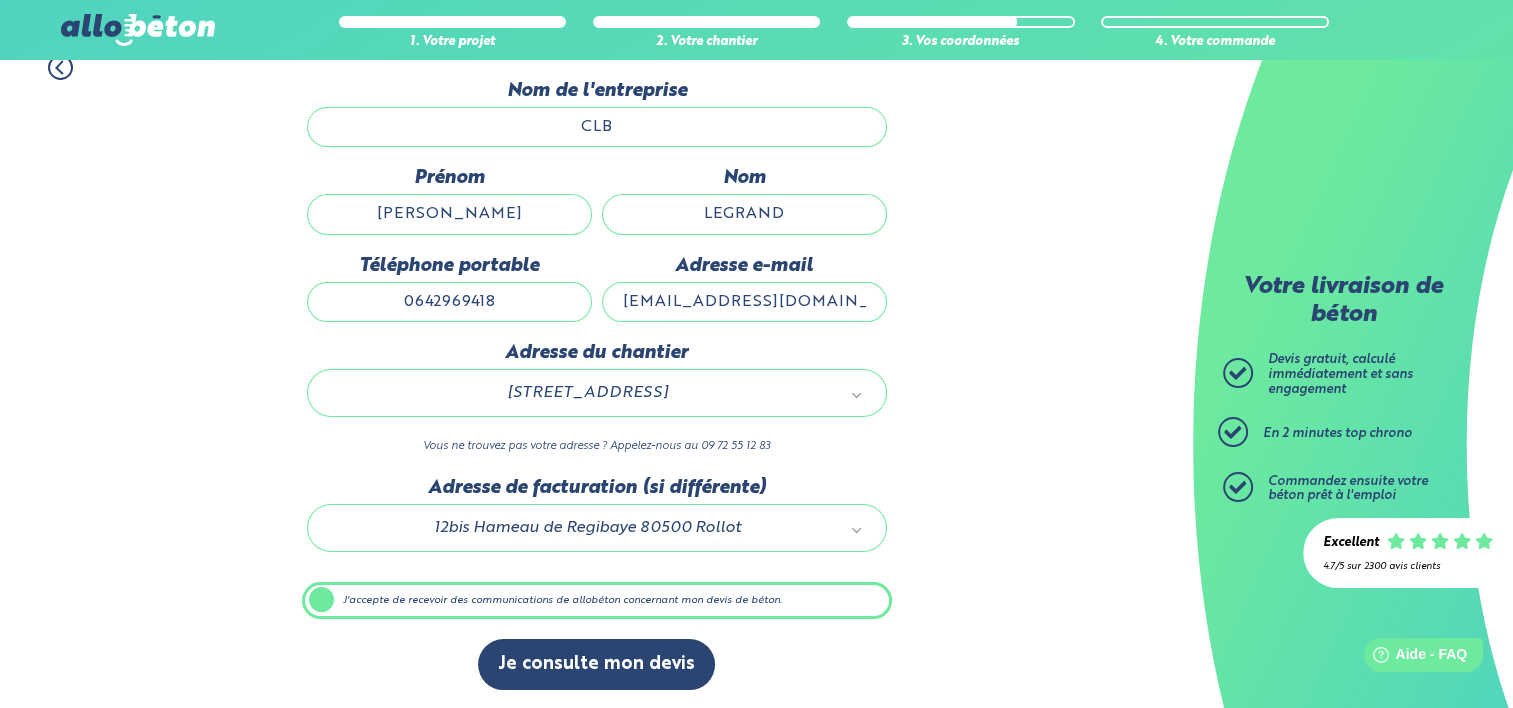 scroll, scrollTop: 186, scrollLeft: 0, axis: vertical 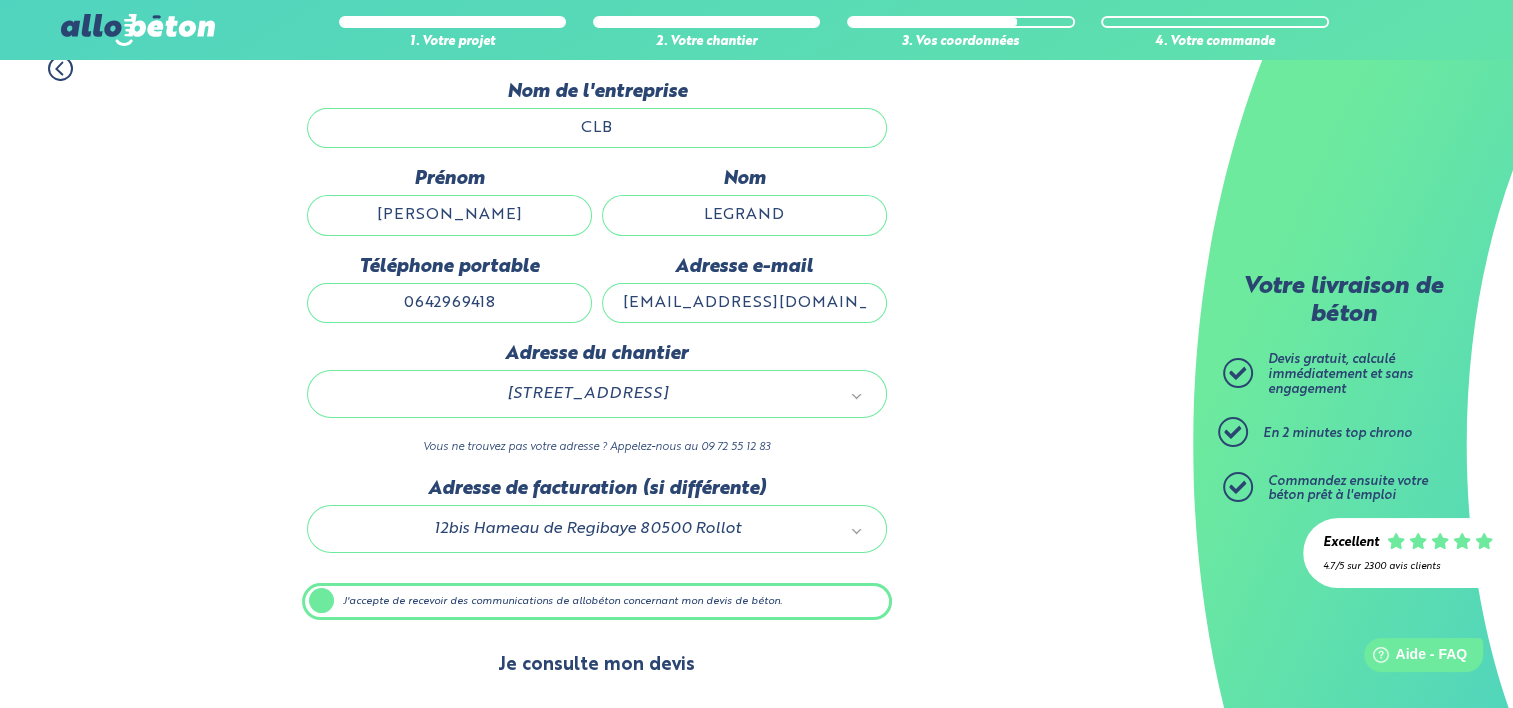 click on "Je consulte mon devis" at bounding box center [596, 665] 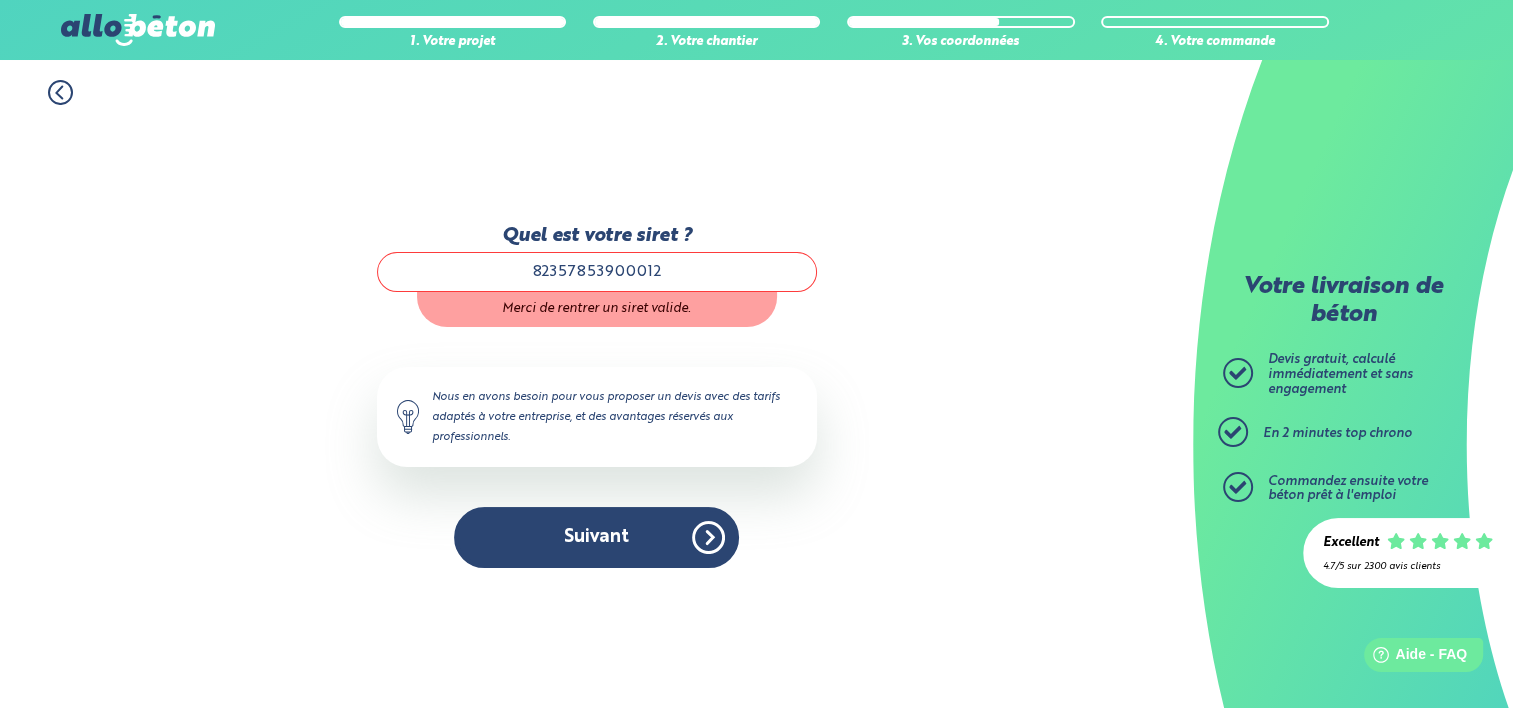 scroll, scrollTop: 0, scrollLeft: 0, axis: both 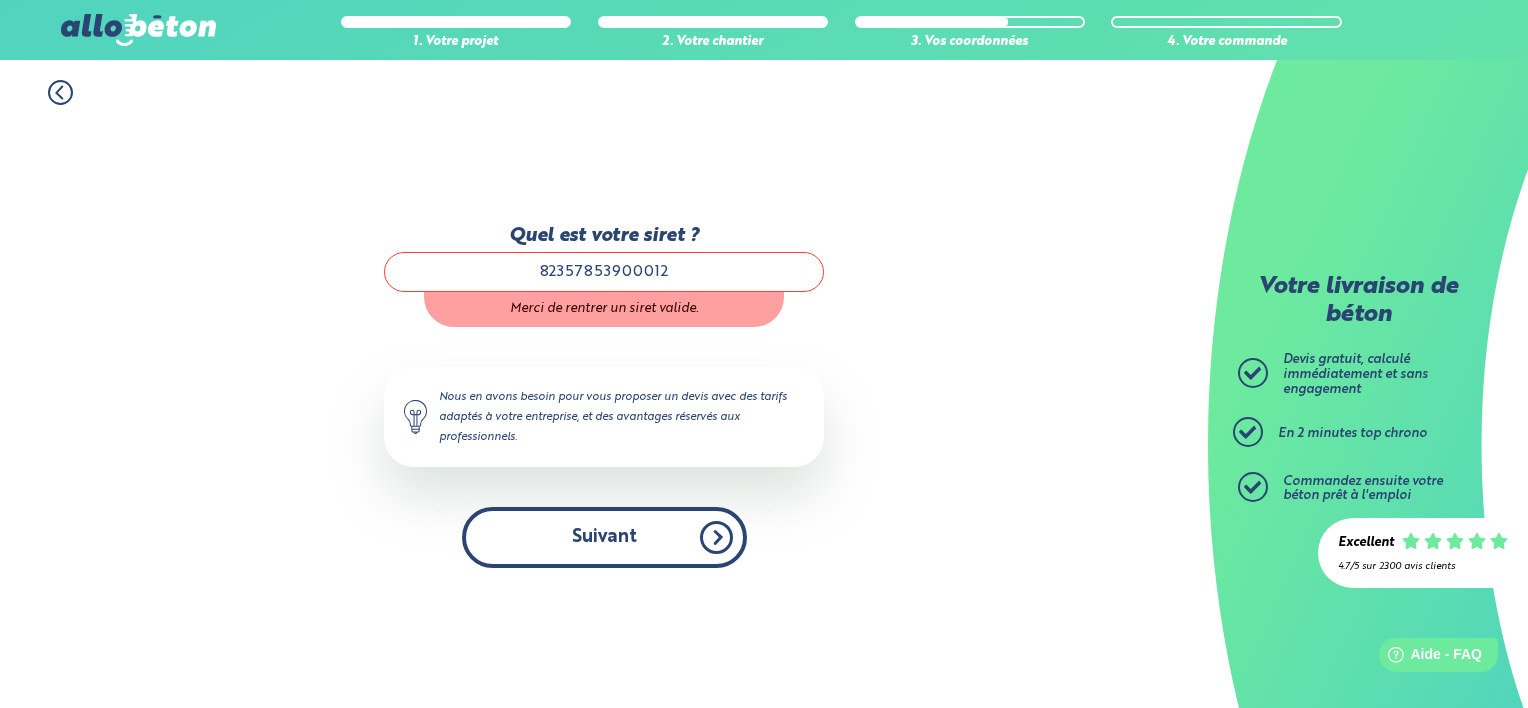 click on "Suivant" at bounding box center (604, 537) 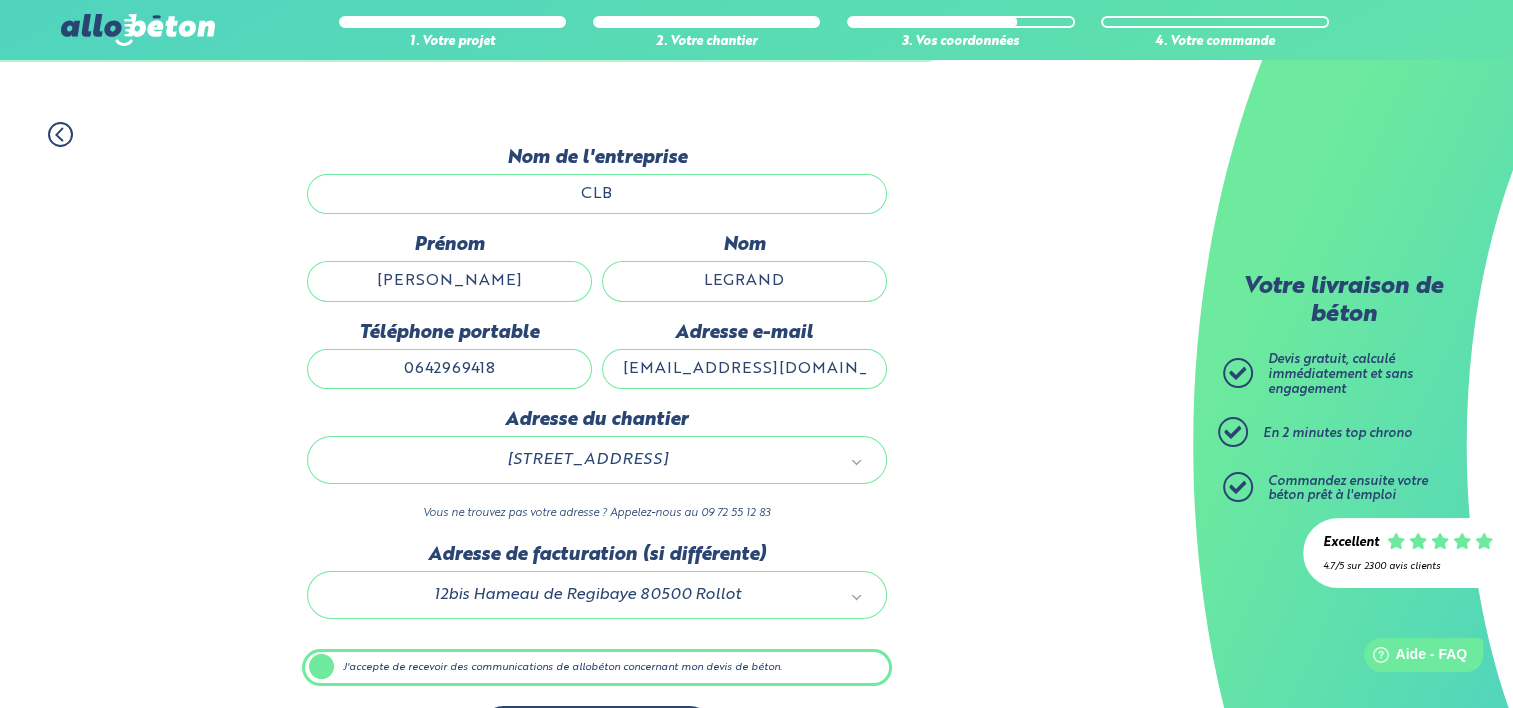 scroll, scrollTop: 186, scrollLeft: 0, axis: vertical 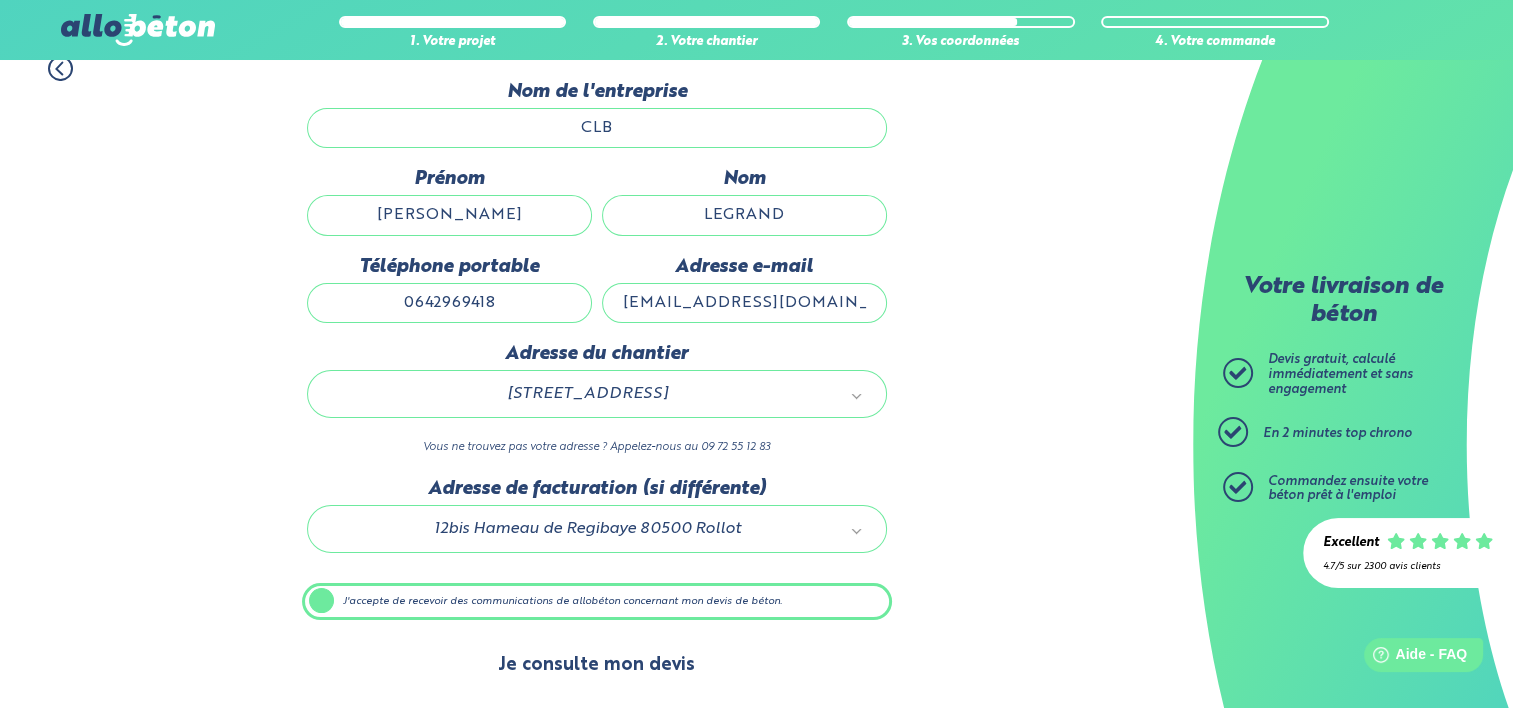 click on "Je consulte mon devis" at bounding box center (596, 665) 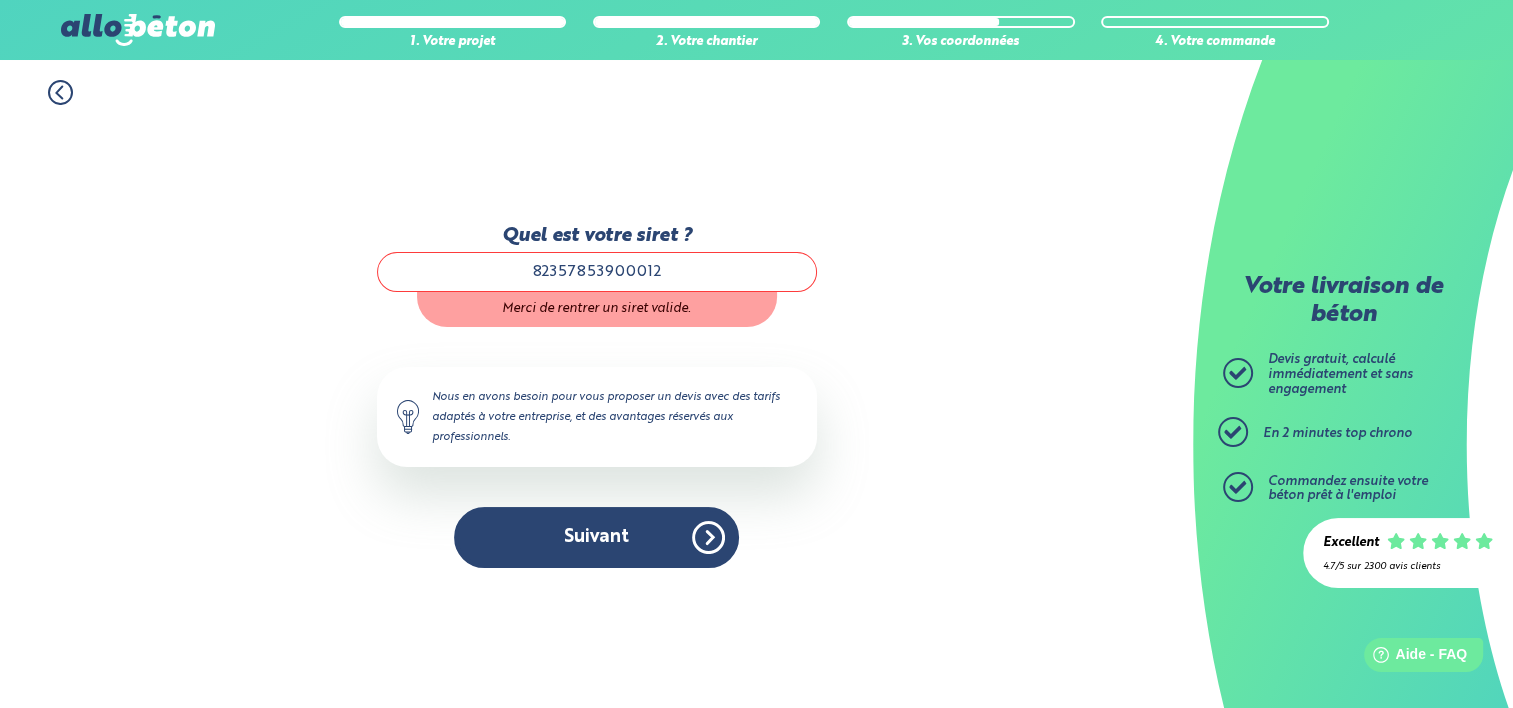 scroll, scrollTop: 0, scrollLeft: 0, axis: both 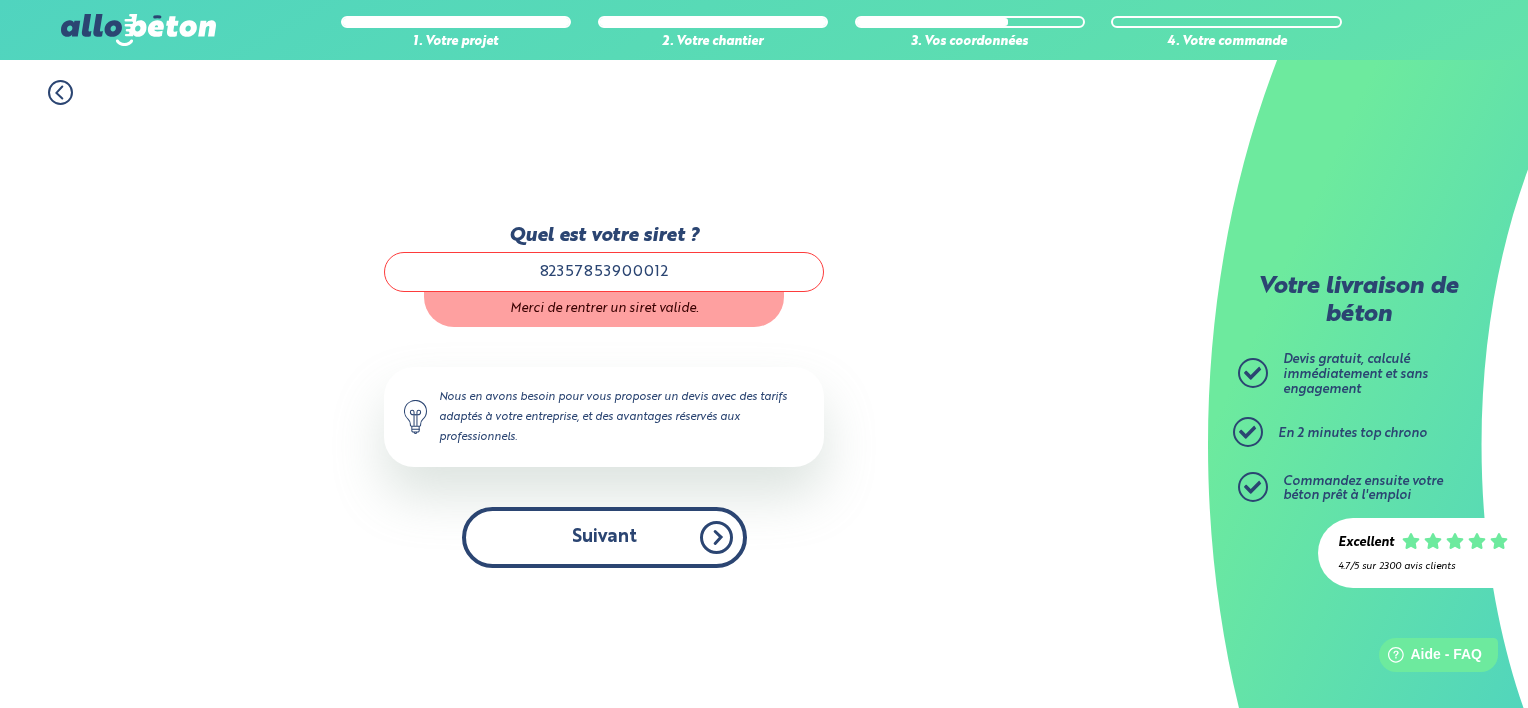 click on "Suivant" at bounding box center [604, 537] 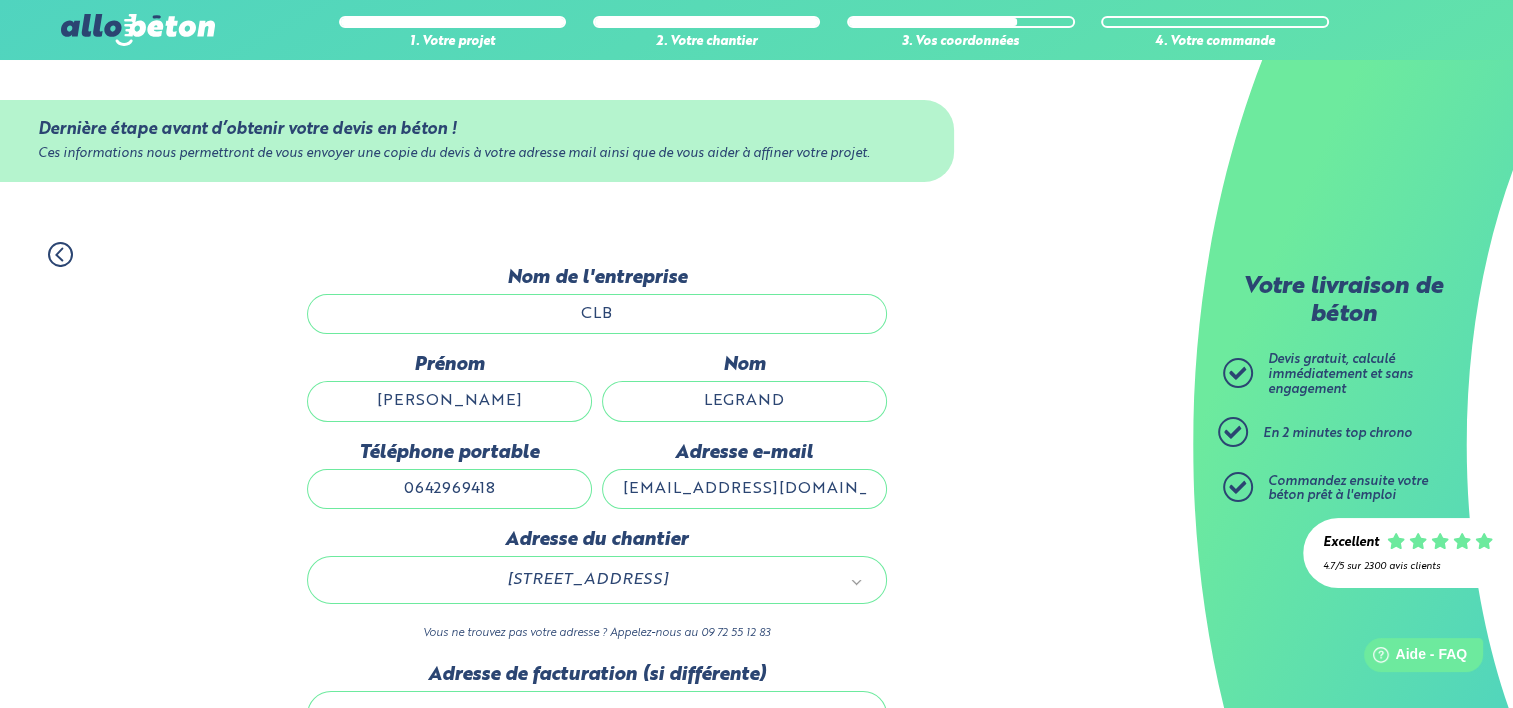 scroll, scrollTop: 186, scrollLeft: 0, axis: vertical 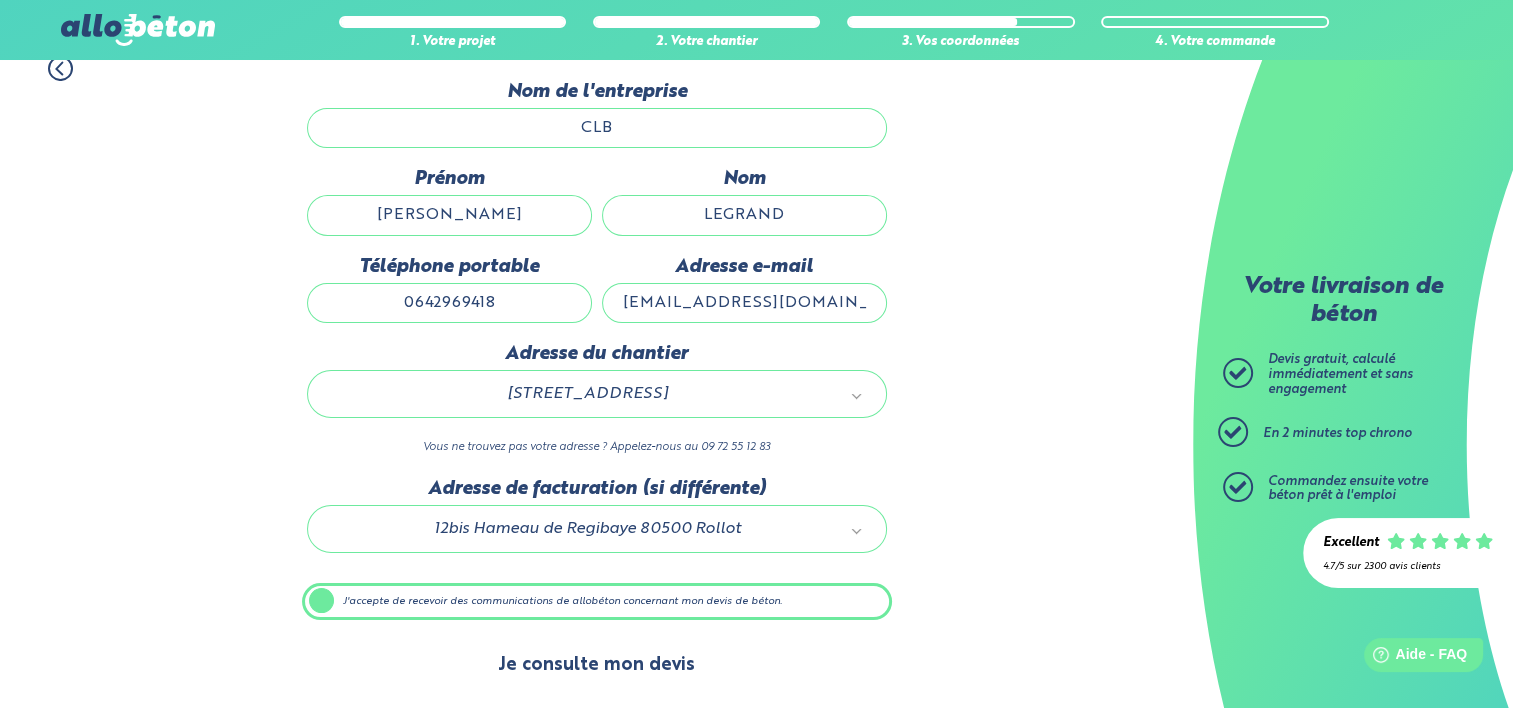 click on "Je consulte mon devis" at bounding box center (596, 665) 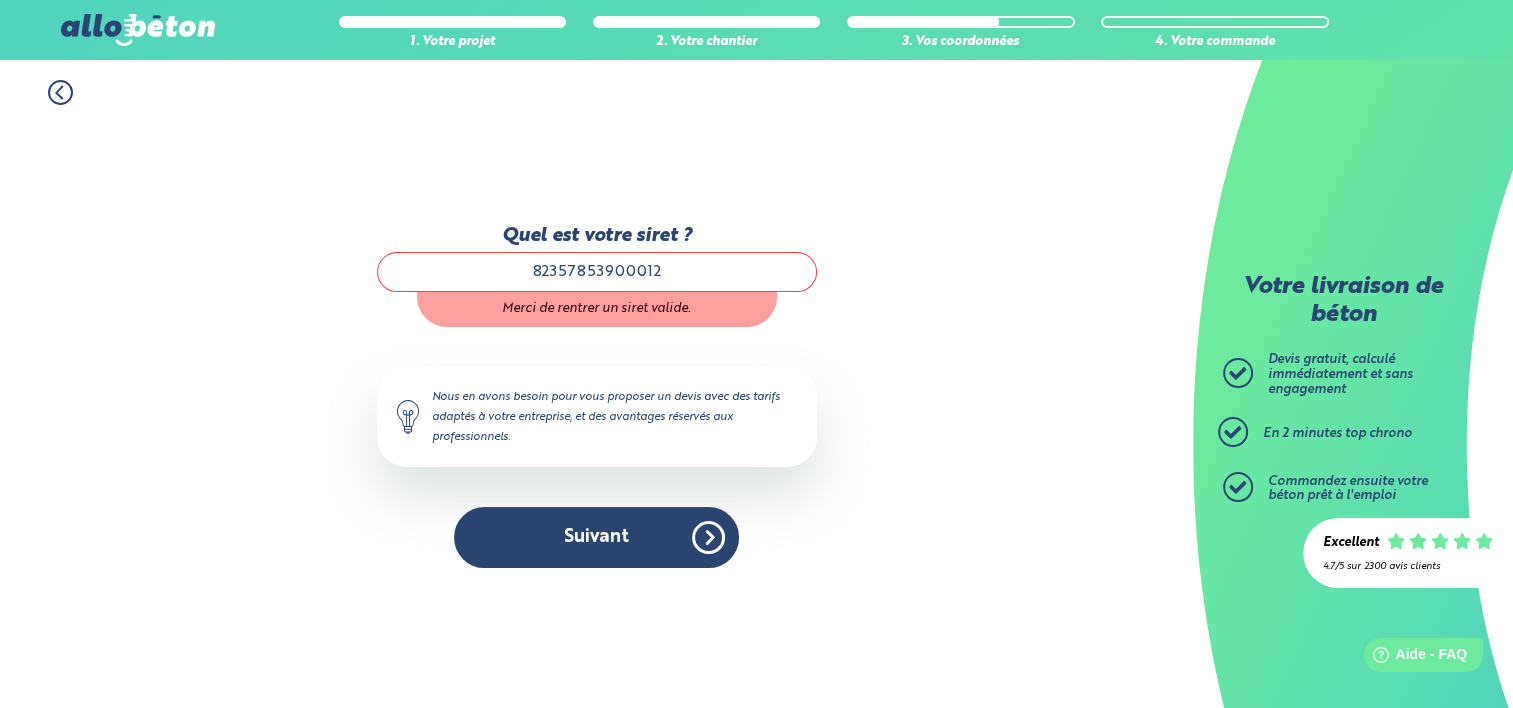 scroll, scrollTop: 0, scrollLeft: 0, axis: both 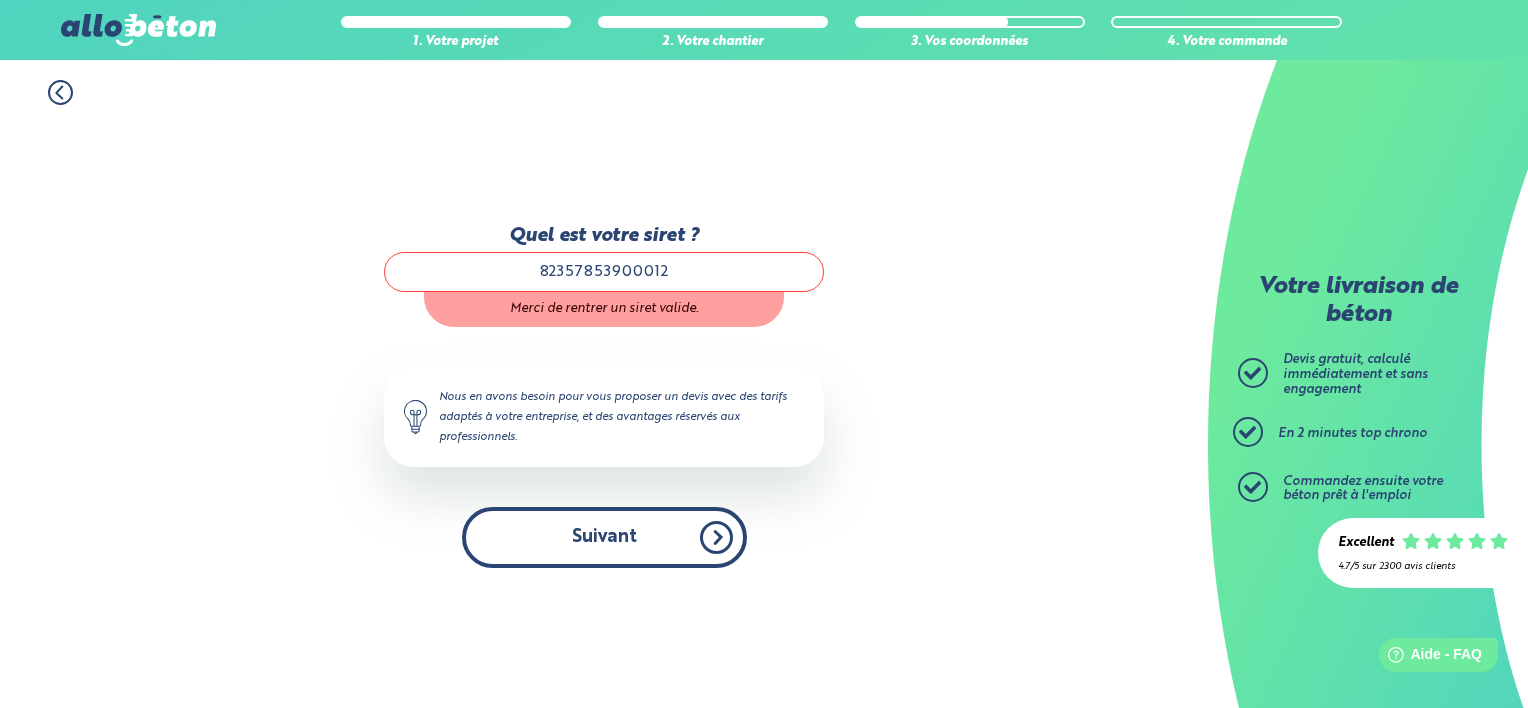 click on "Suivant" at bounding box center (604, 537) 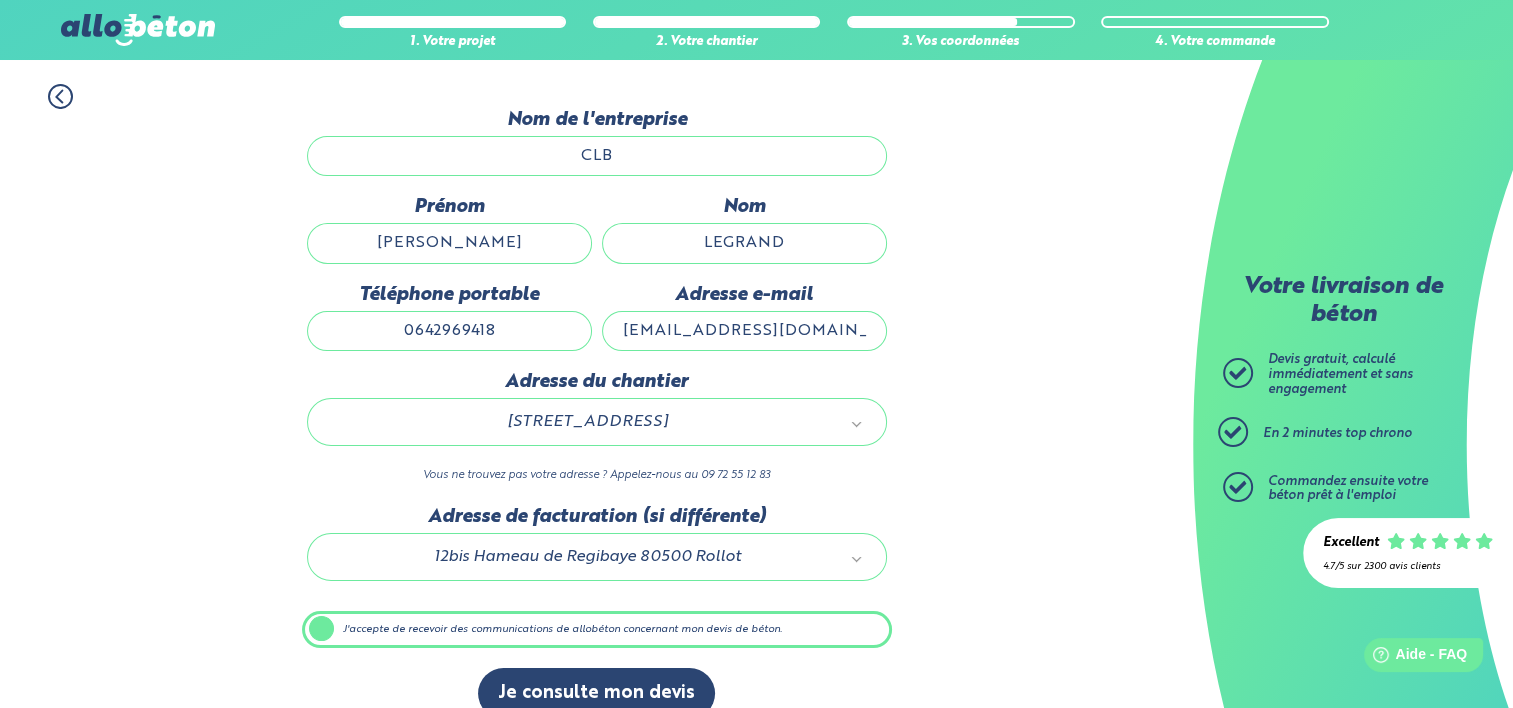 scroll, scrollTop: 186, scrollLeft: 0, axis: vertical 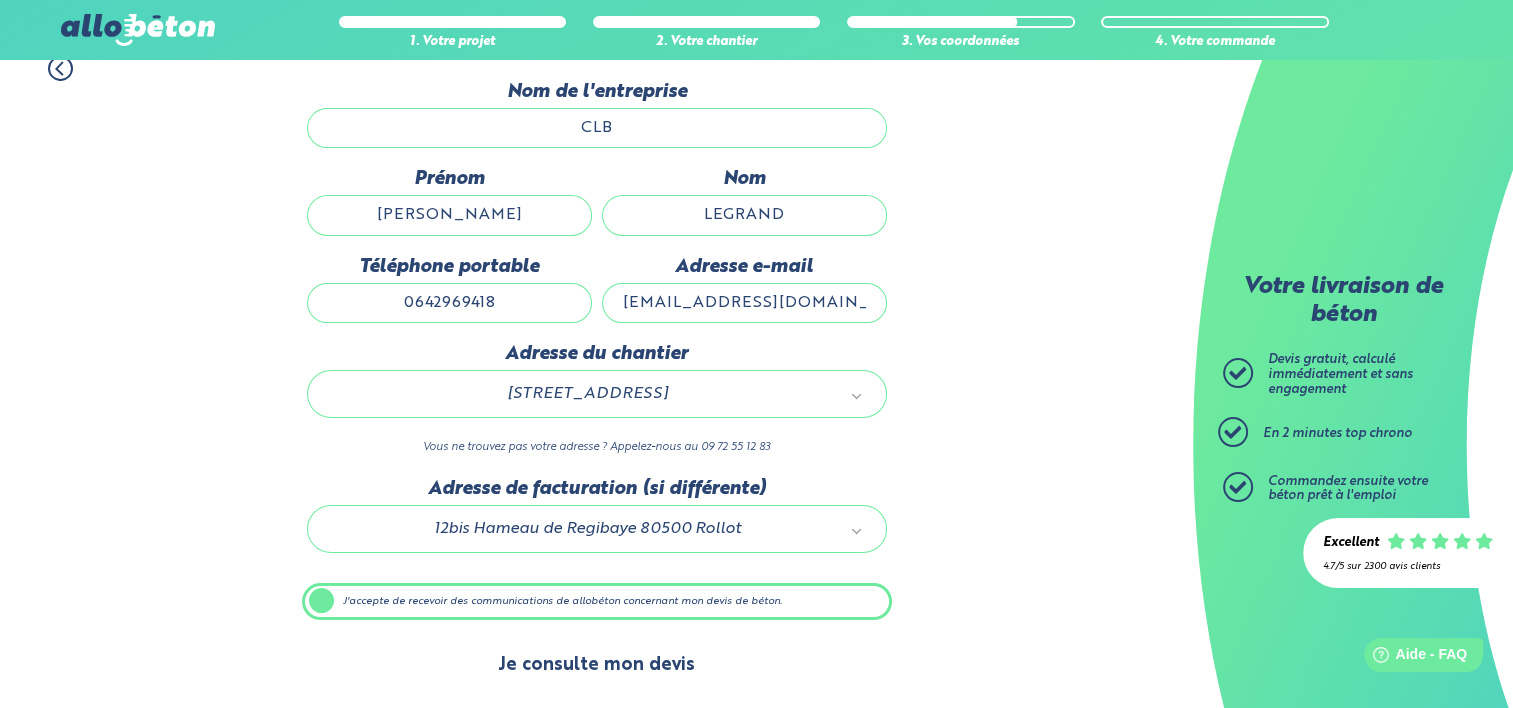click on "Je consulte mon devis" at bounding box center (596, 665) 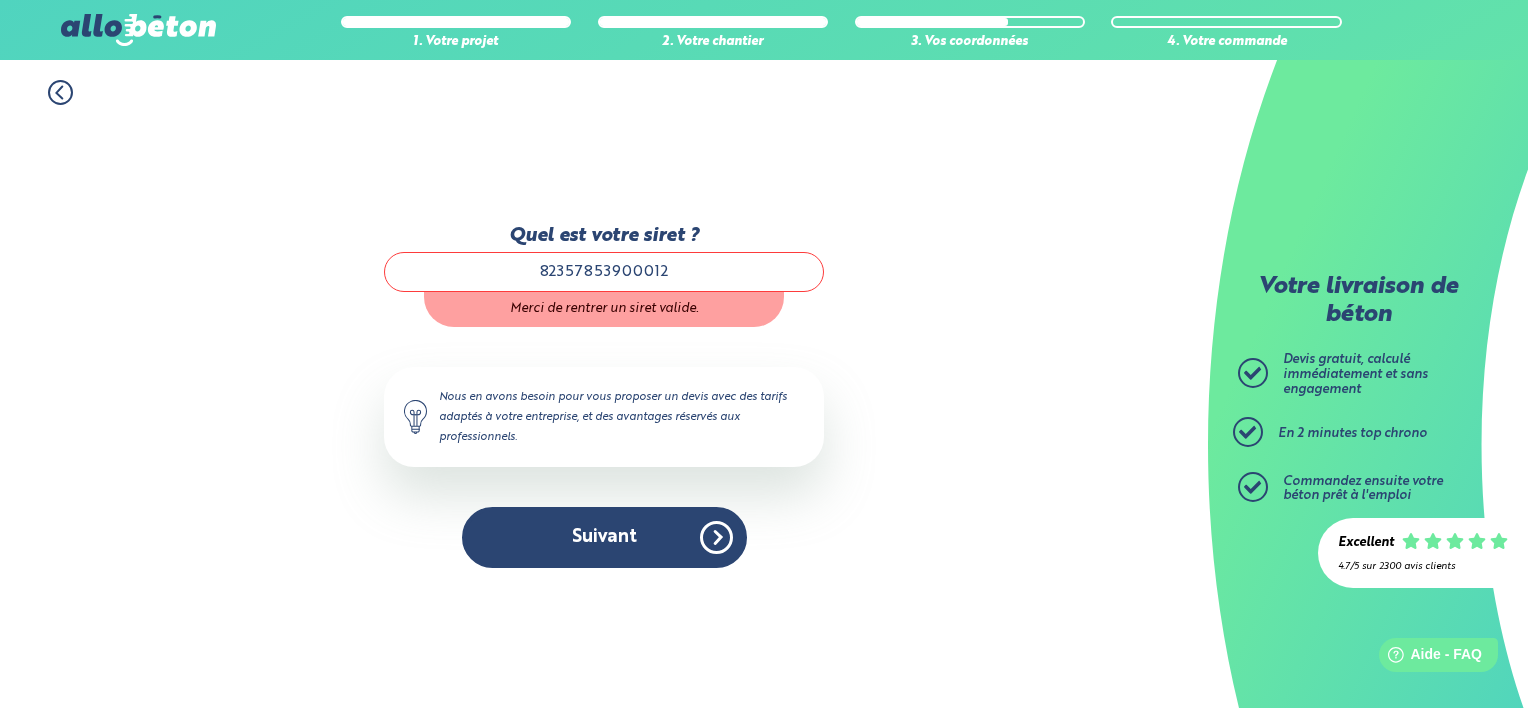 click on "82357853900012" at bounding box center [604, 272] 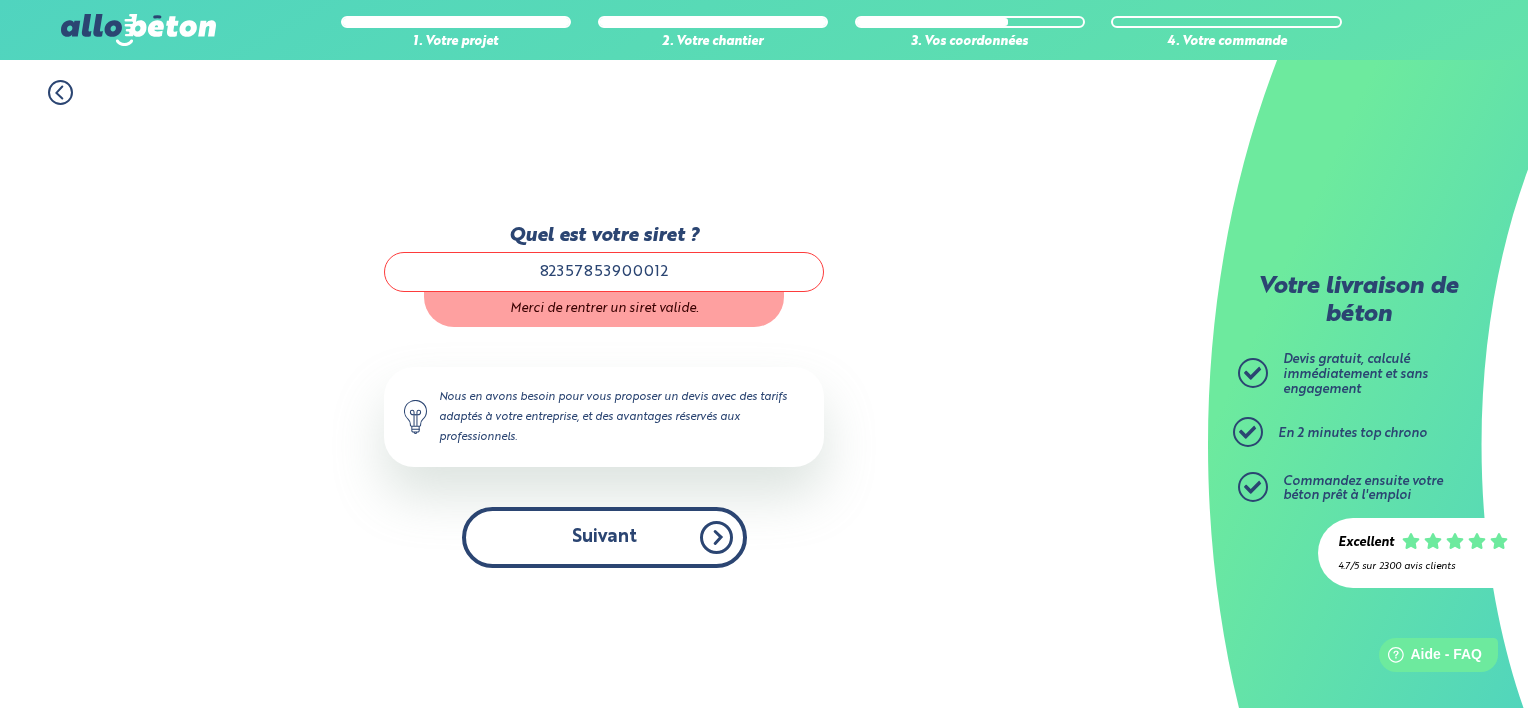 click on "Suivant" at bounding box center [604, 537] 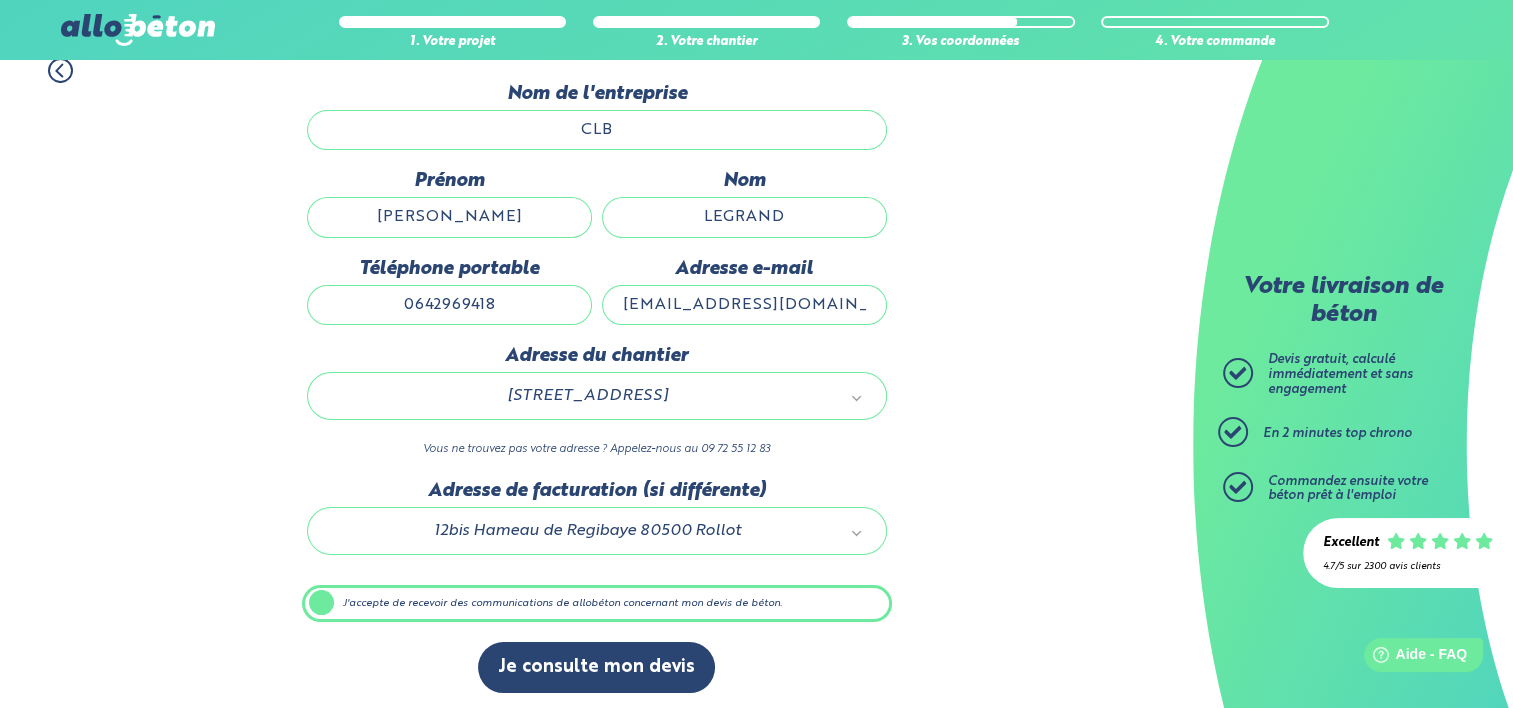 scroll, scrollTop: 186, scrollLeft: 0, axis: vertical 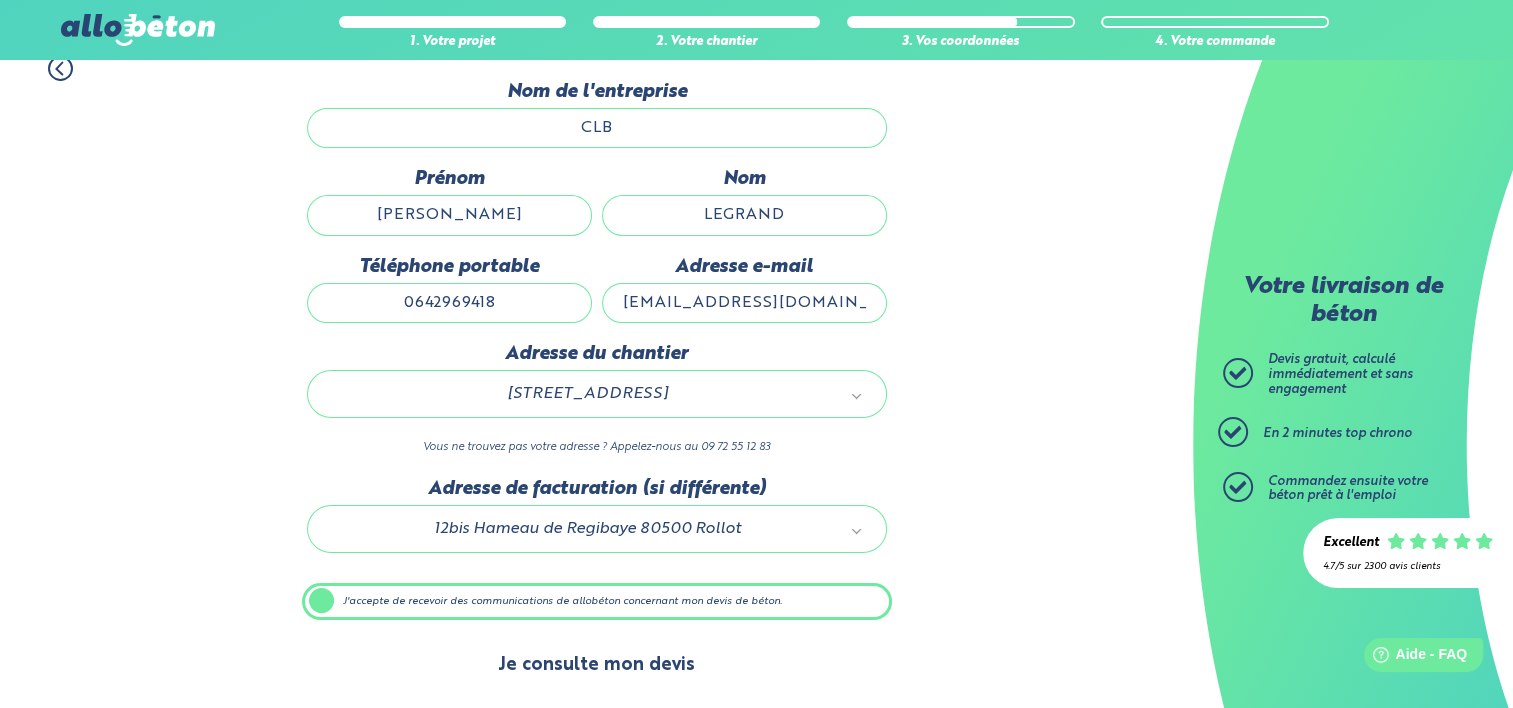 click on "Je consulte mon devis" at bounding box center (596, 665) 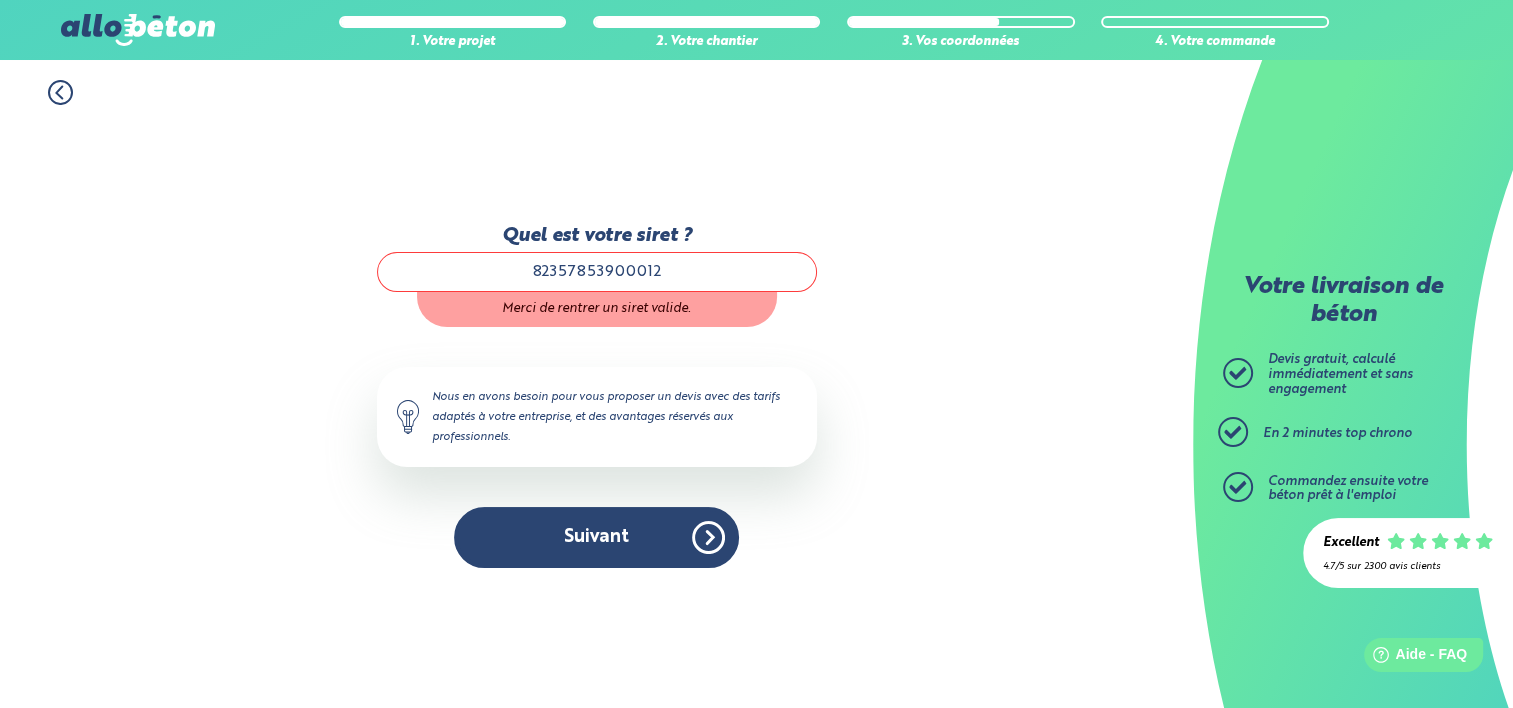 scroll, scrollTop: 0, scrollLeft: 0, axis: both 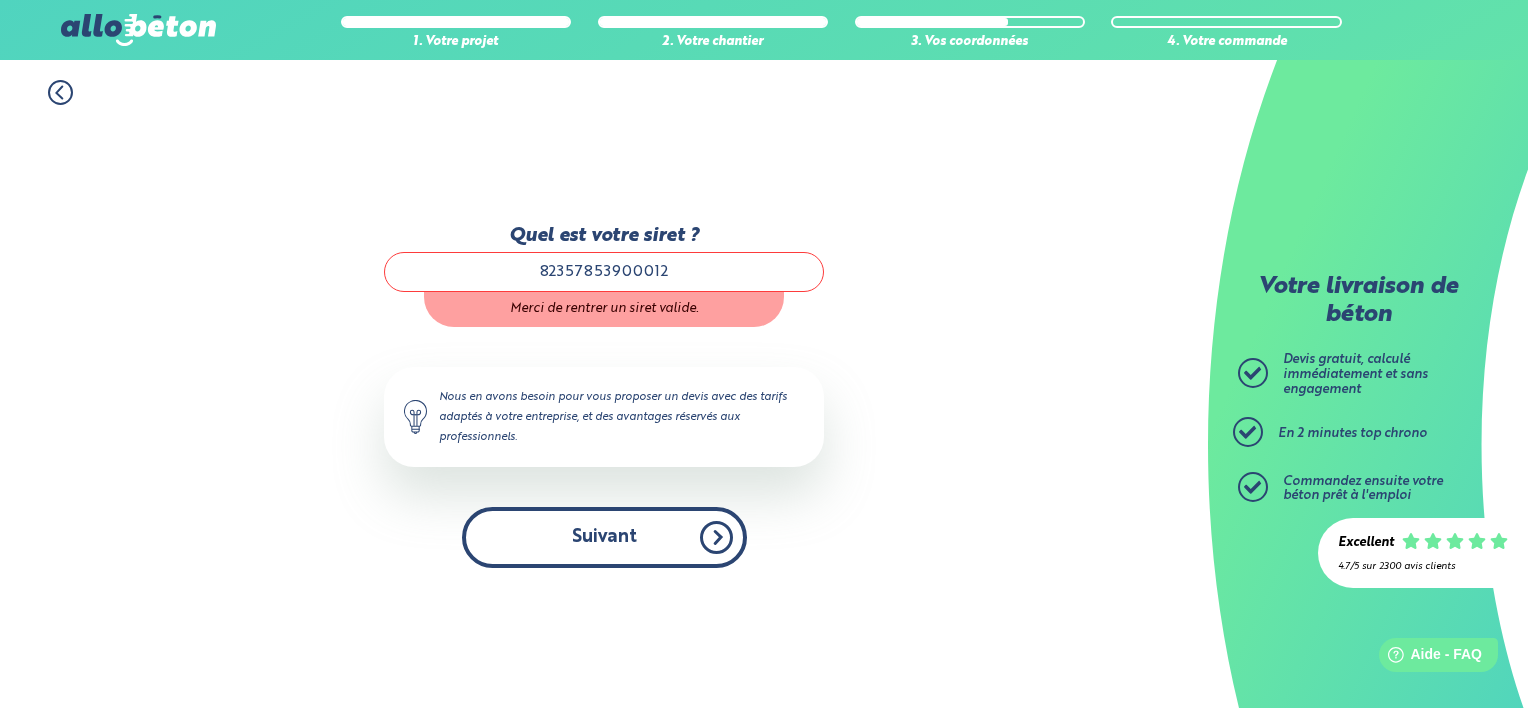 click on "Suivant" at bounding box center (604, 537) 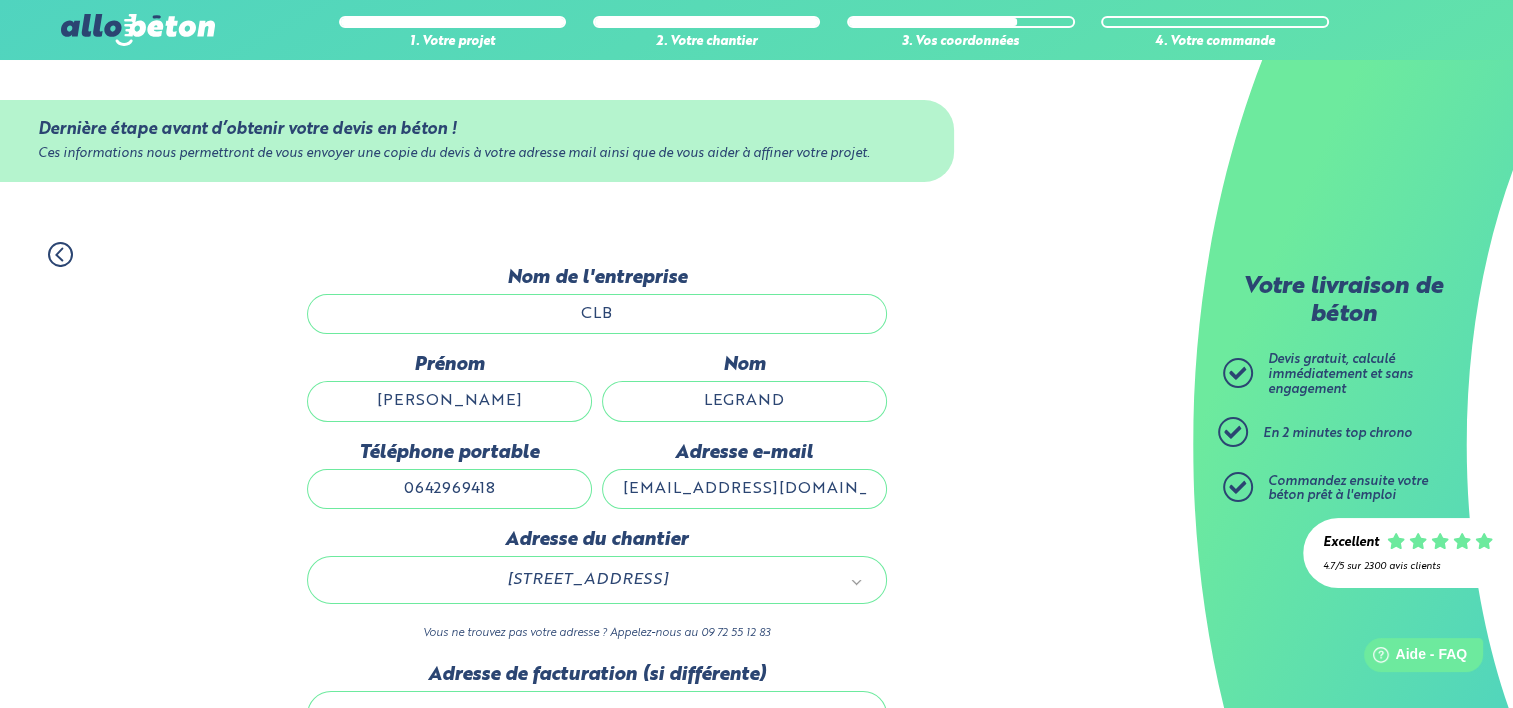 scroll, scrollTop: 186, scrollLeft: 0, axis: vertical 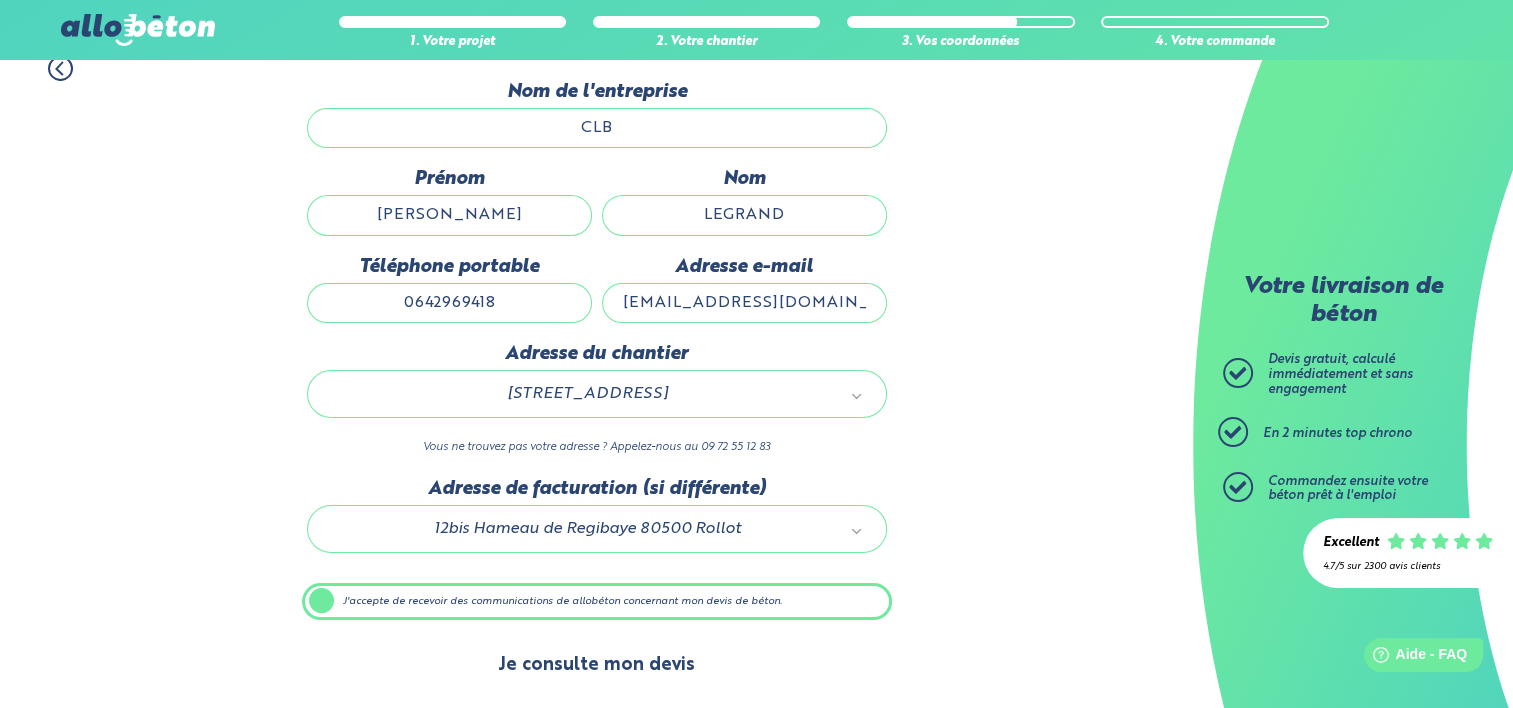 click on "Je consulte mon devis" at bounding box center [596, 665] 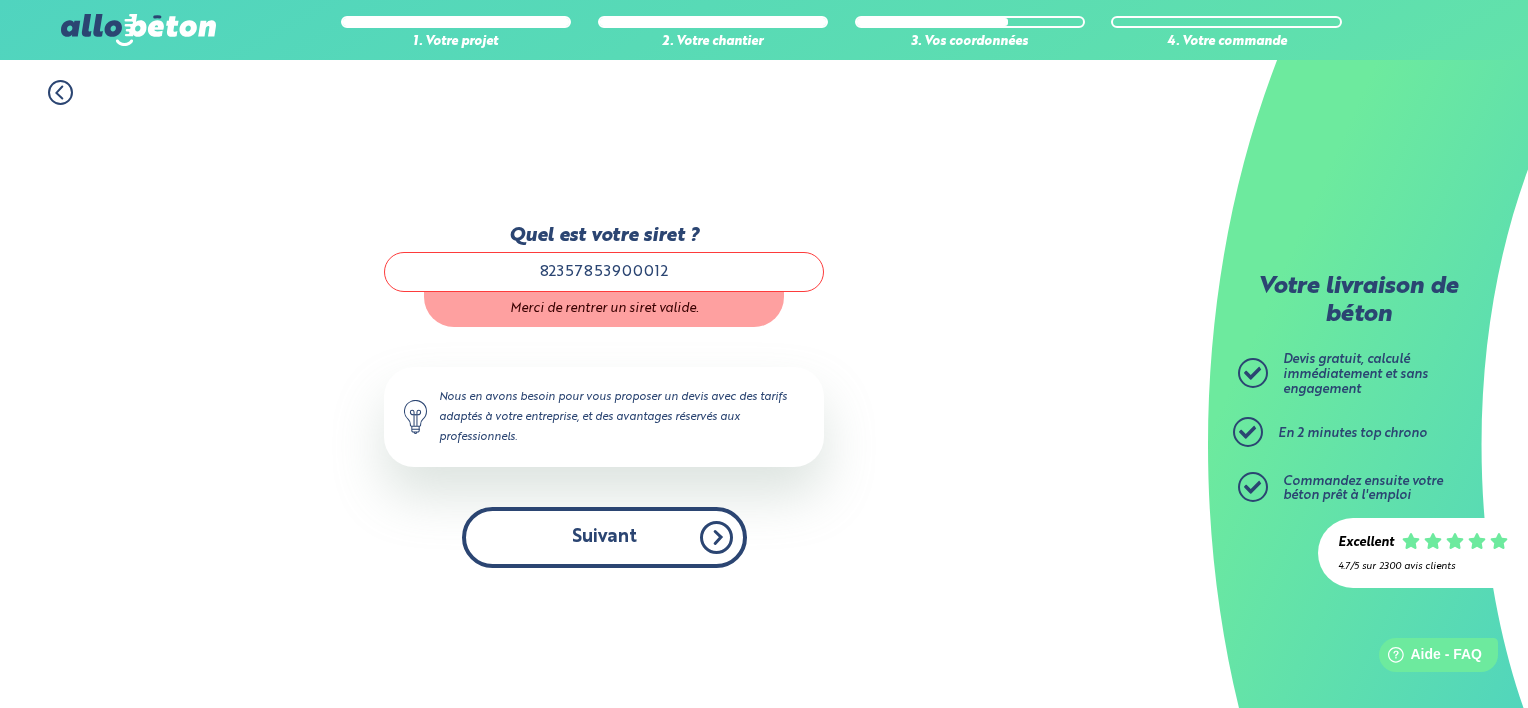 click on "Suivant" at bounding box center [604, 537] 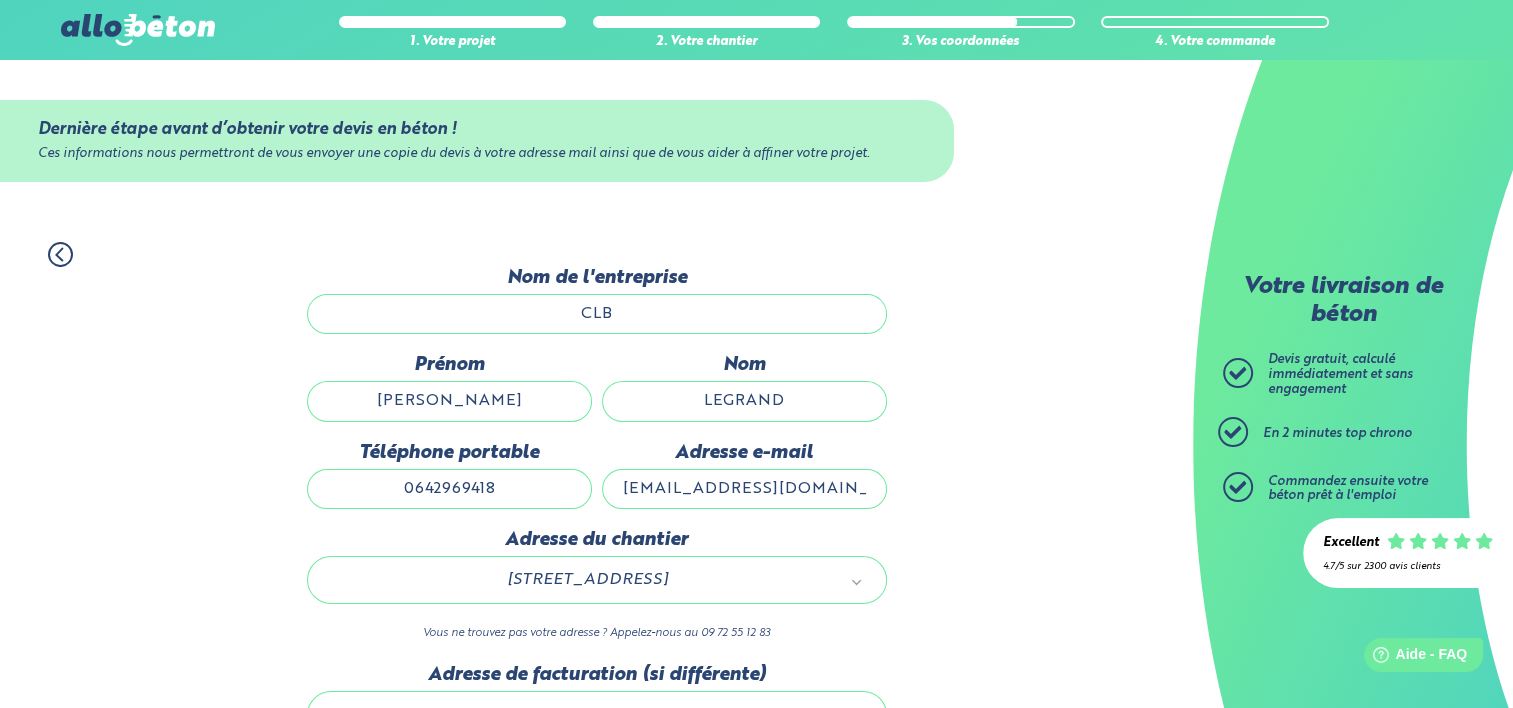scroll, scrollTop: 186, scrollLeft: 0, axis: vertical 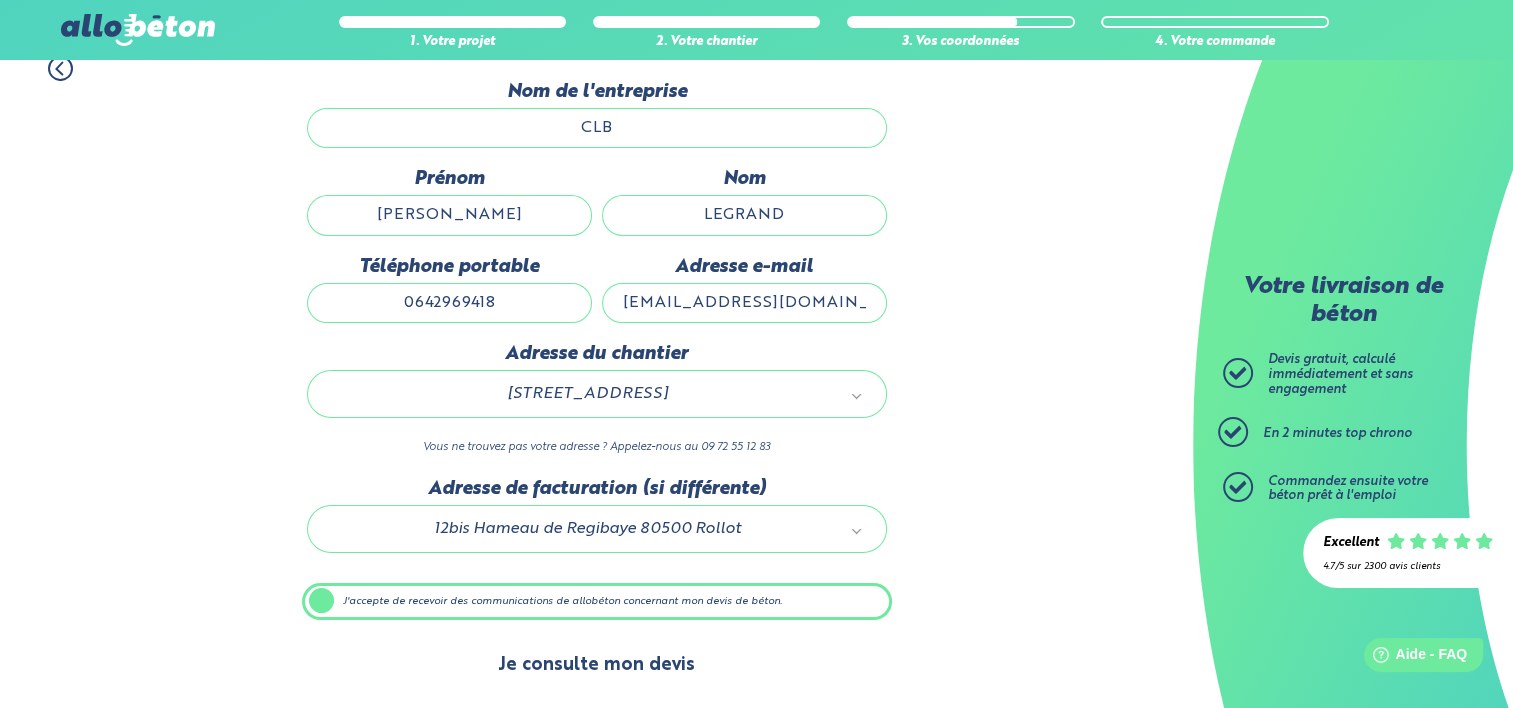 click on "Je consulte mon devis" at bounding box center [596, 665] 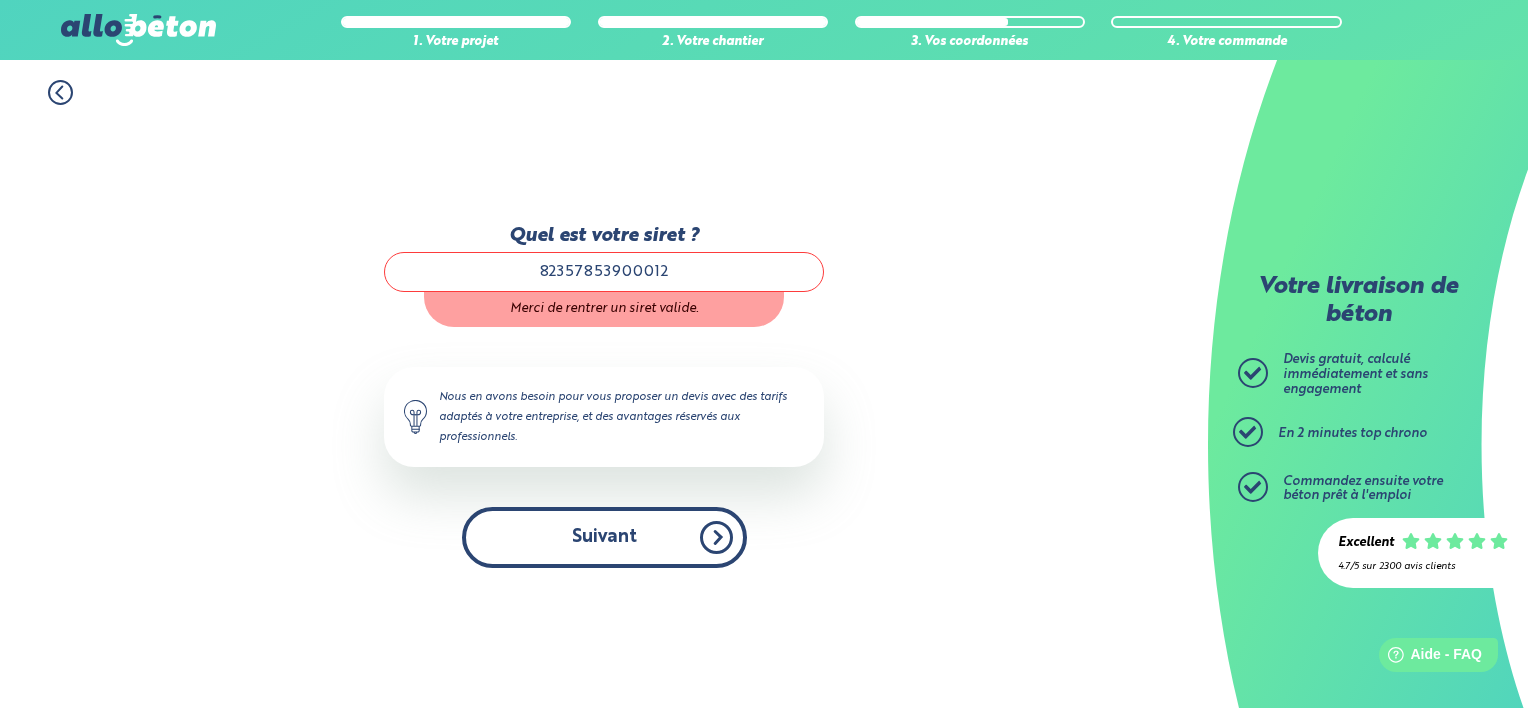 click on "Suivant" at bounding box center [604, 537] 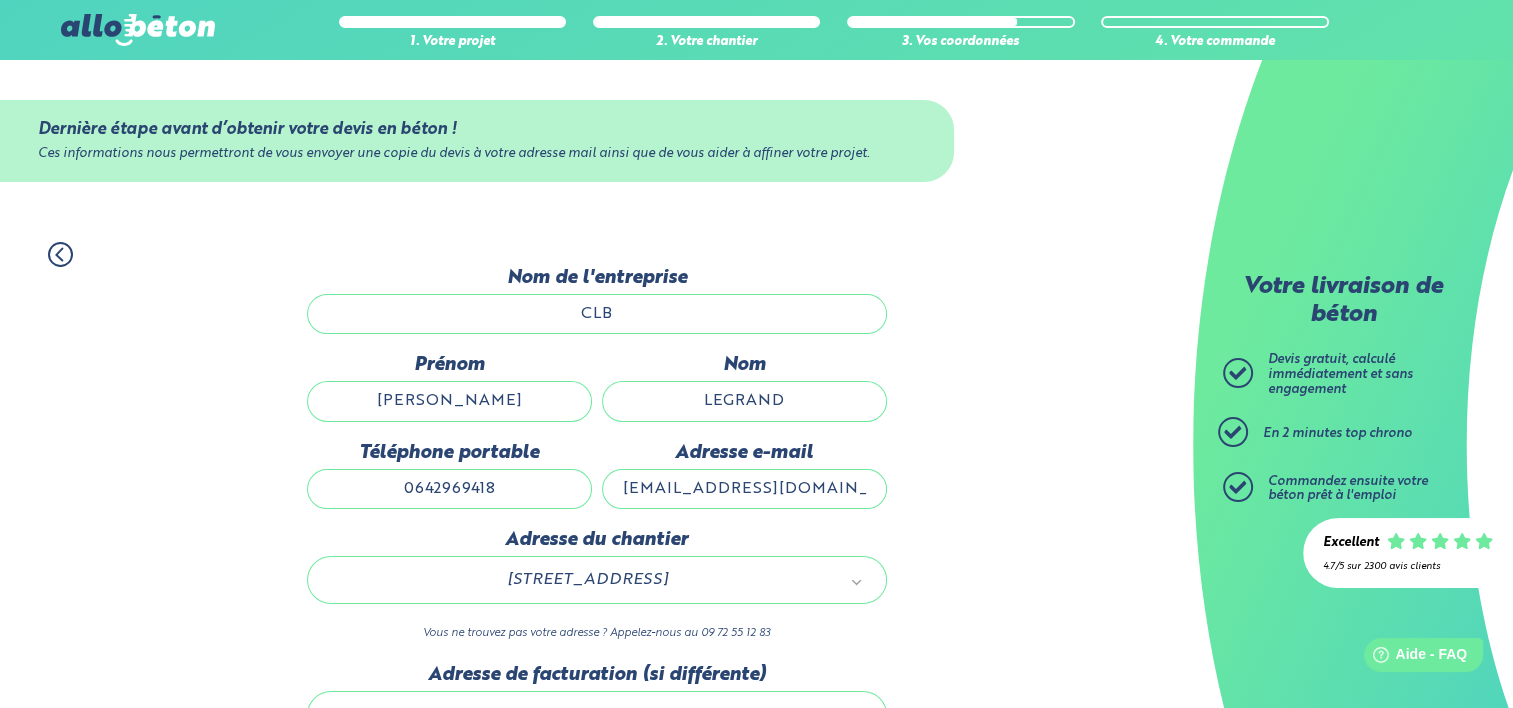 scroll, scrollTop: 186, scrollLeft: 0, axis: vertical 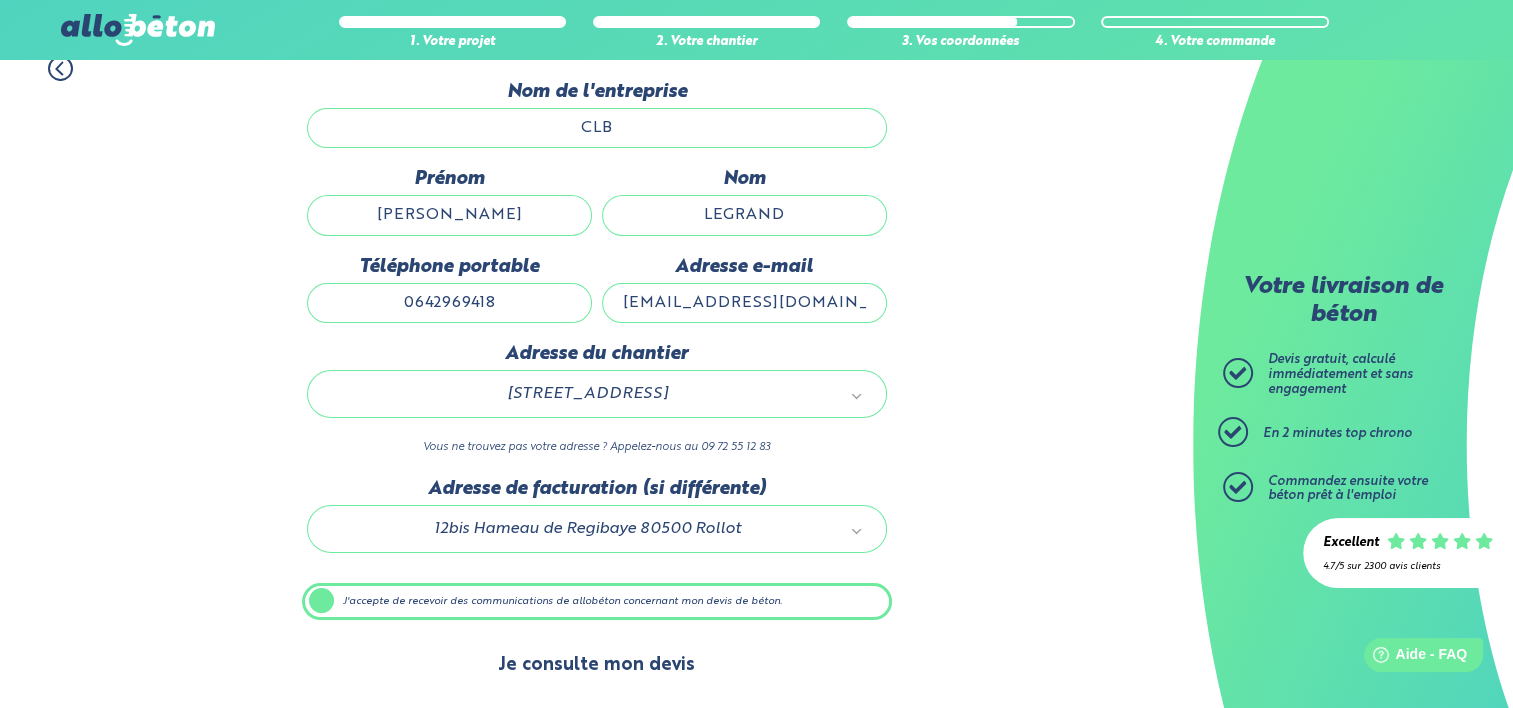 click on "Je consulte mon devis" at bounding box center [596, 665] 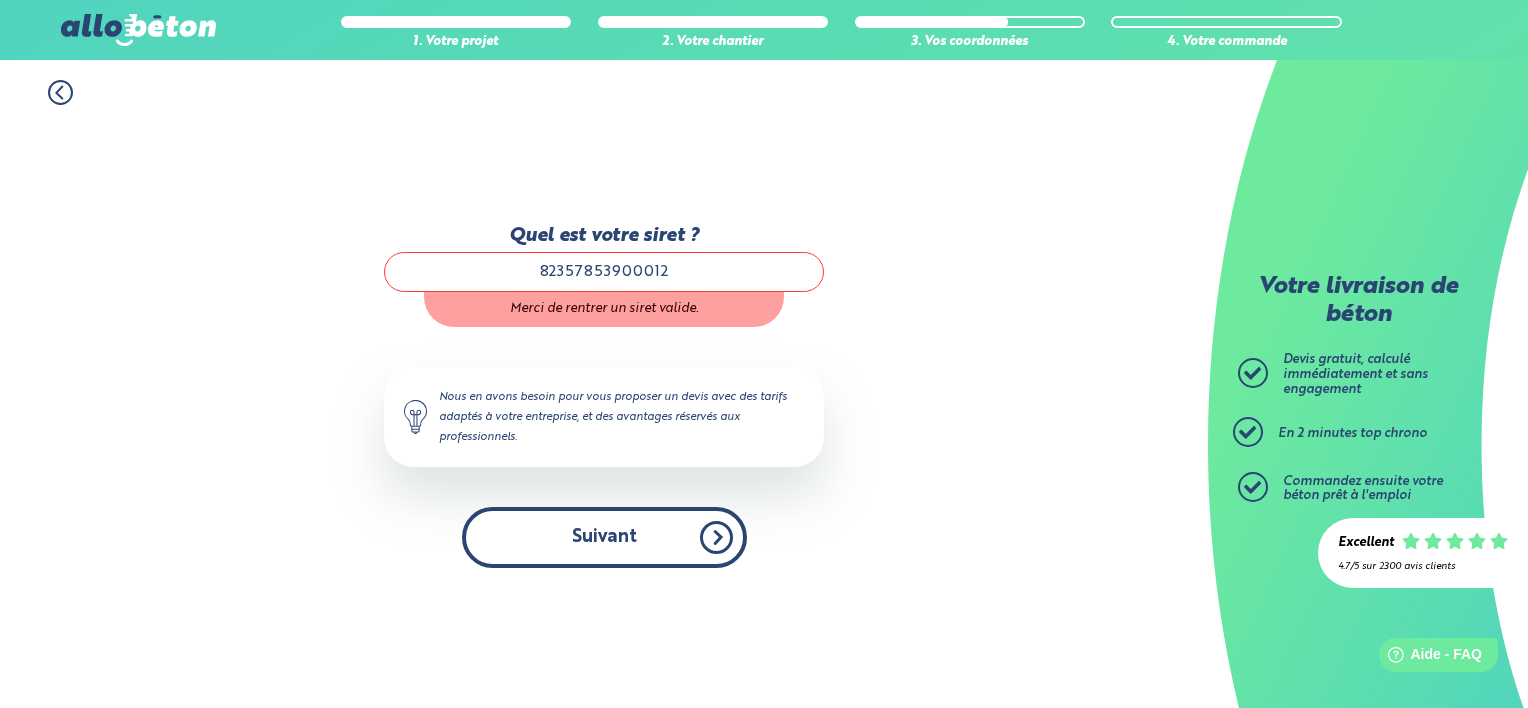 click on "Suivant" at bounding box center [604, 537] 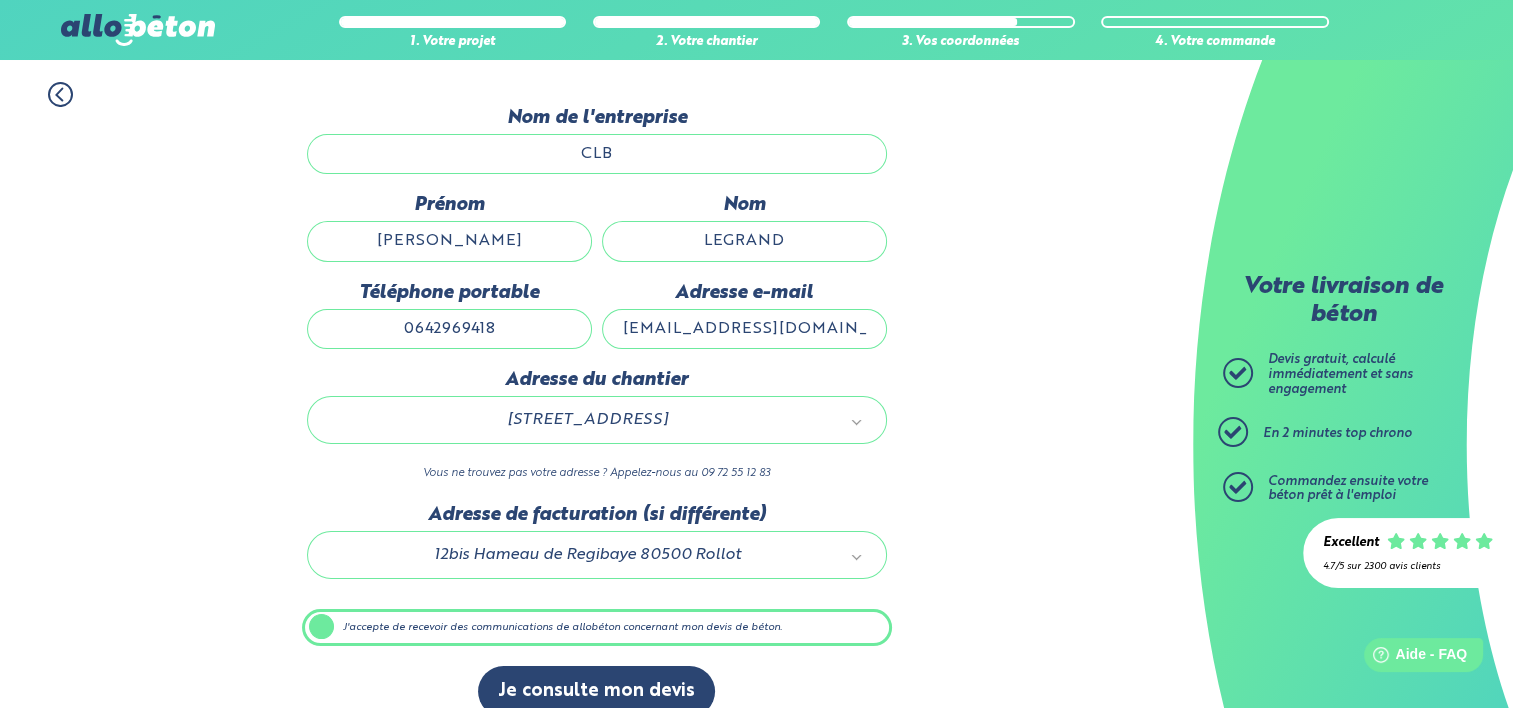 scroll, scrollTop: 163, scrollLeft: 0, axis: vertical 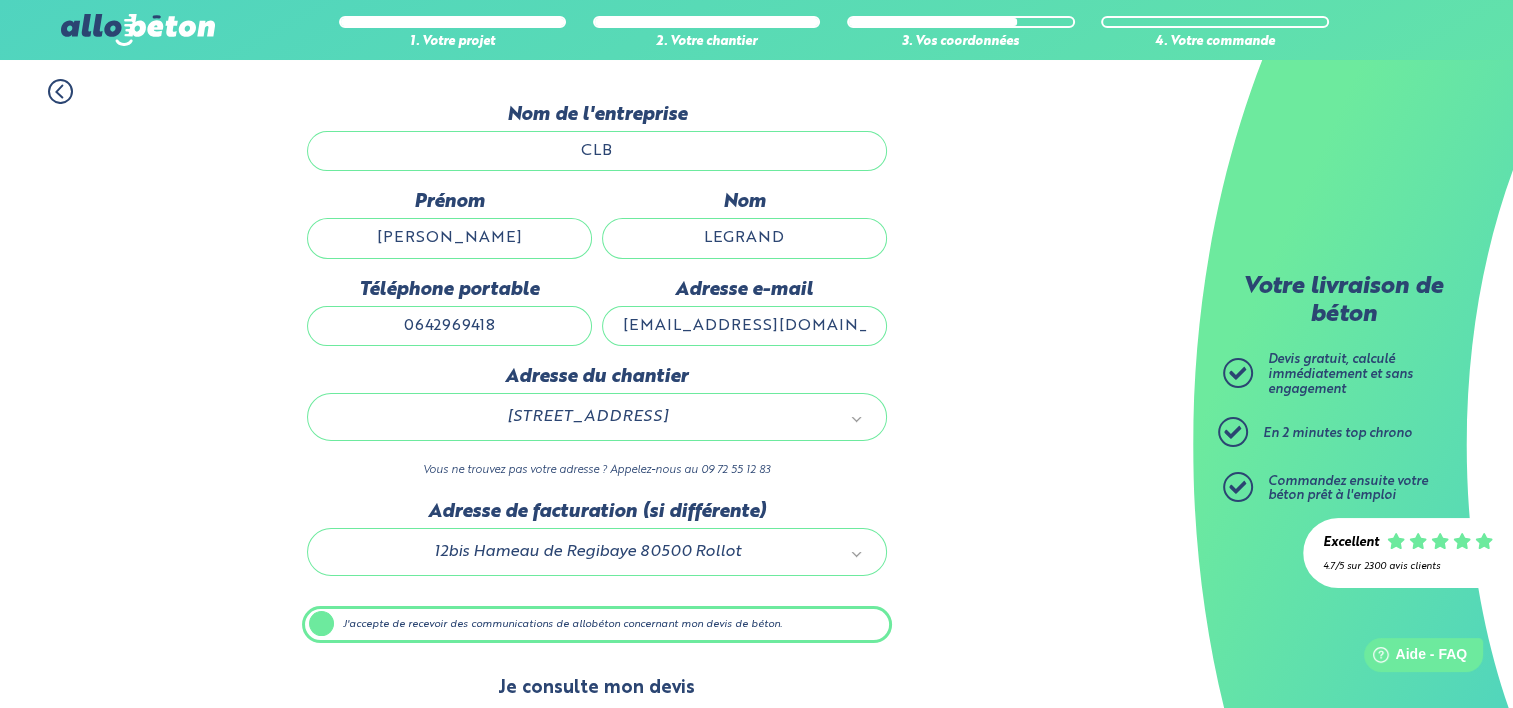 drag, startPoint x: 949, startPoint y: 456, endPoint x: 639, endPoint y: 677, distance: 380.71118 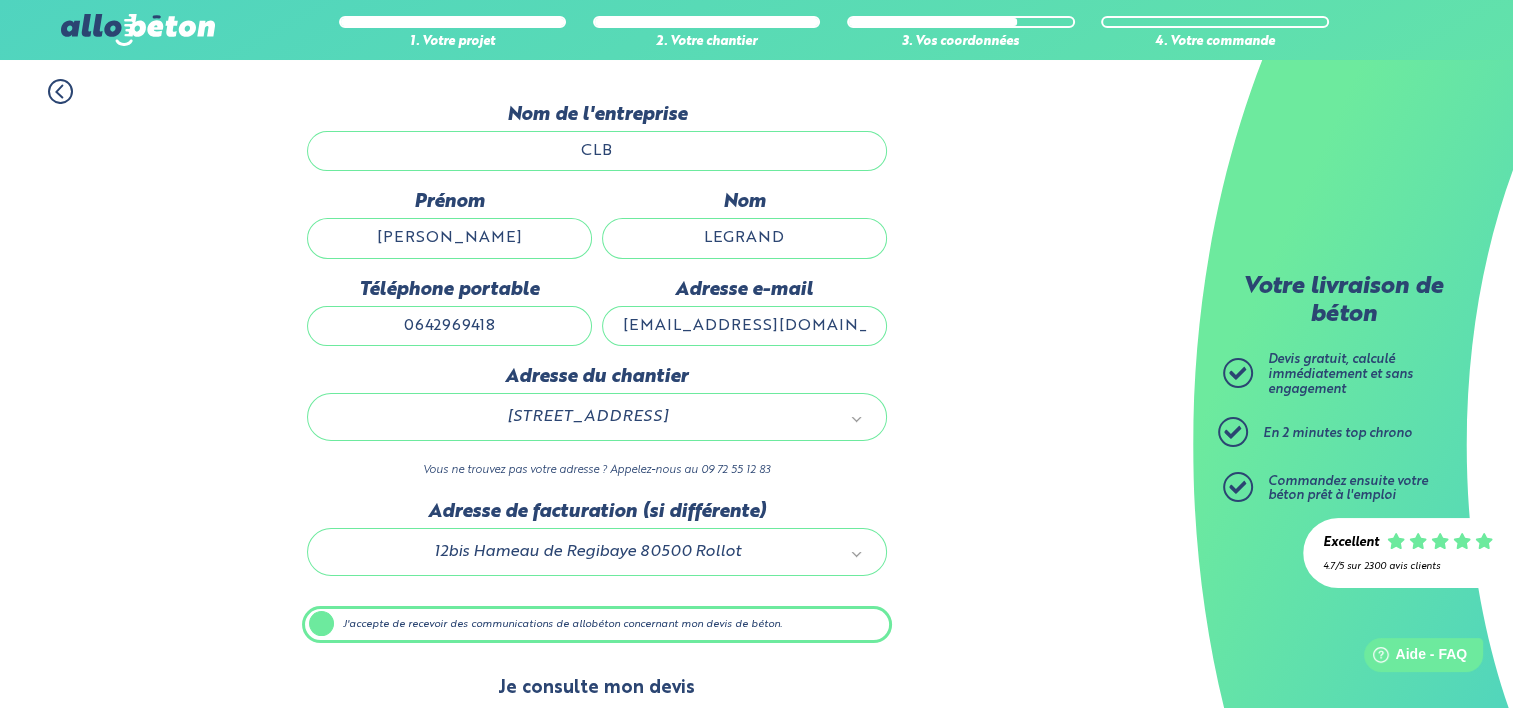 click on "1. Votre projet
2. Votre chantier
3. Vos coordonnées
4. Votre commande
Dernière étape avant d’obtenir votre devis en béton !
Ces informations nous permettront de vous envoyer une copie du devis à votre adresse mail ainsi que de vous aider à affiner votre projet.
Nom de l'entreprise CLB
Prénom CHRISTOPHE              Nom LEGRAND              Téléphone portable 0642969418              Adresse e-mail" at bounding box center [596, 397] 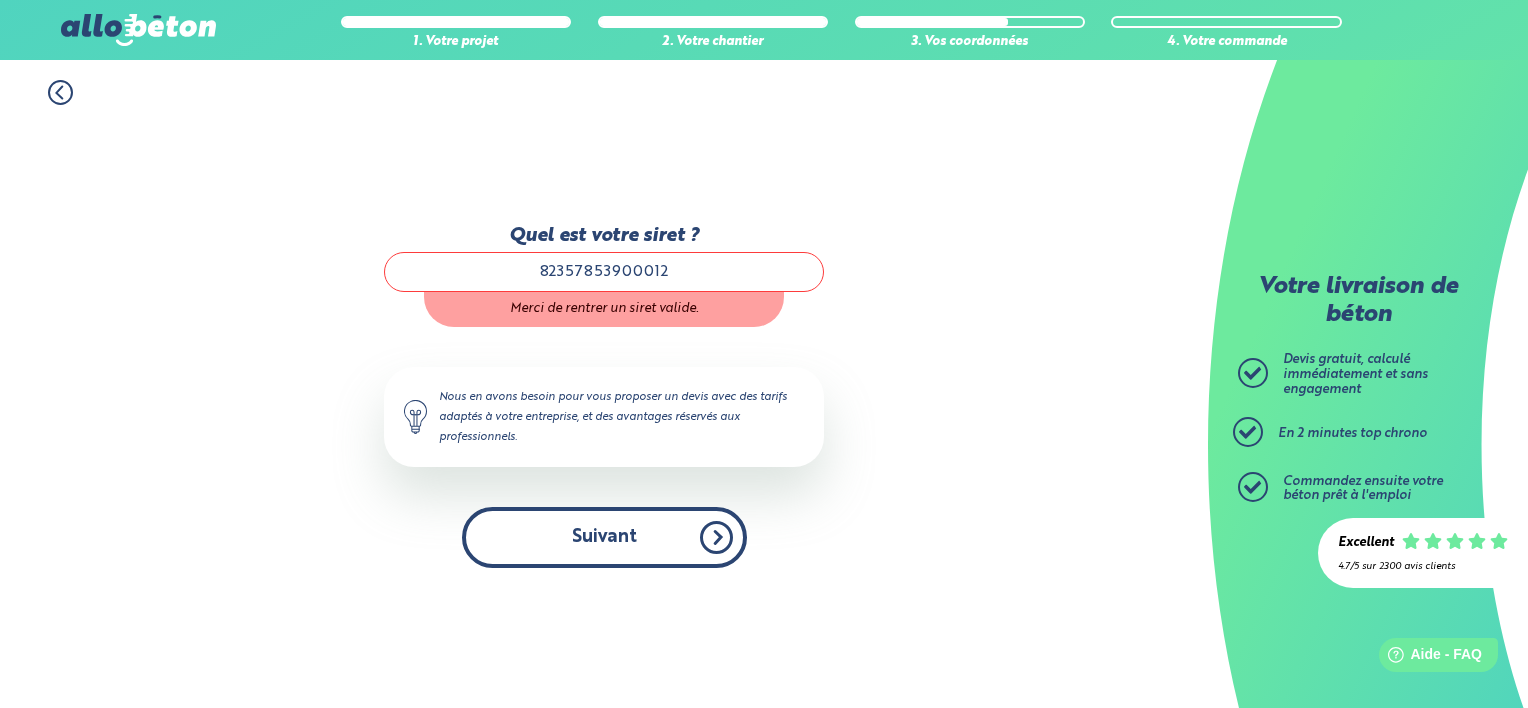 click on "Suivant" at bounding box center (604, 537) 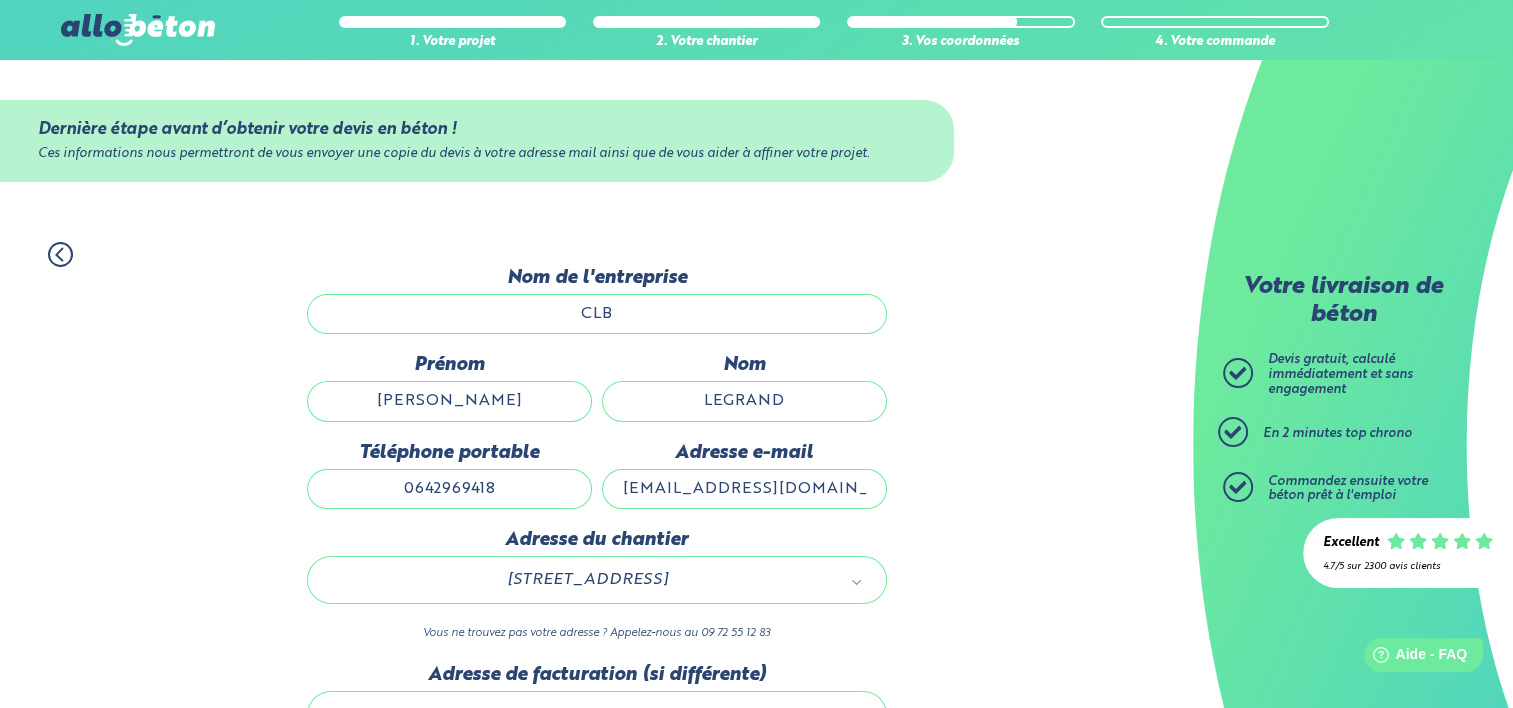 scroll, scrollTop: 186, scrollLeft: 0, axis: vertical 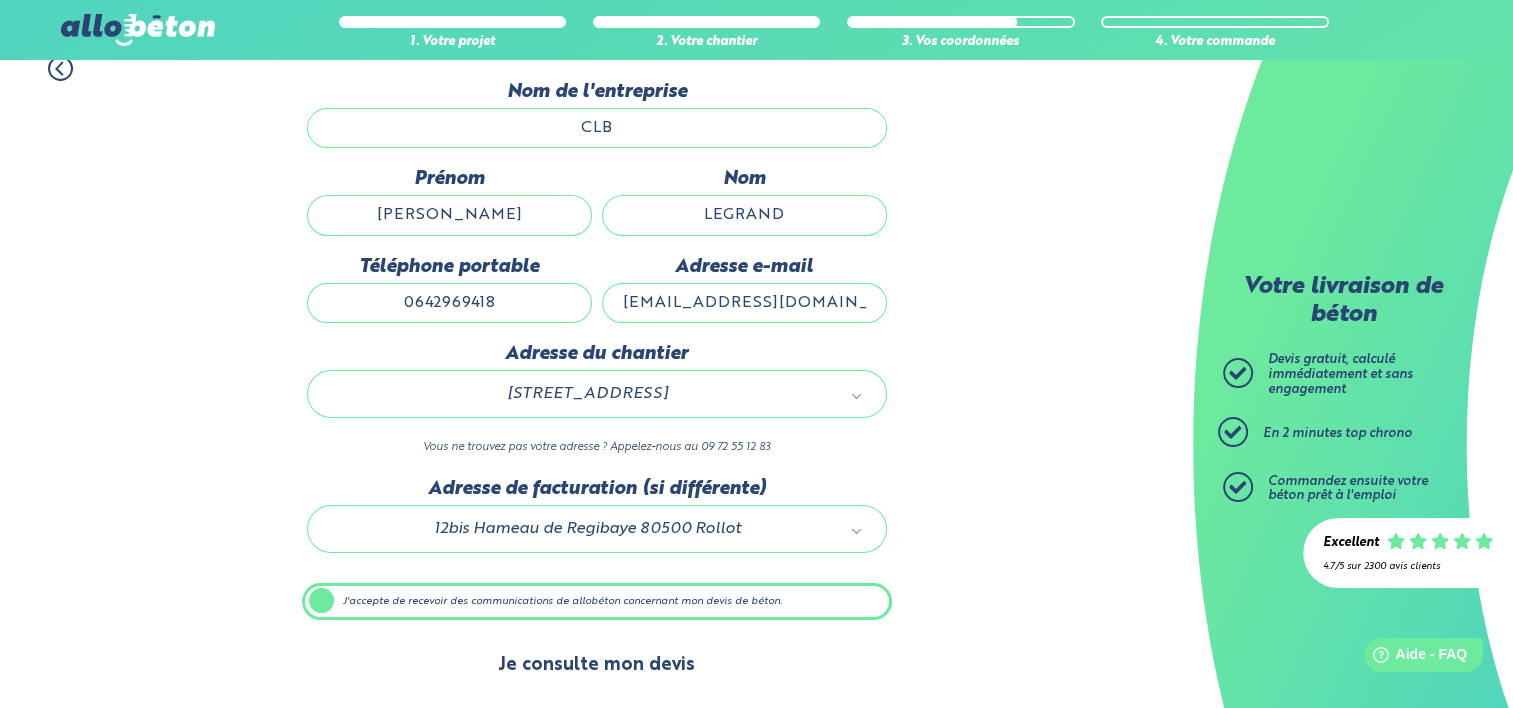 click on "Je consulte mon devis" at bounding box center [596, 665] 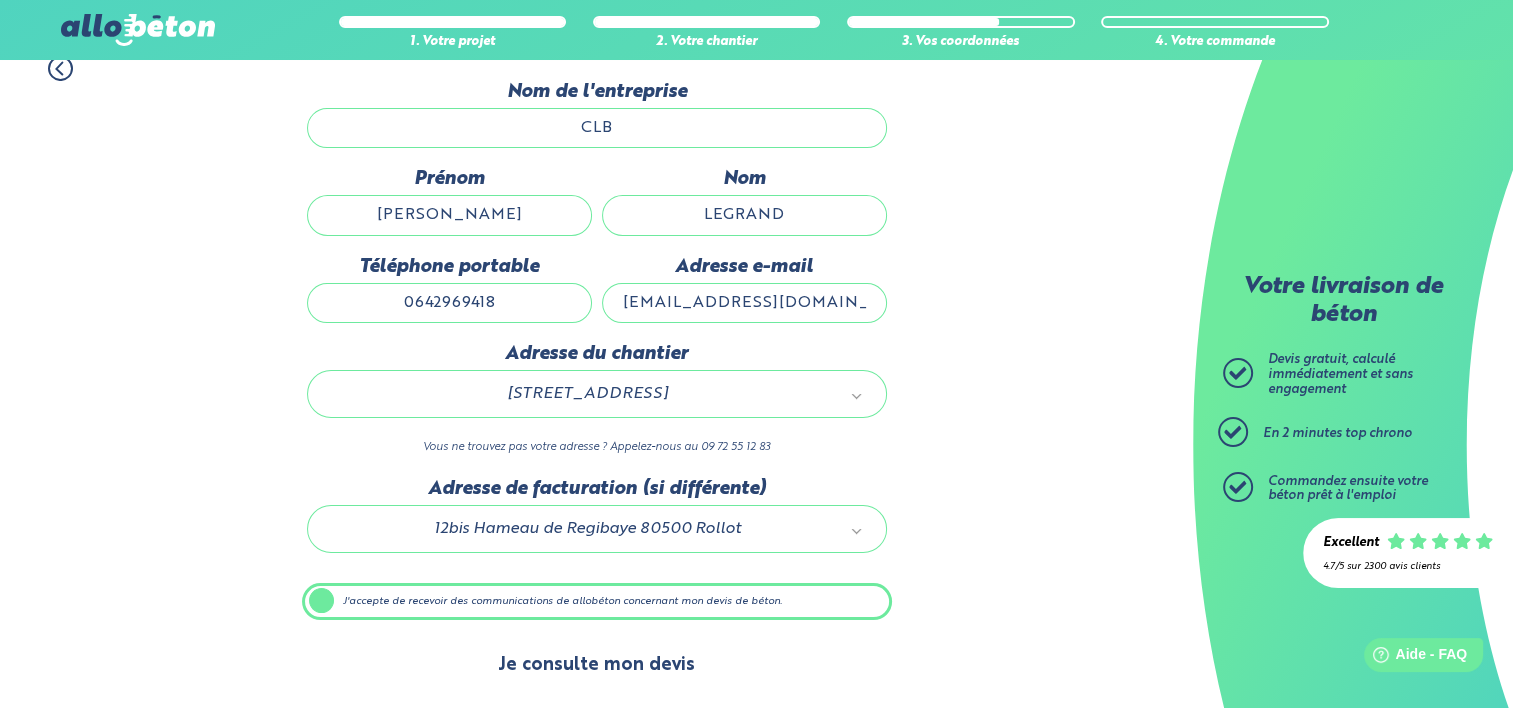 scroll, scrollTop: 0, scrollLeft: 0, axis: both 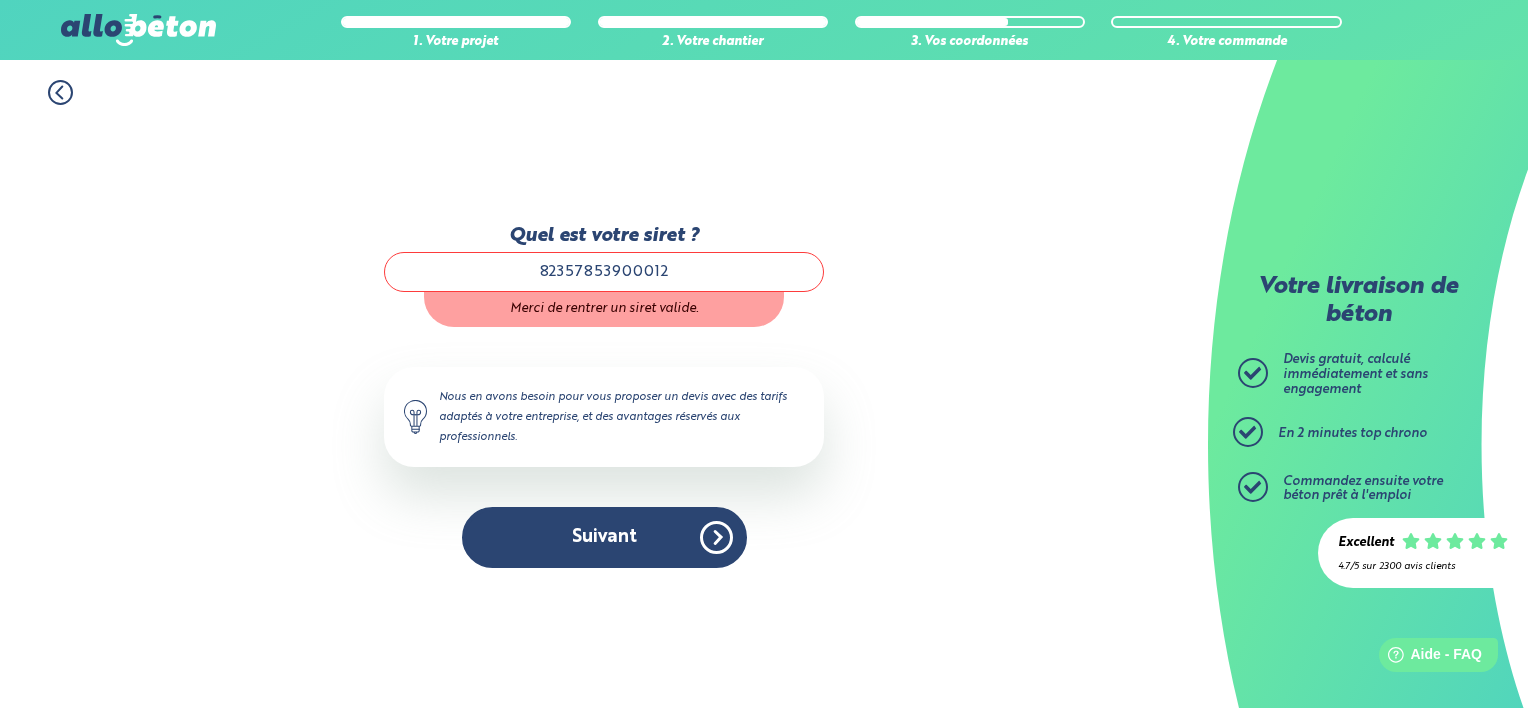 click 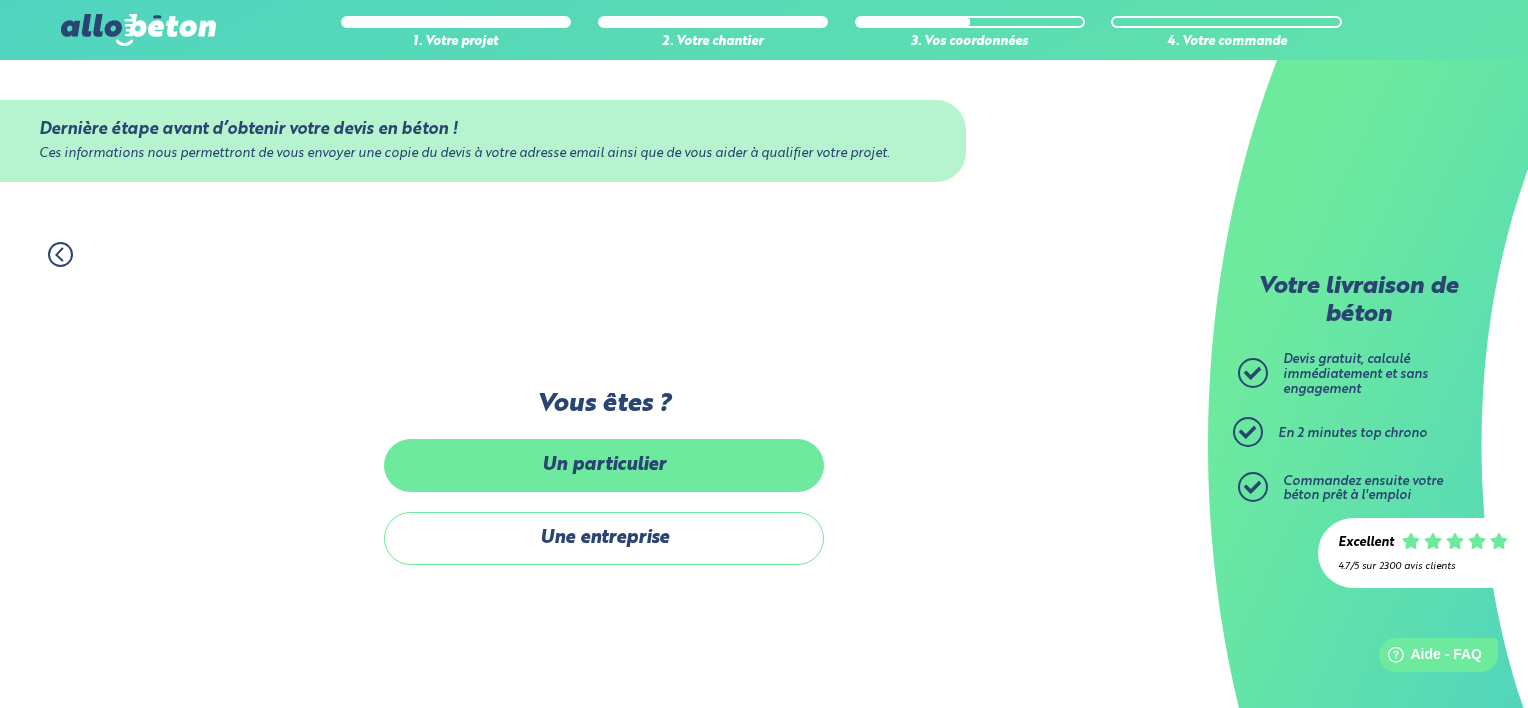 click on "Un particulier" at bounding box center [604, 465] 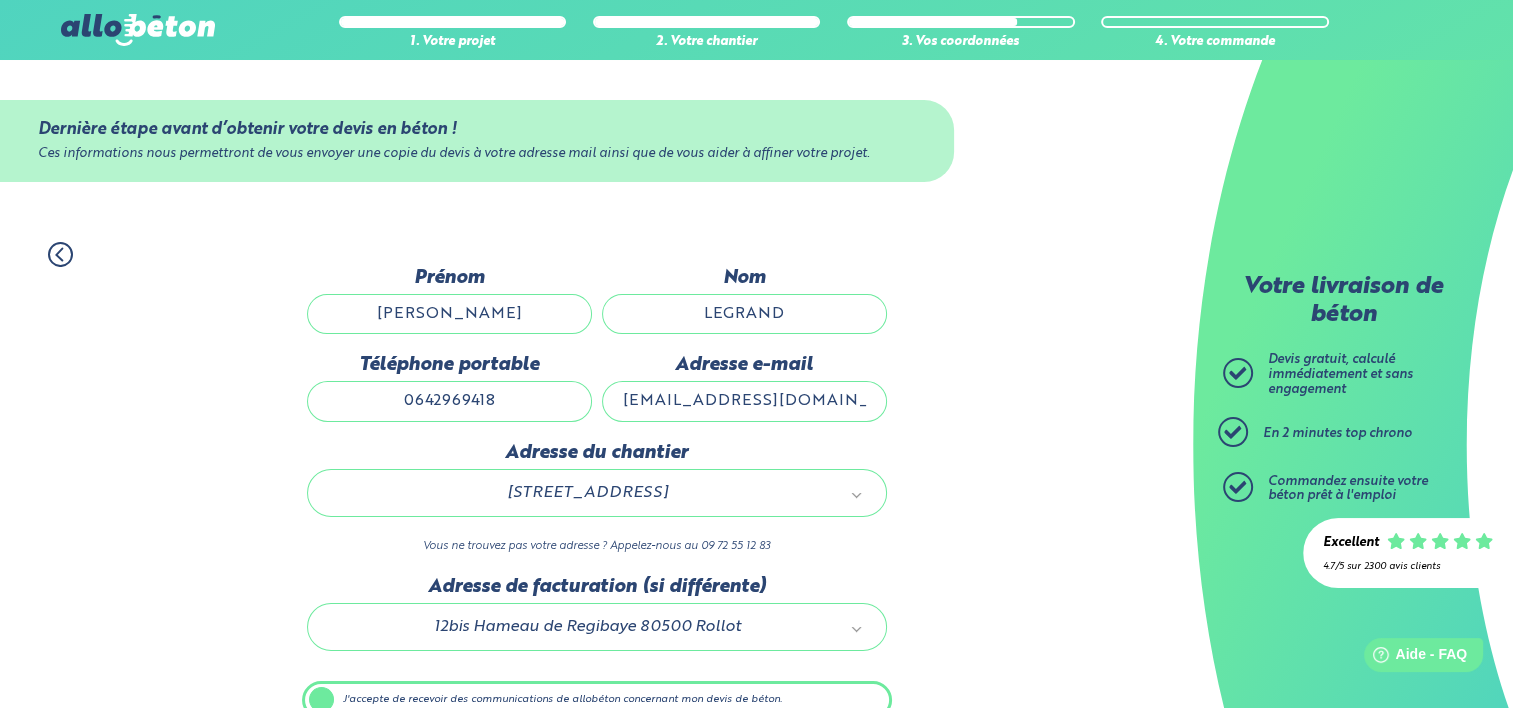 scroll, scrollTop: 99, scrollLeft: 0, axis: vertical 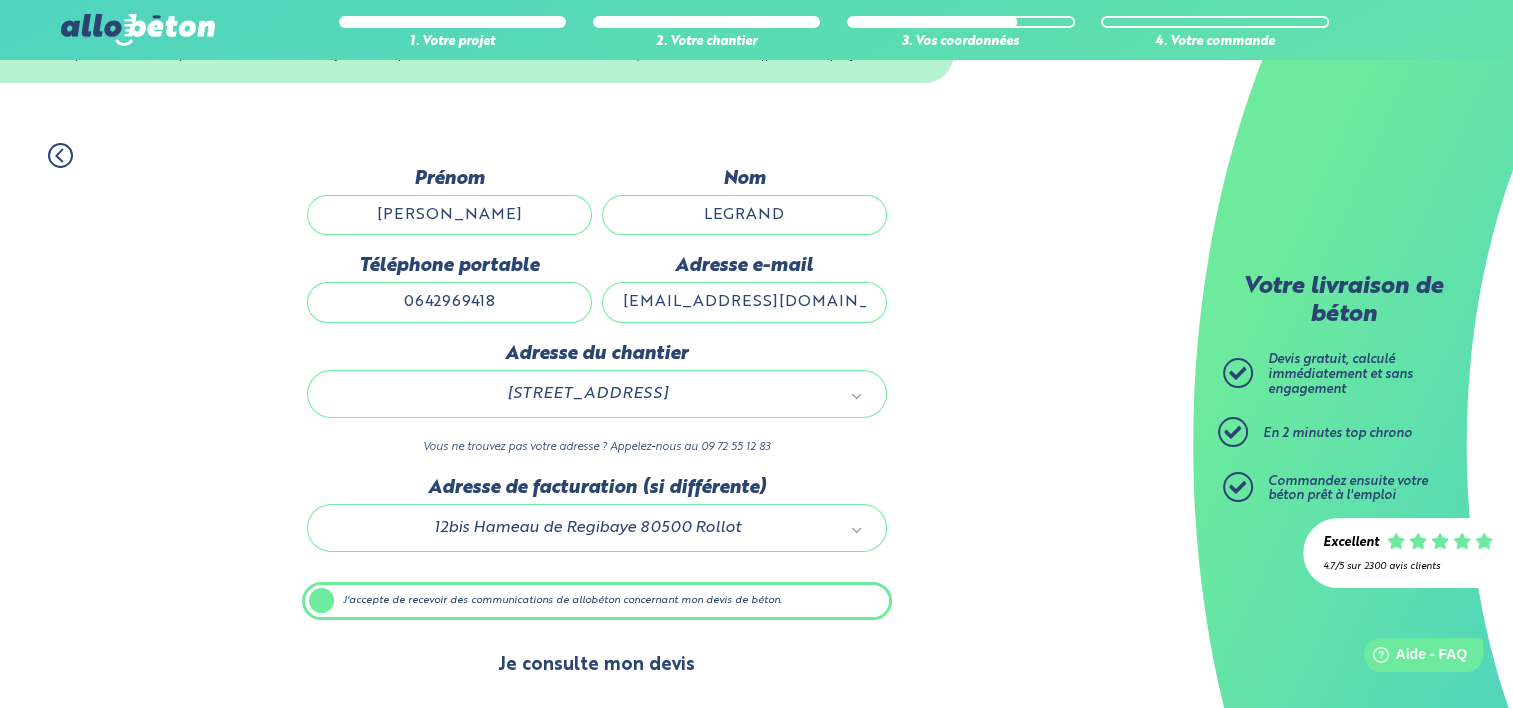click on "Je consulte mon devis" at bounding box center (596, 665) 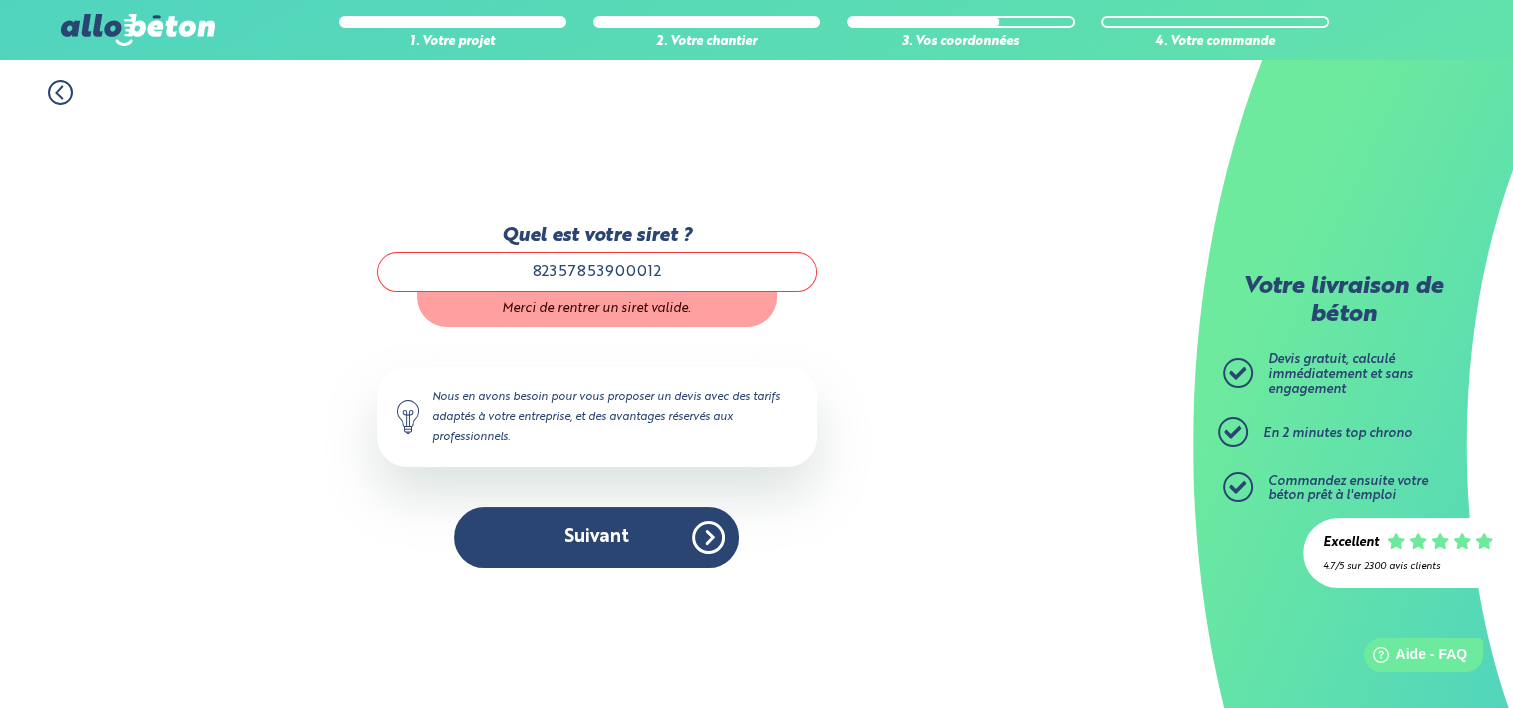 scroll, scrollTop: 0, scrollLeft: 0, axis: both 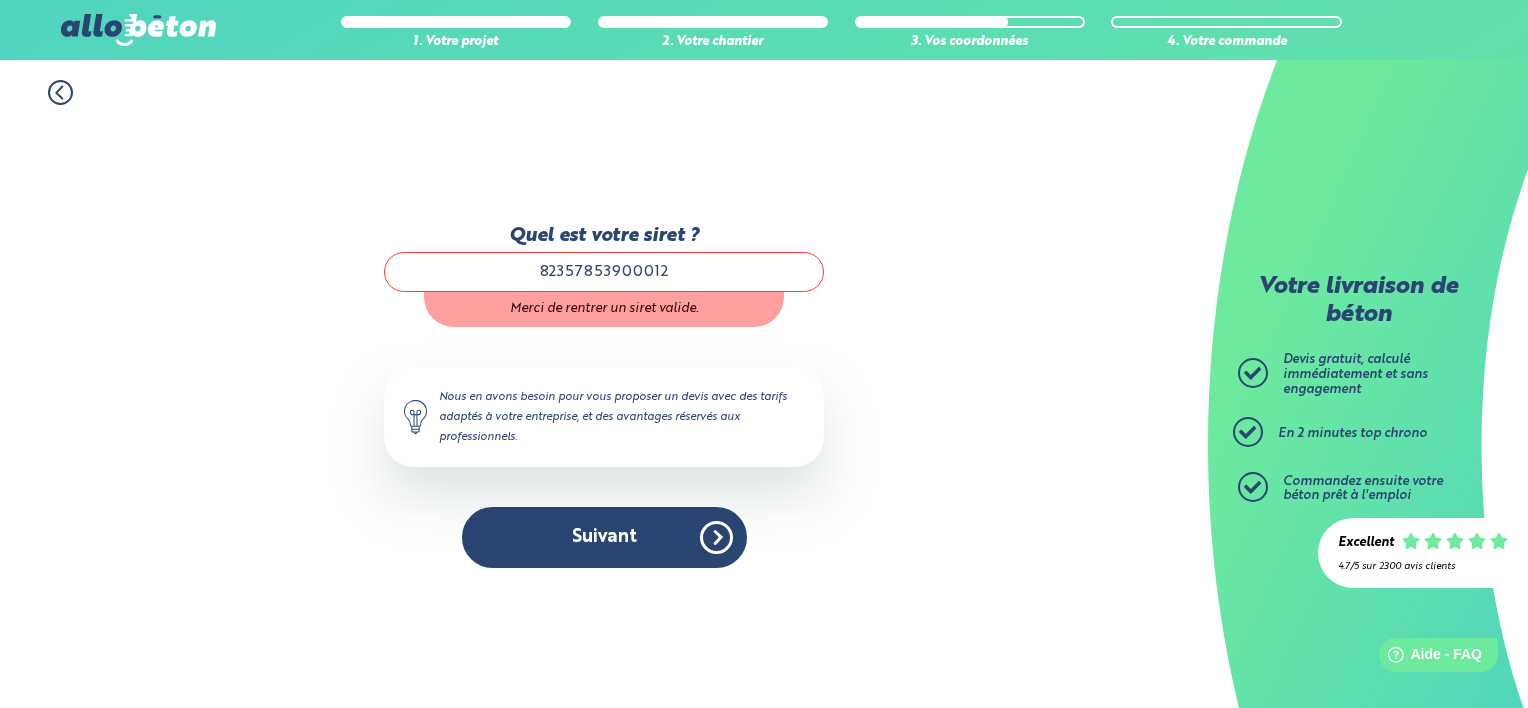 click on "82357853900012" at bounding box center (604, 272) 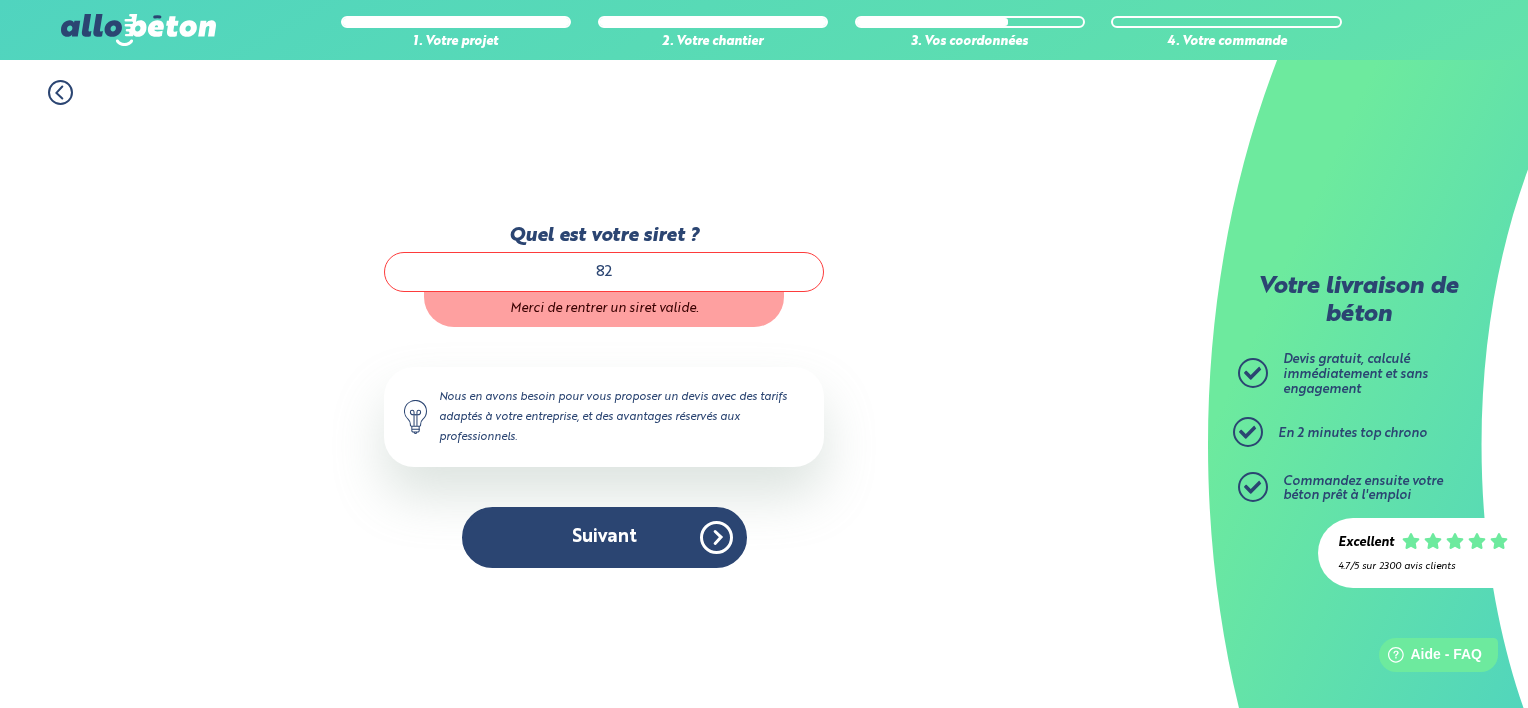 type on "8" 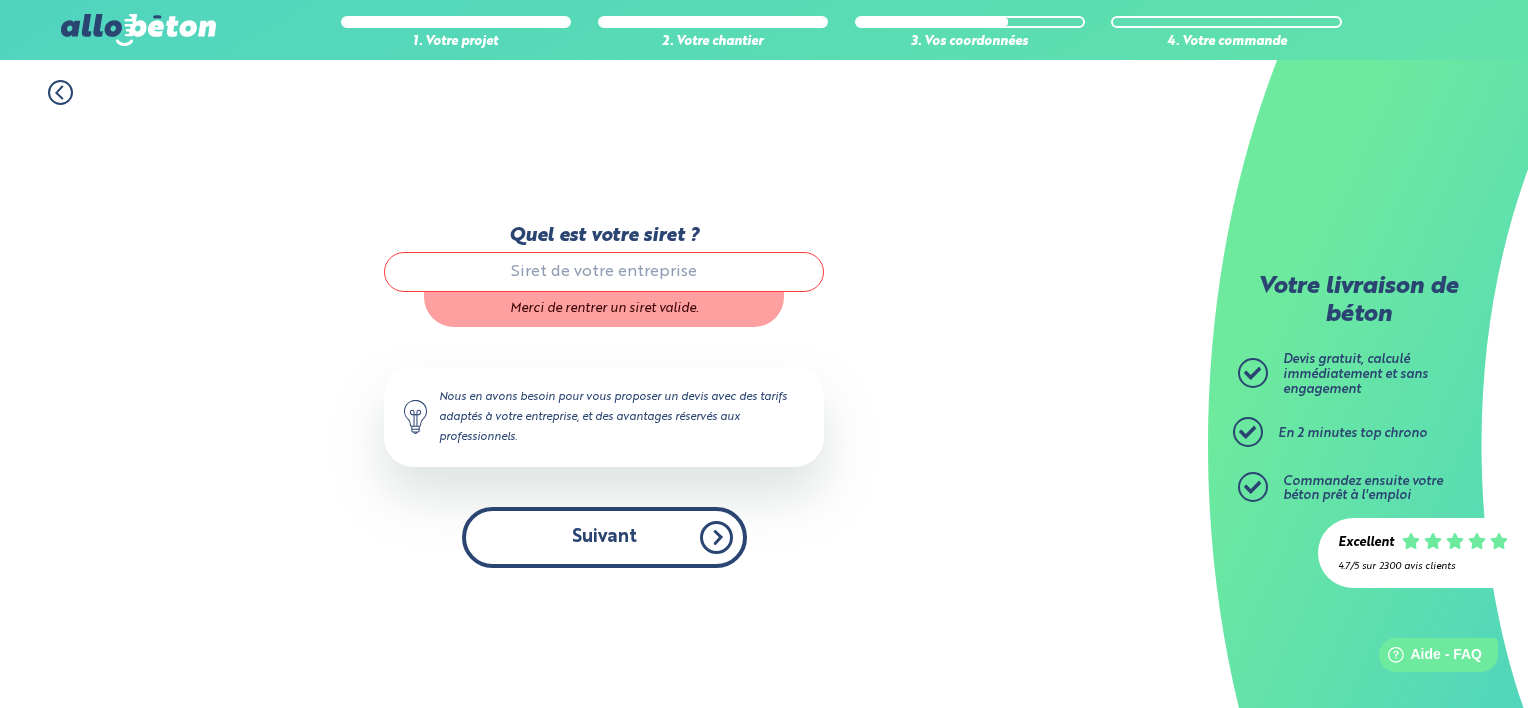 type 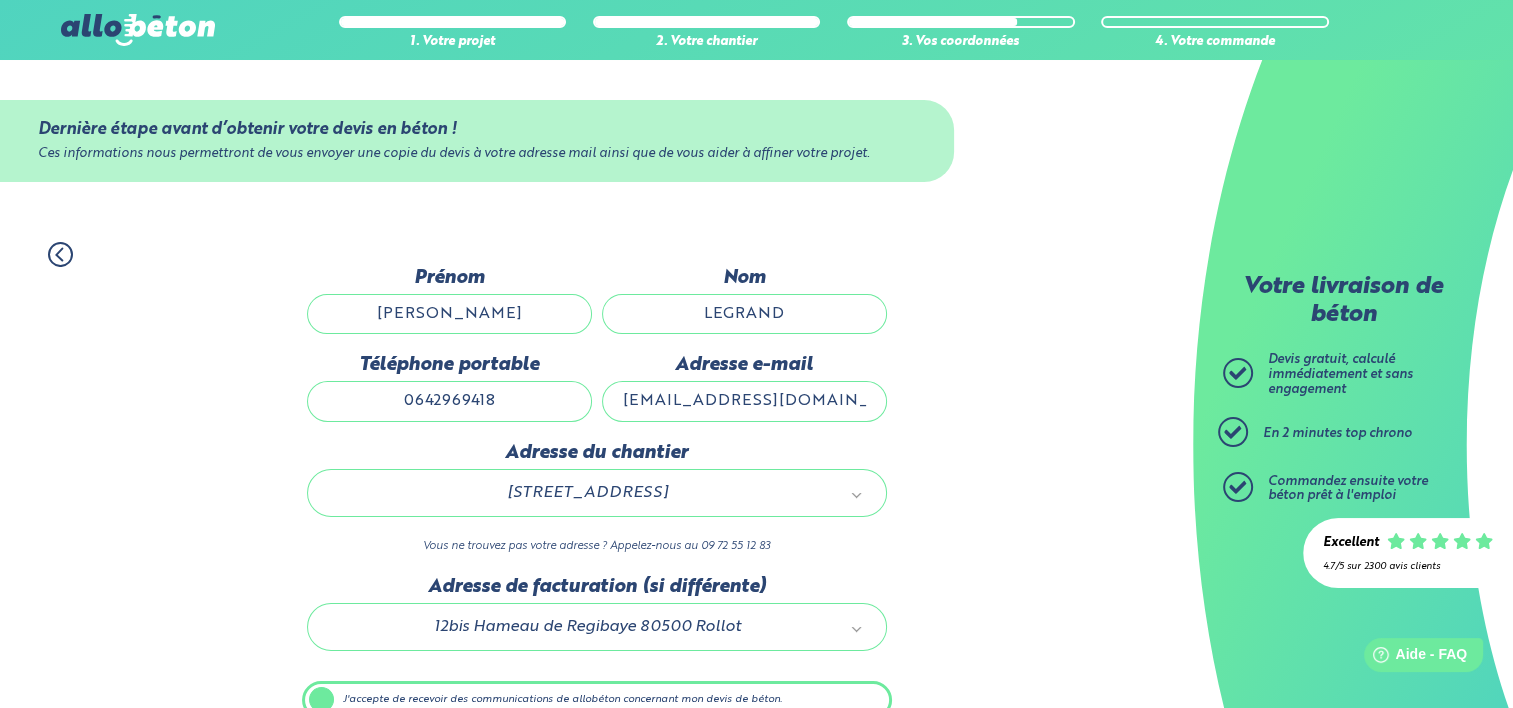 scroll, scrollTop: 99, scrollLeft: 0, axis: vertical 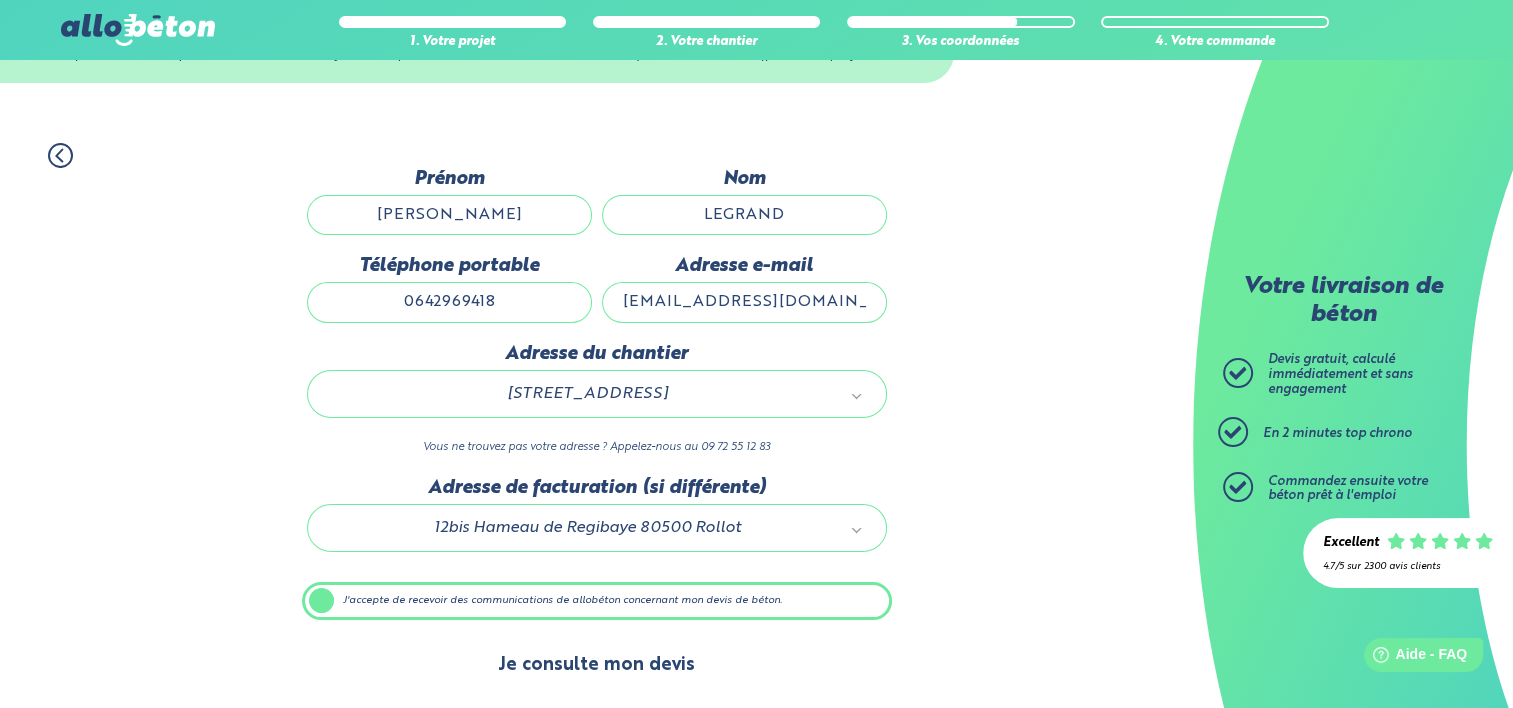 click on "Je consulte mon devis" at bounding box center [596, 665] 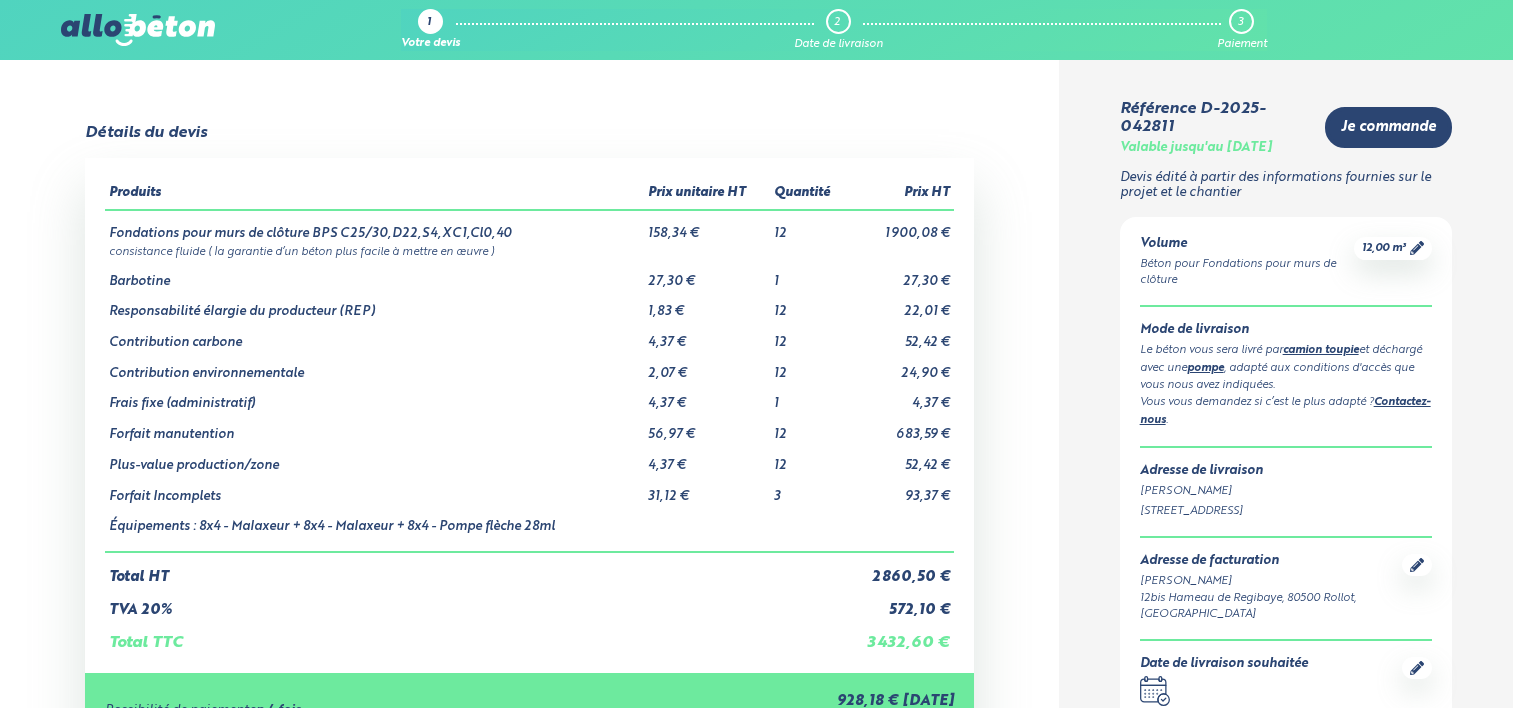 scroll, scrollTop: 0, scrollLeft: 0, axis: both 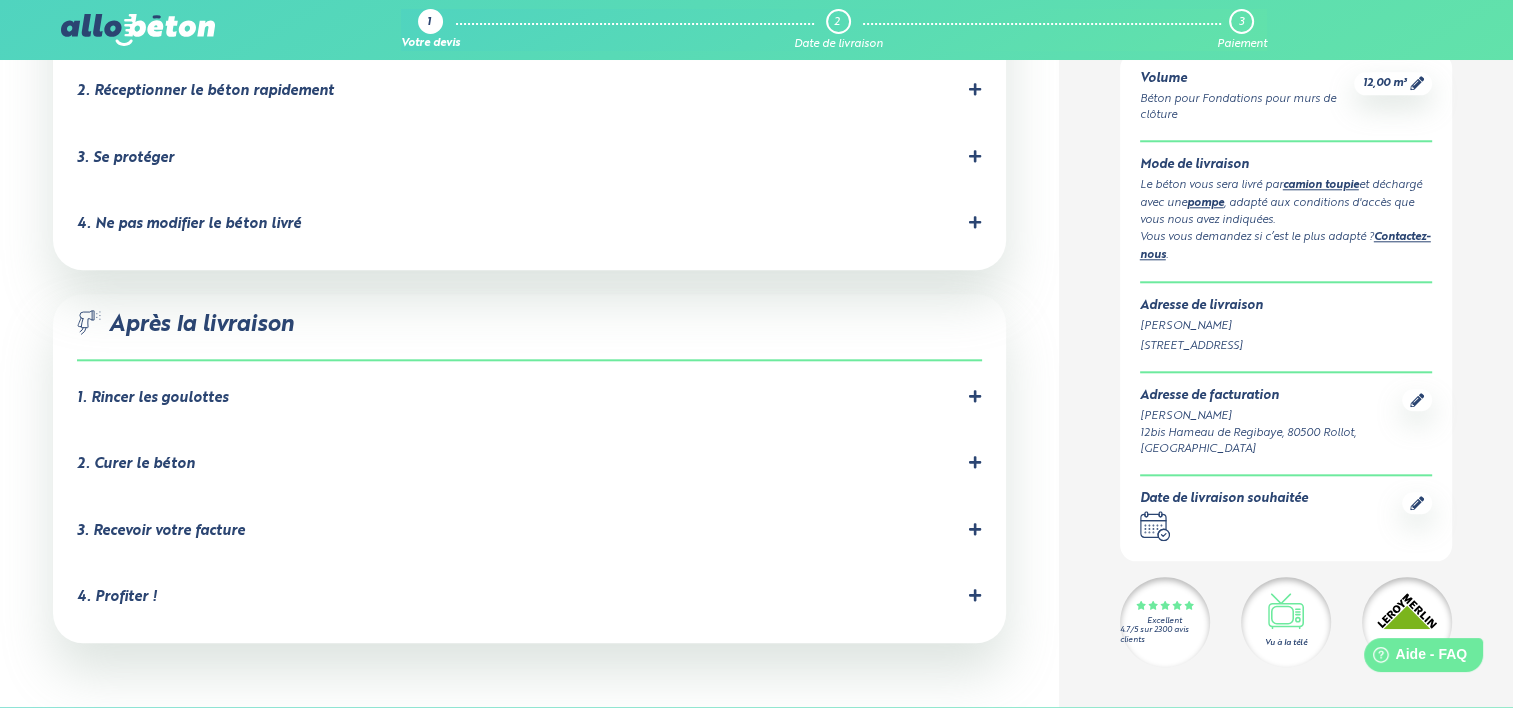 click 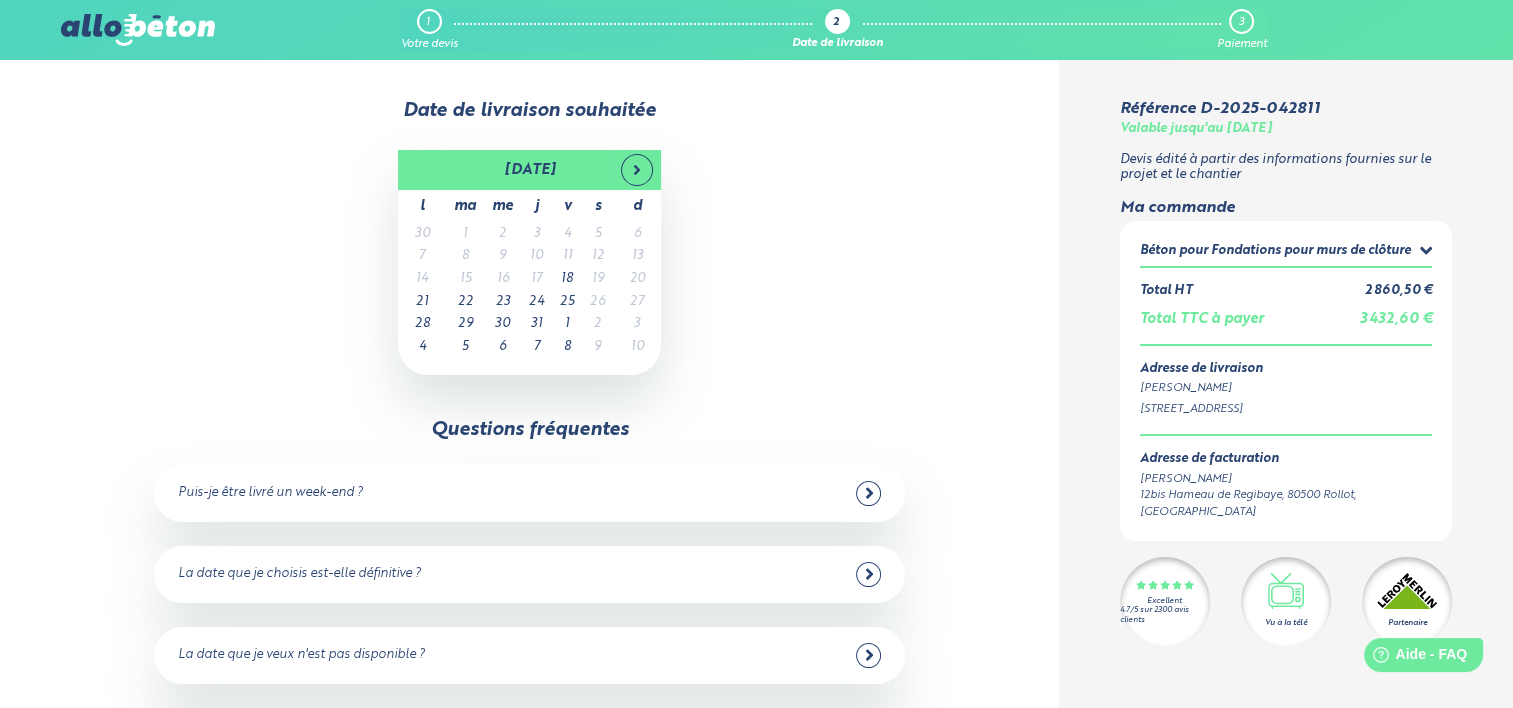 scroll, scrollTop: 0, scrollLeft: 0, axis: both 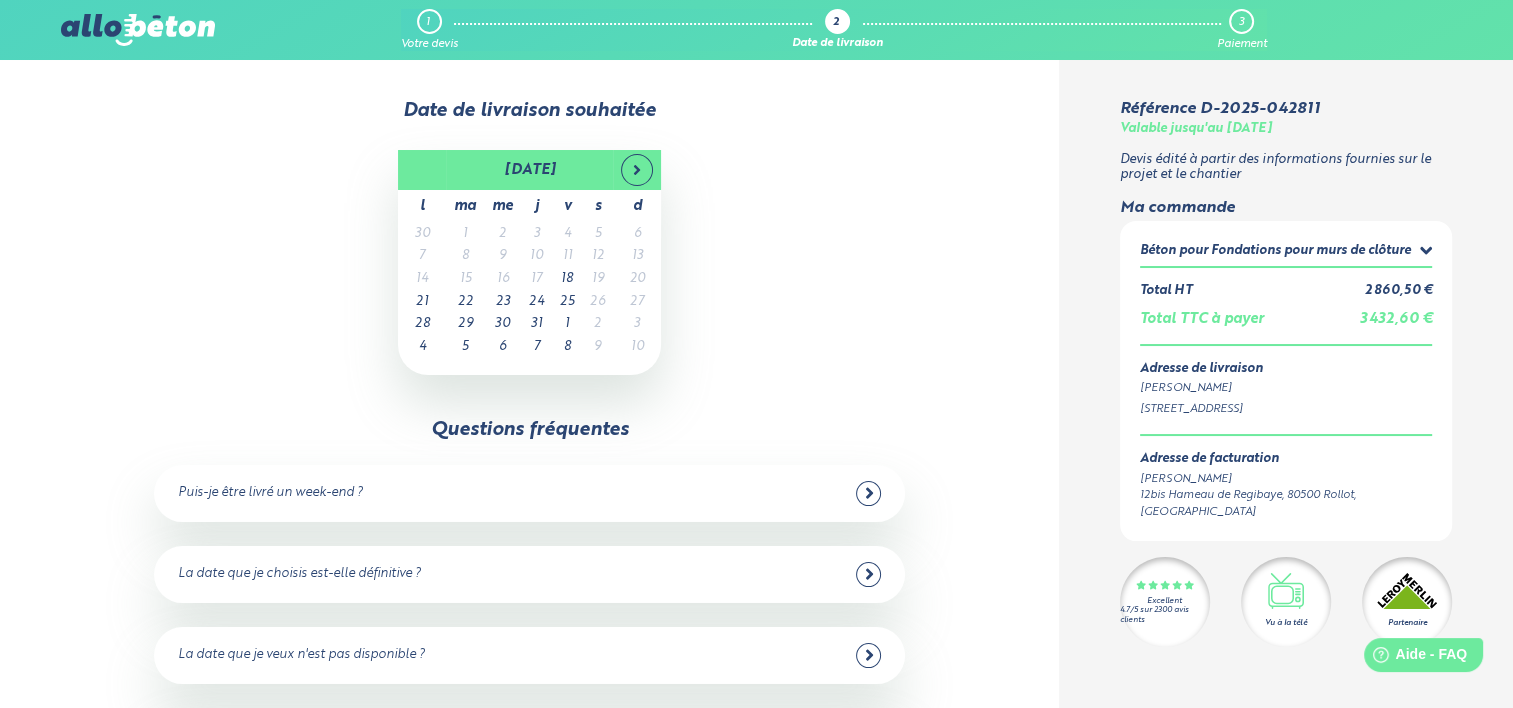 click at bounding box center [868, 493] 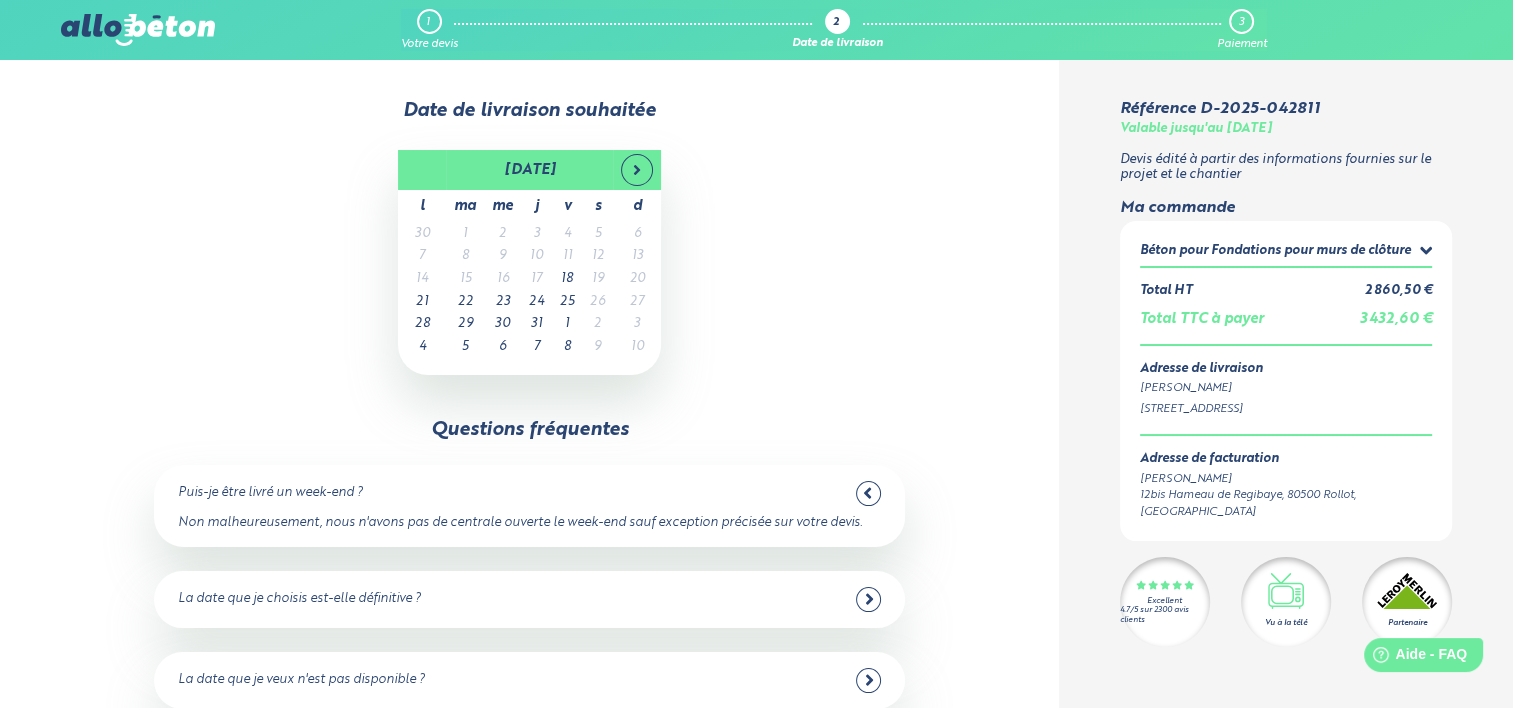 click at bounding box center (868, 493) 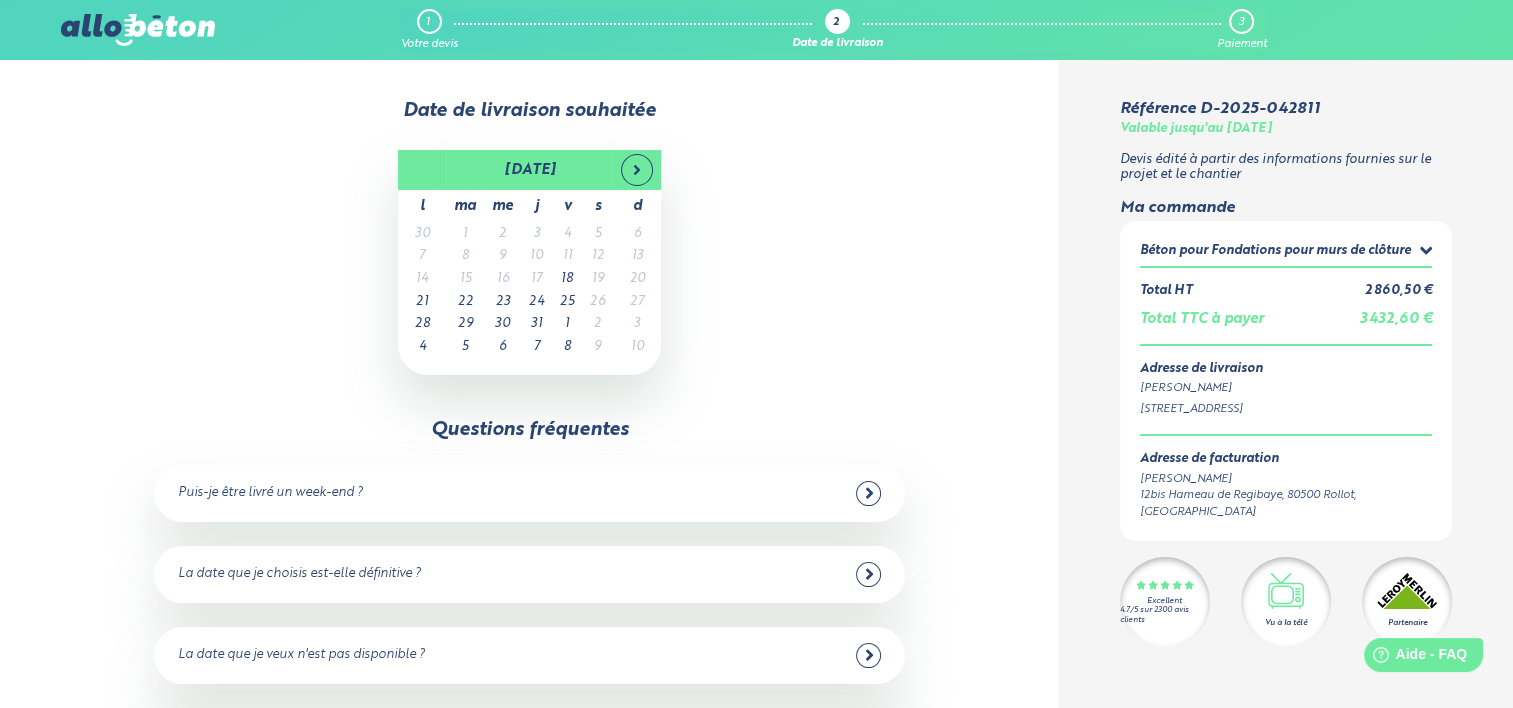 click 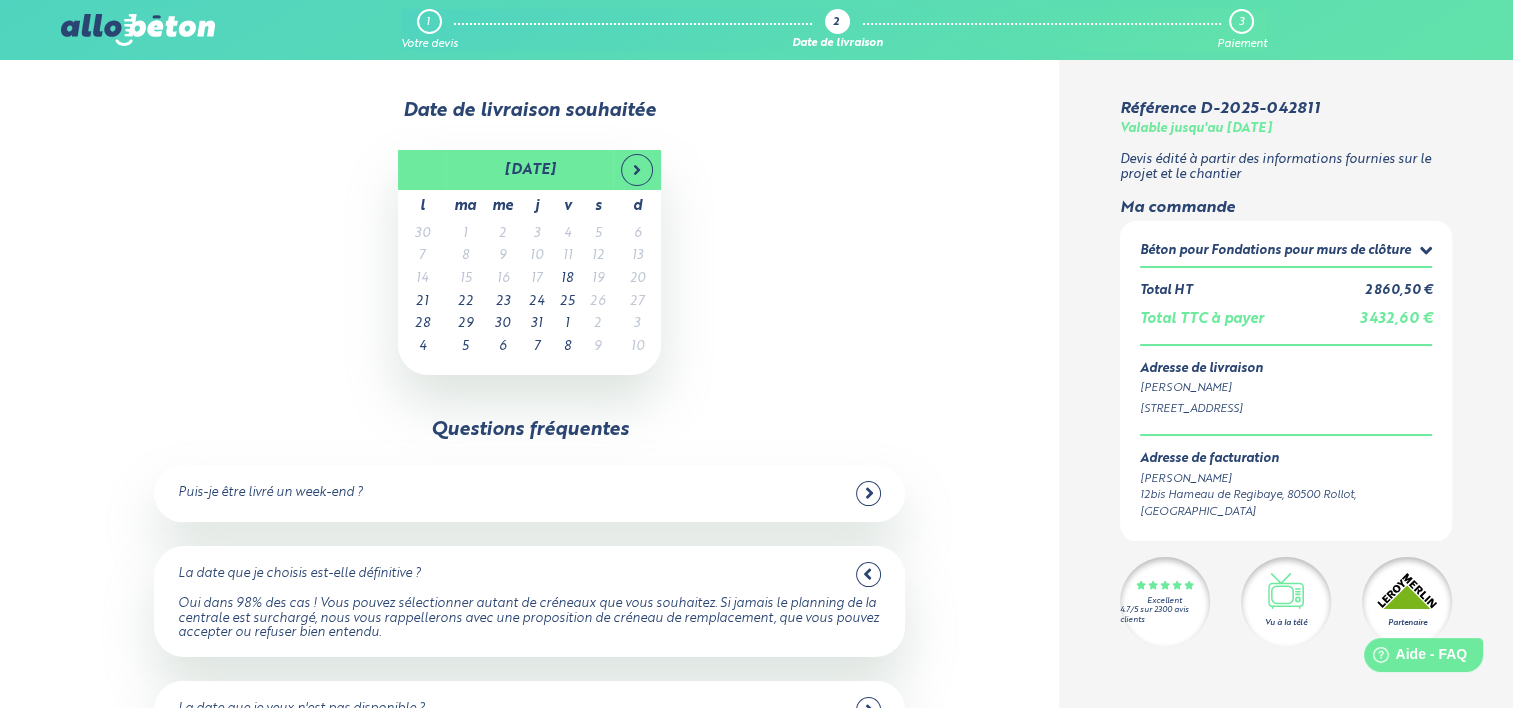 click at bounding box center [868, 574] 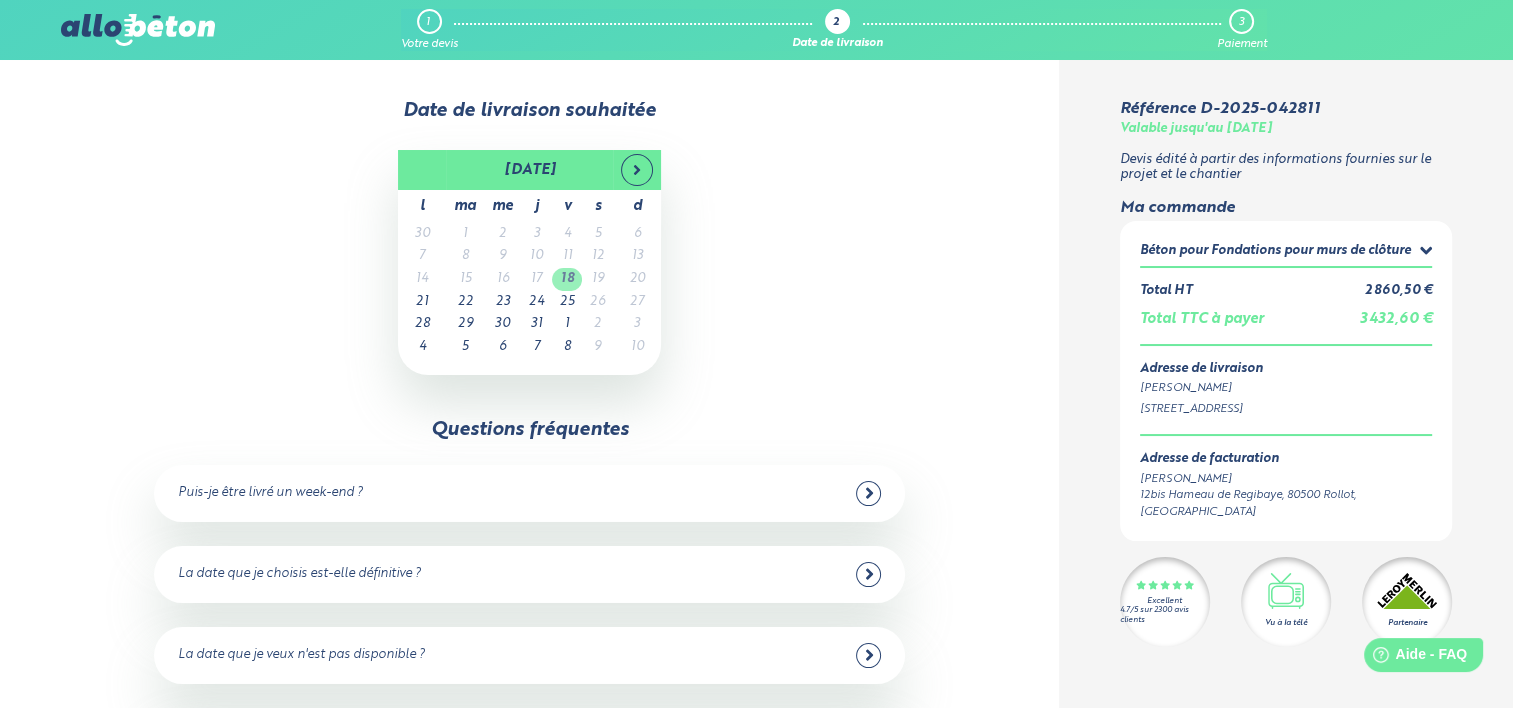 click on "18" at bounding box center [567, 279] 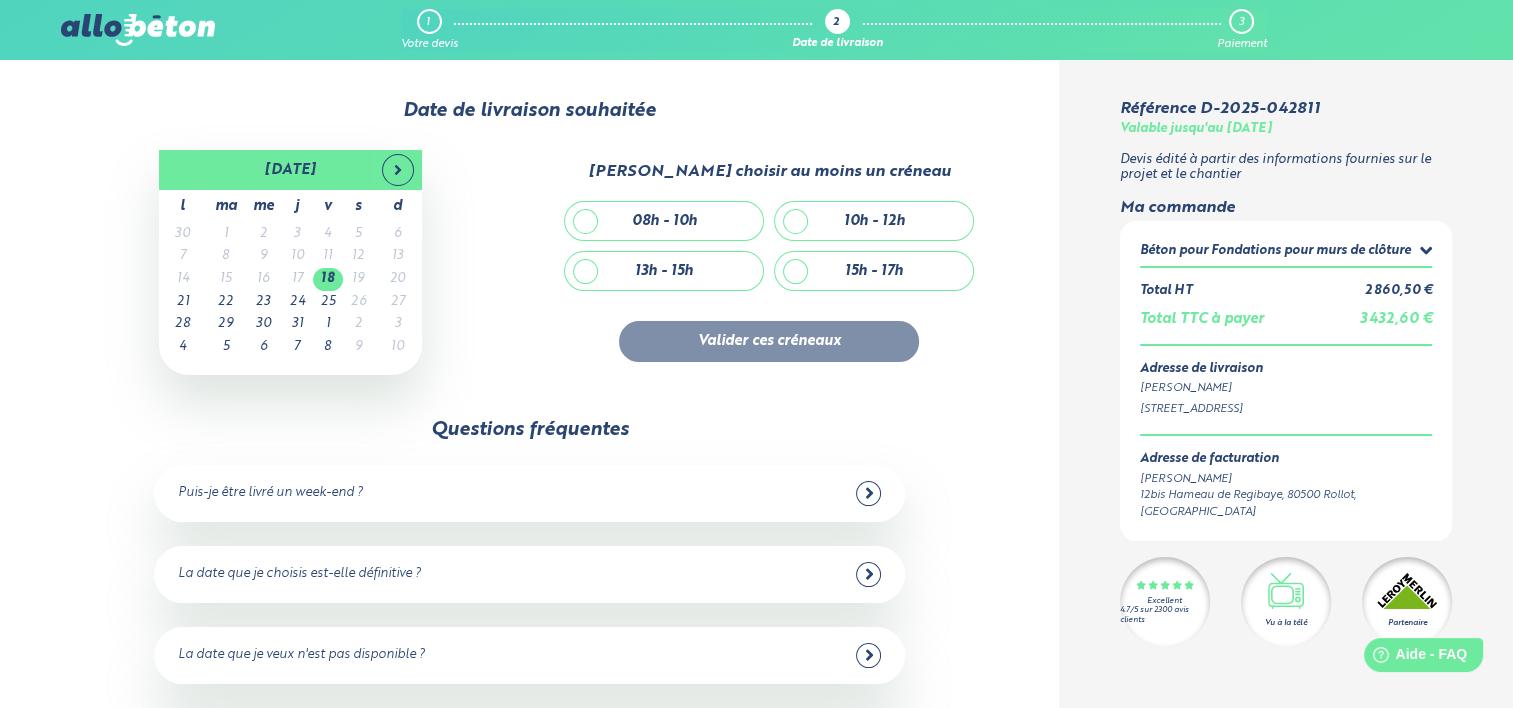 click on "10h - 12h" at bounding box center [874, 221] 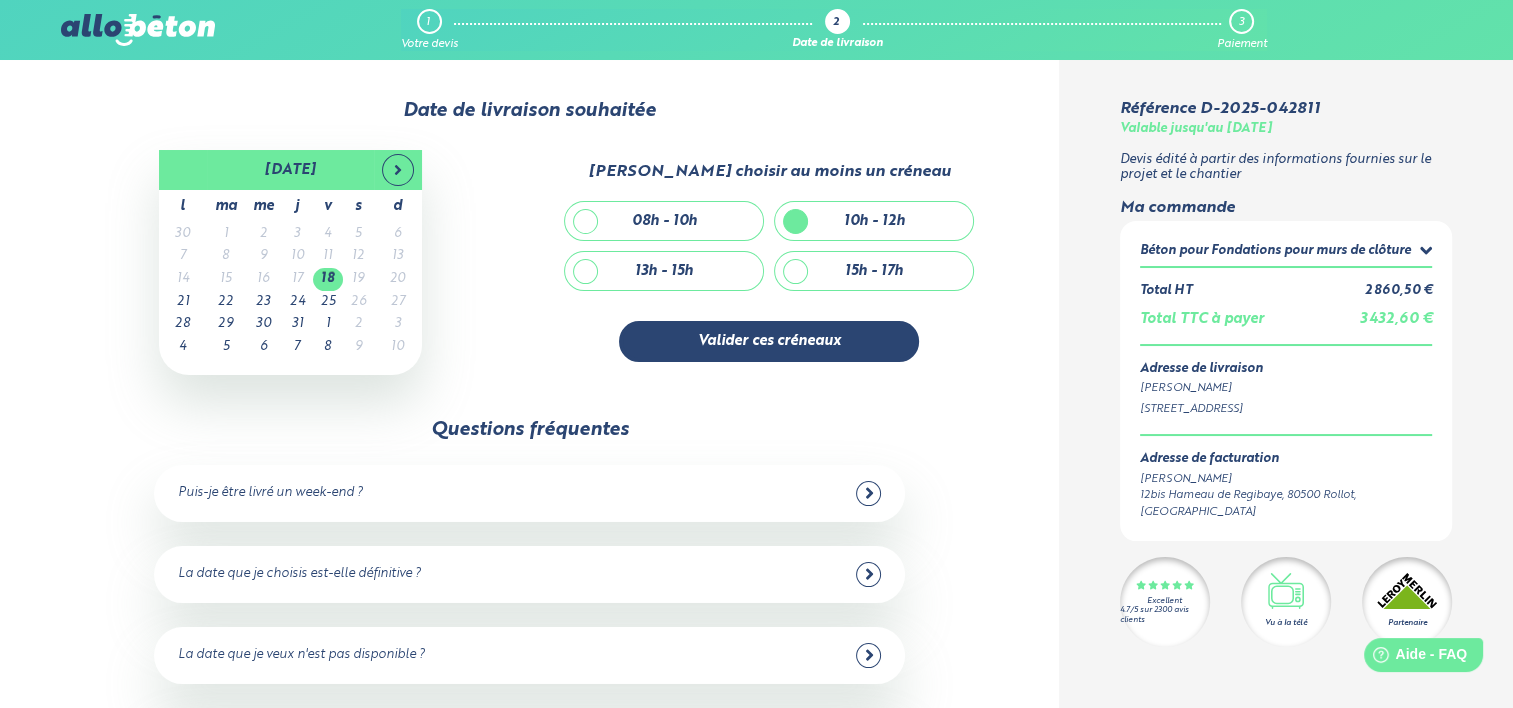 click on "08h - 10h" at bounding box center (664, 221) 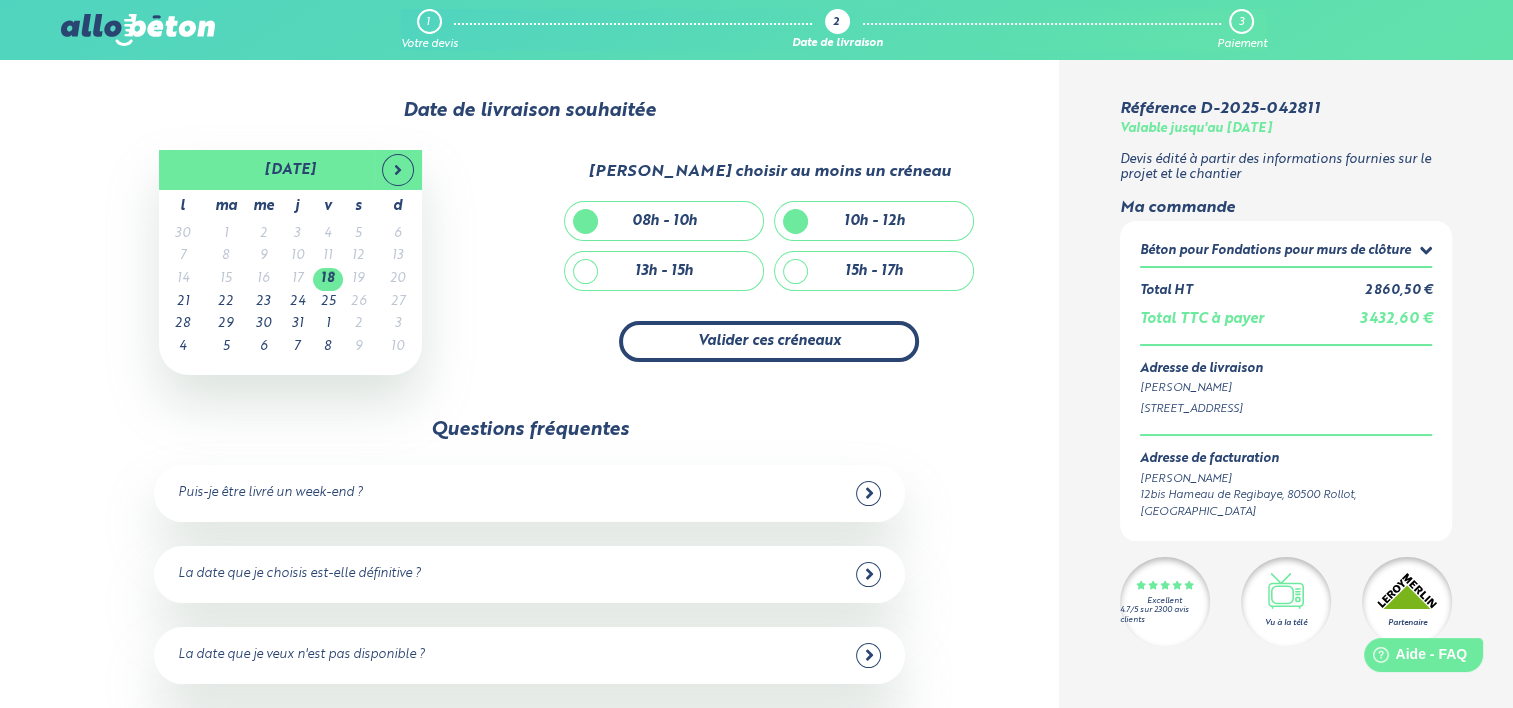 click on "Valider ces créneaux" at bounding box center [769, 341] 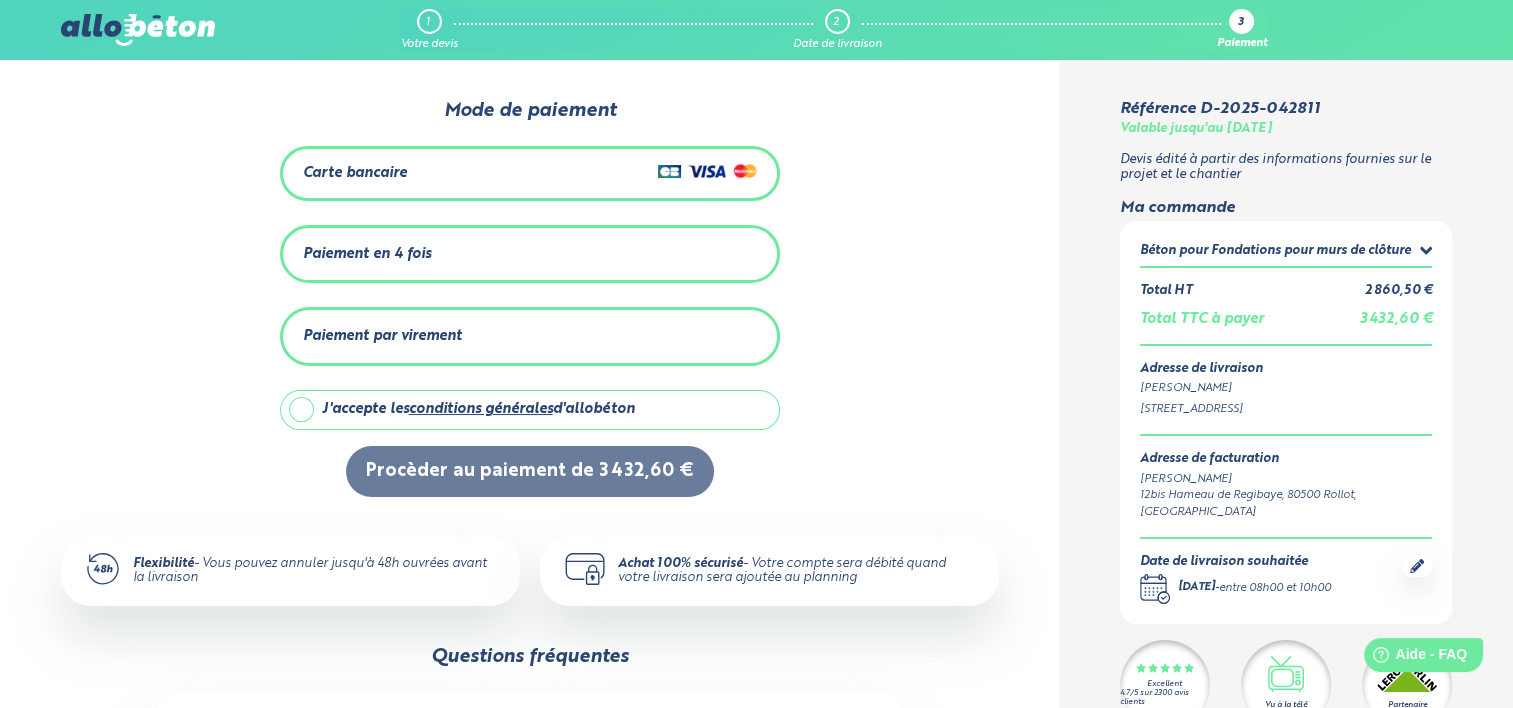scroll, scrollTop: 0, scrollLeft: 0, axis: both 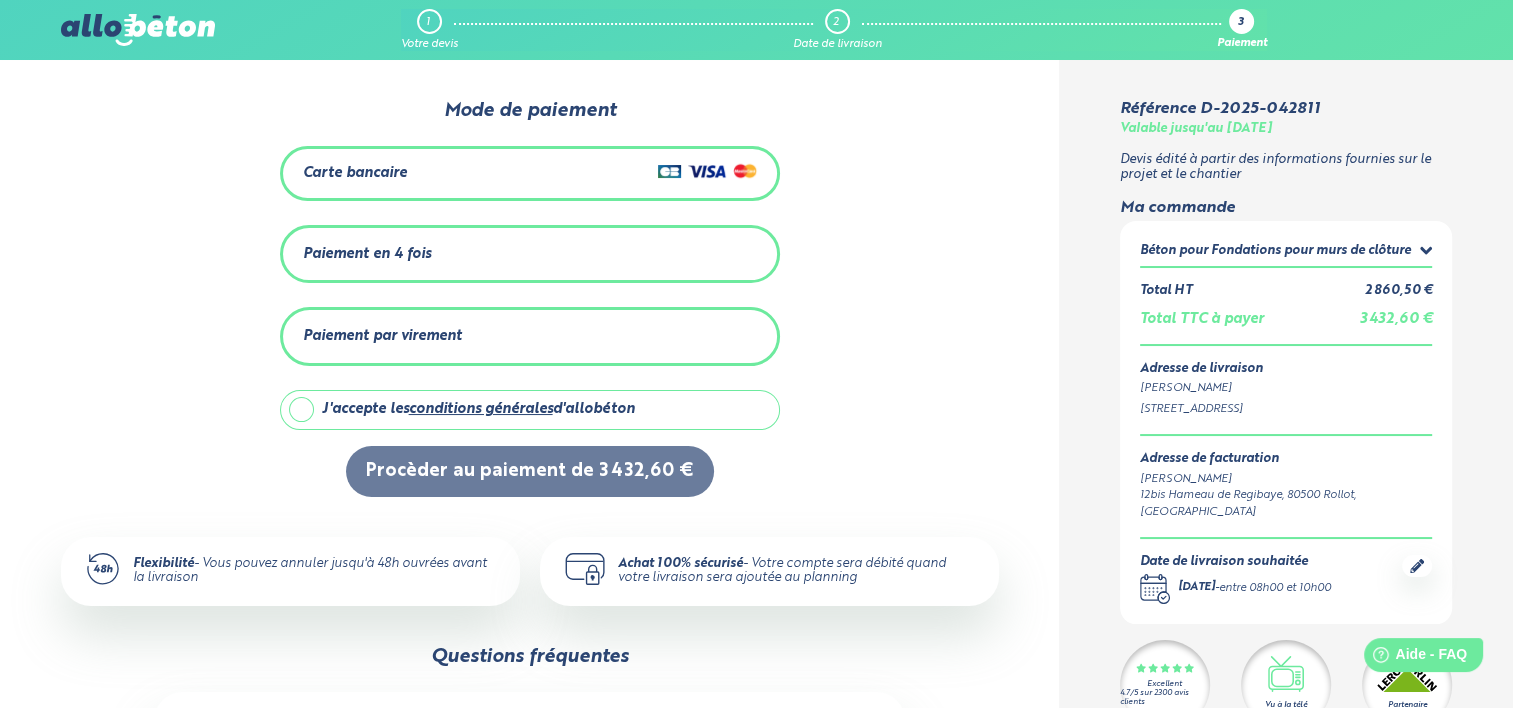 click 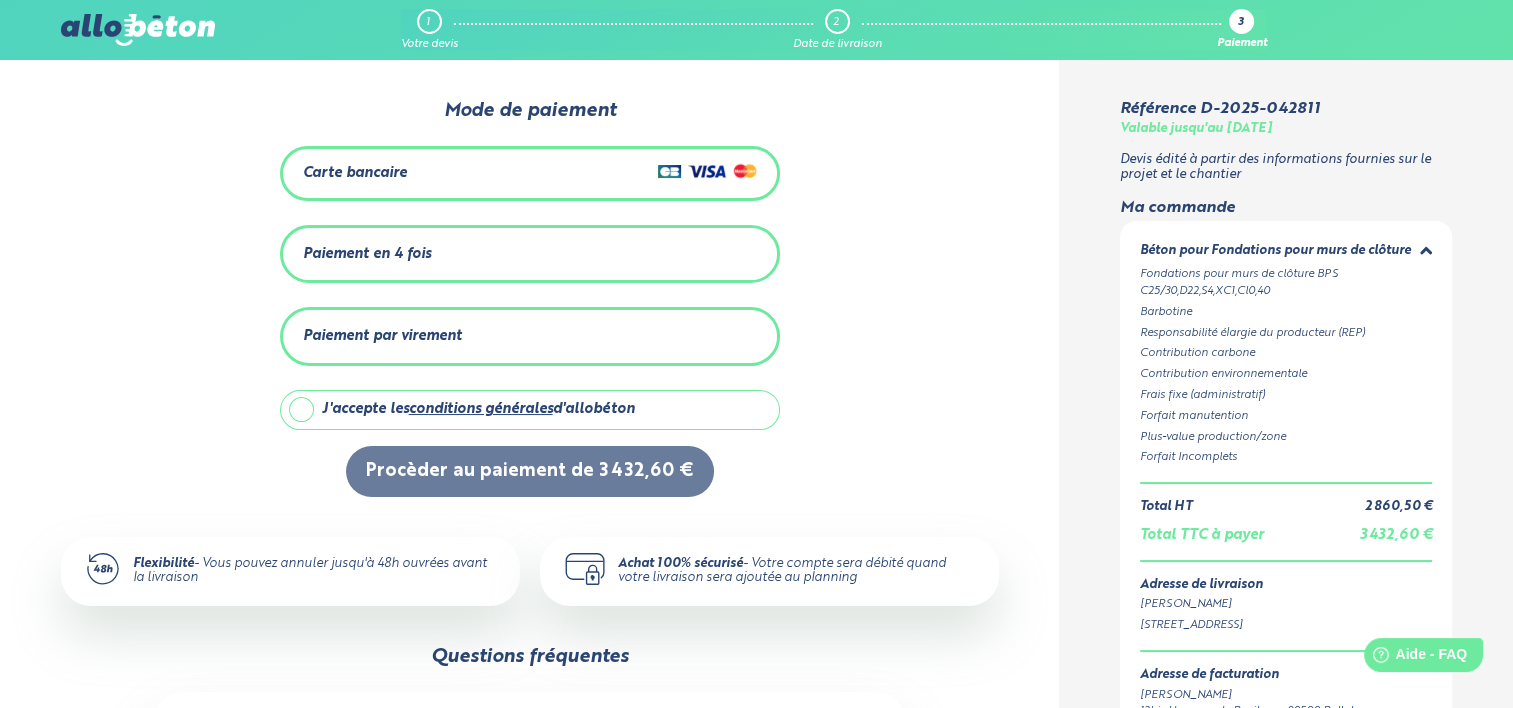 click 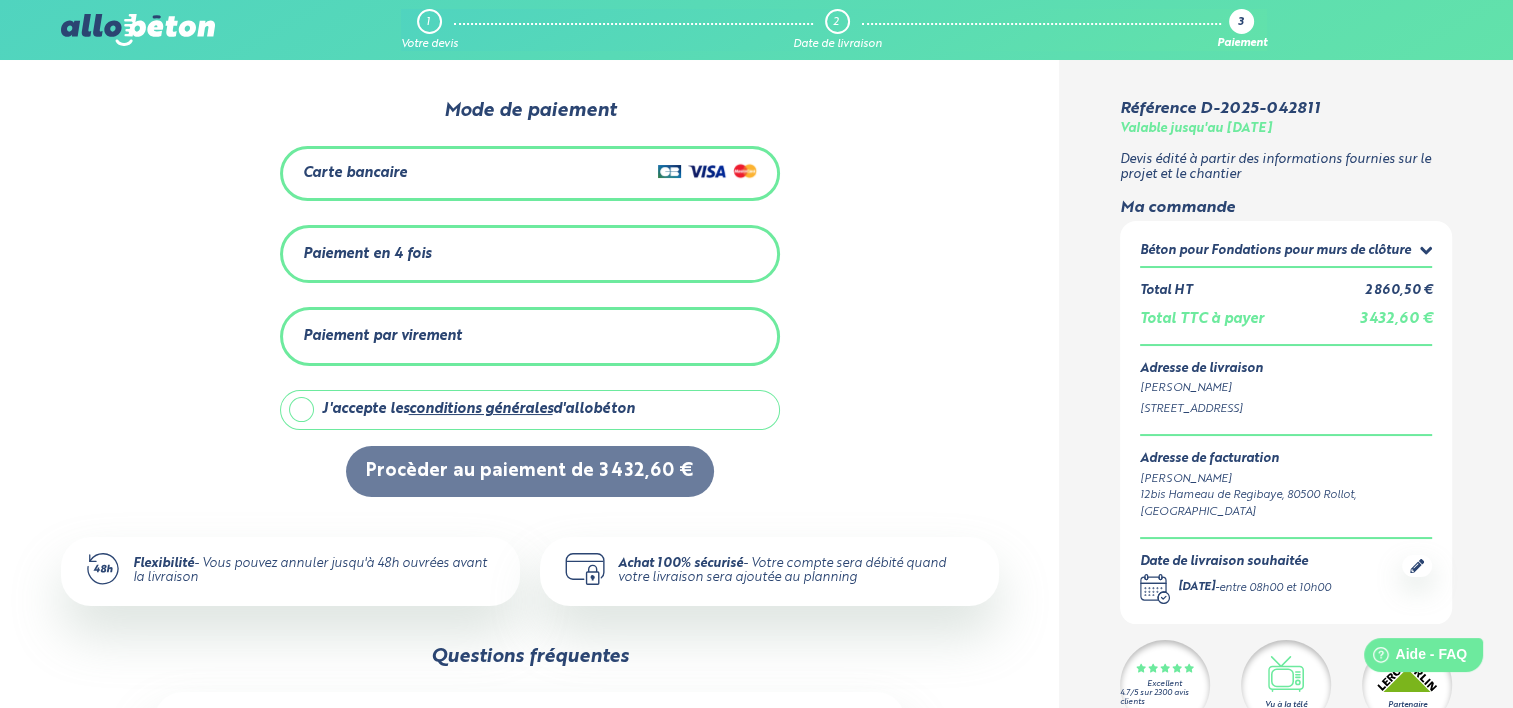 click on "1" at bounding box center (429, 21) 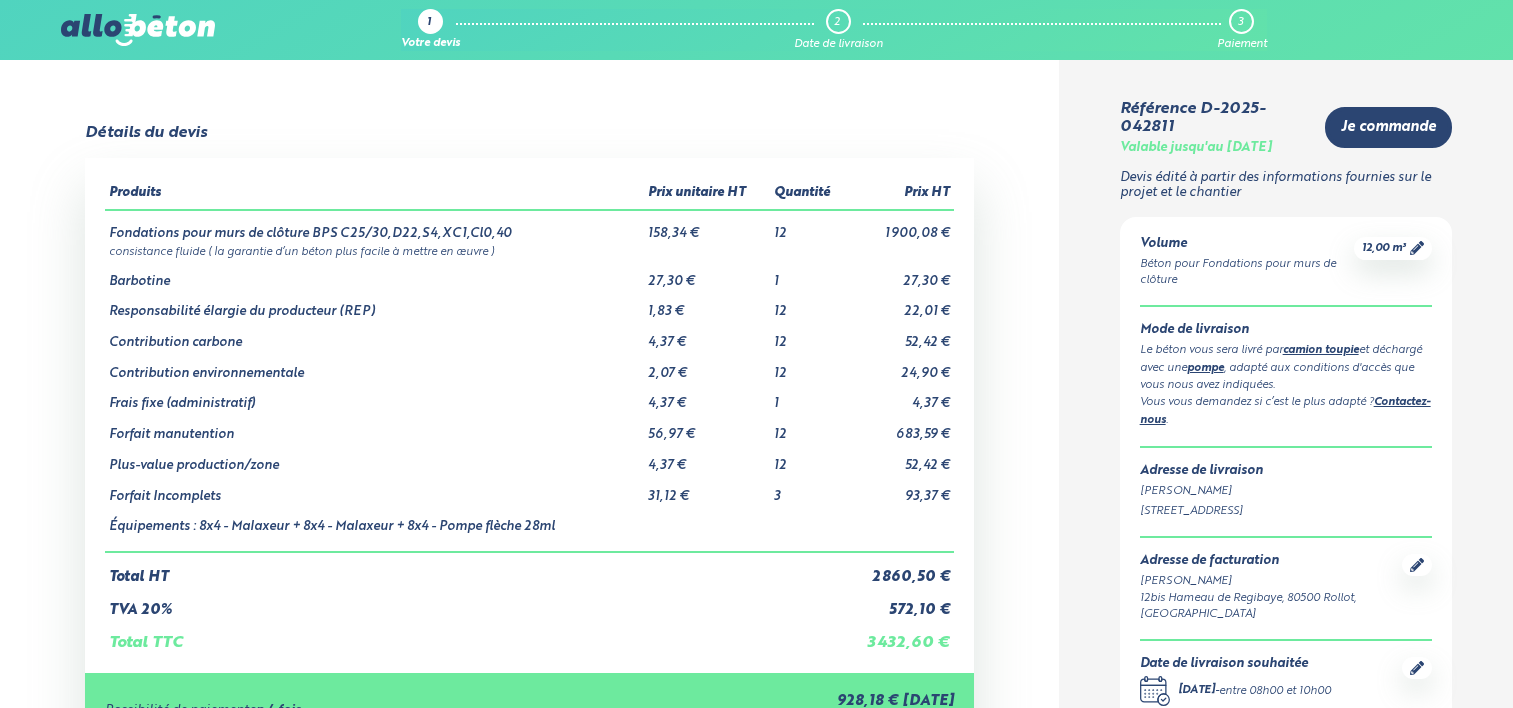 scroll, scrollTop: 0, scrollLeft: 0, axis: both 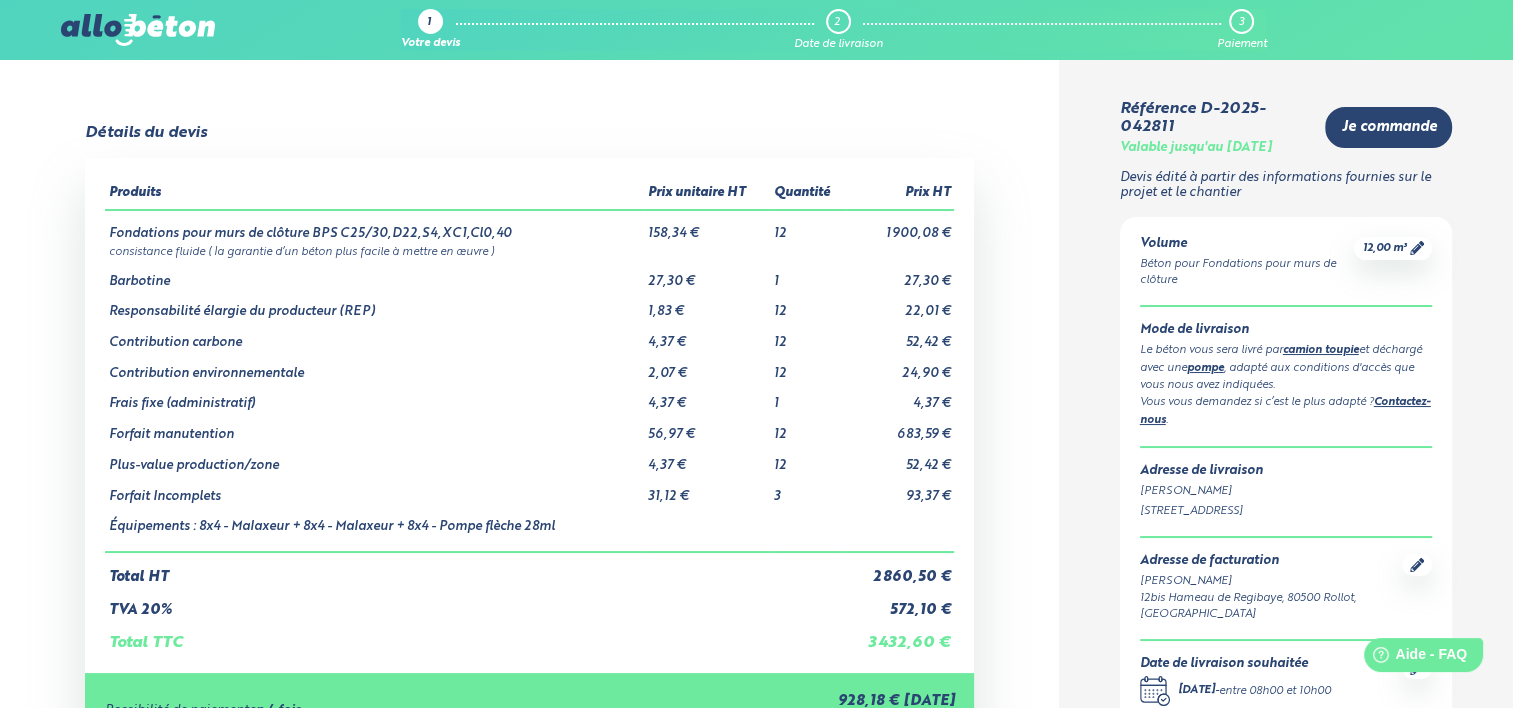 click at bounding box center [138, 30] 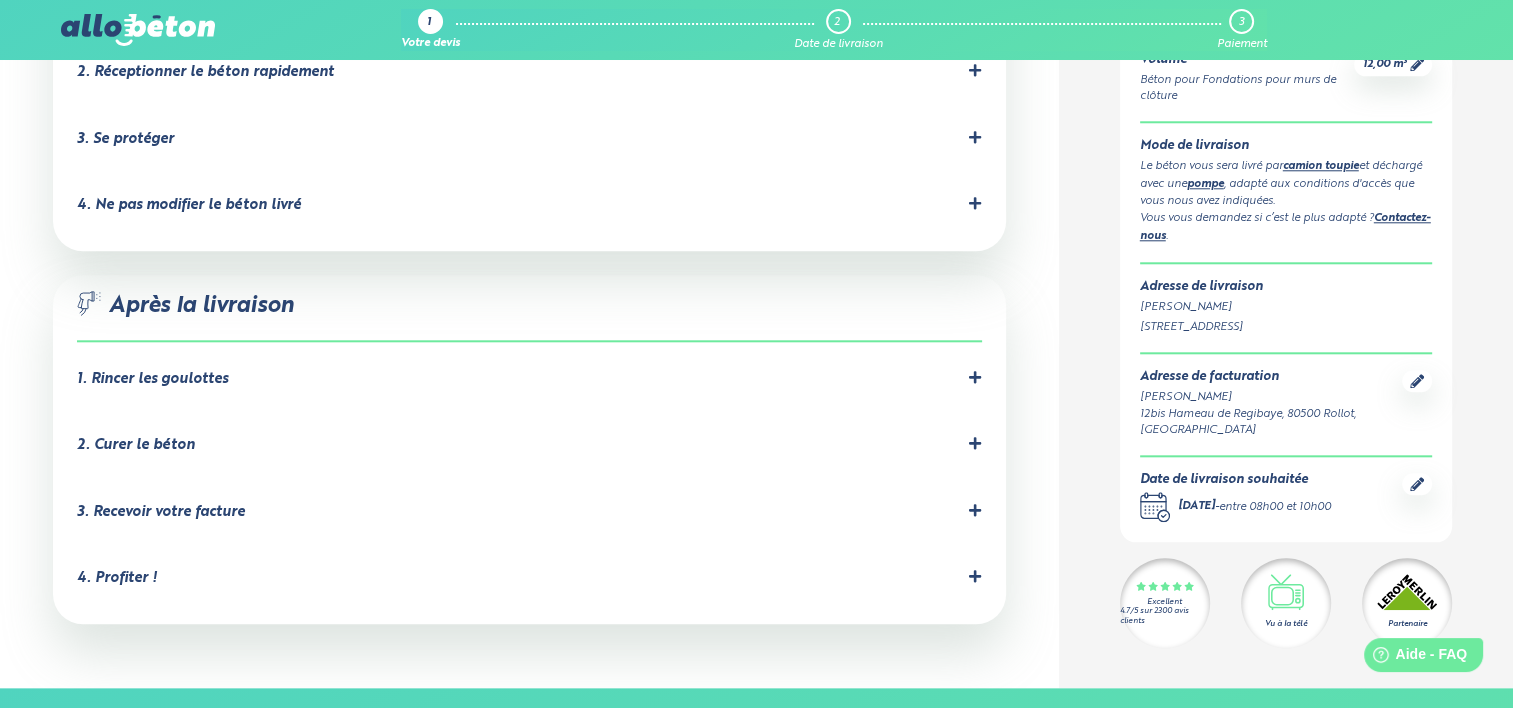 scroll, scrollTop: 2168, scrollLeft: 0, axis: vertical 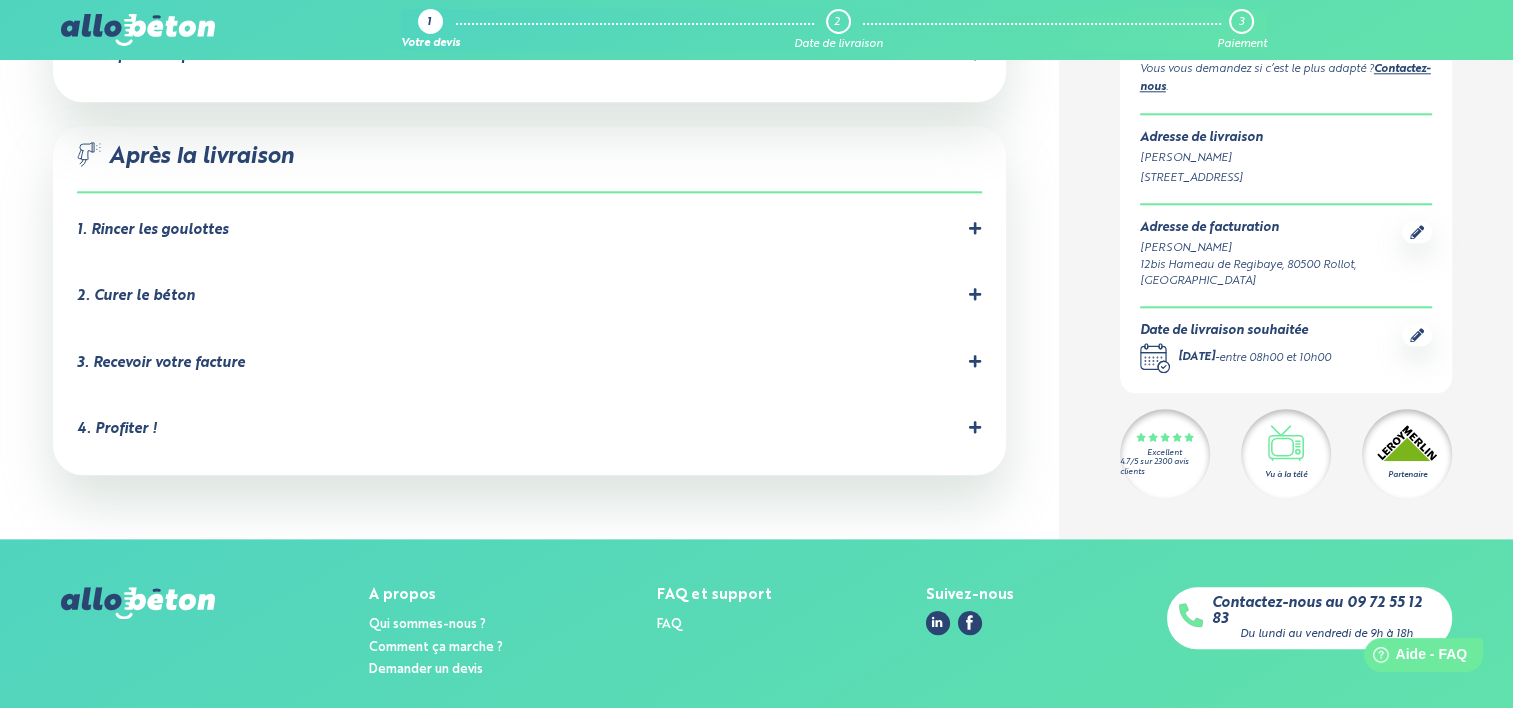 click at bounding box center [138, 603] 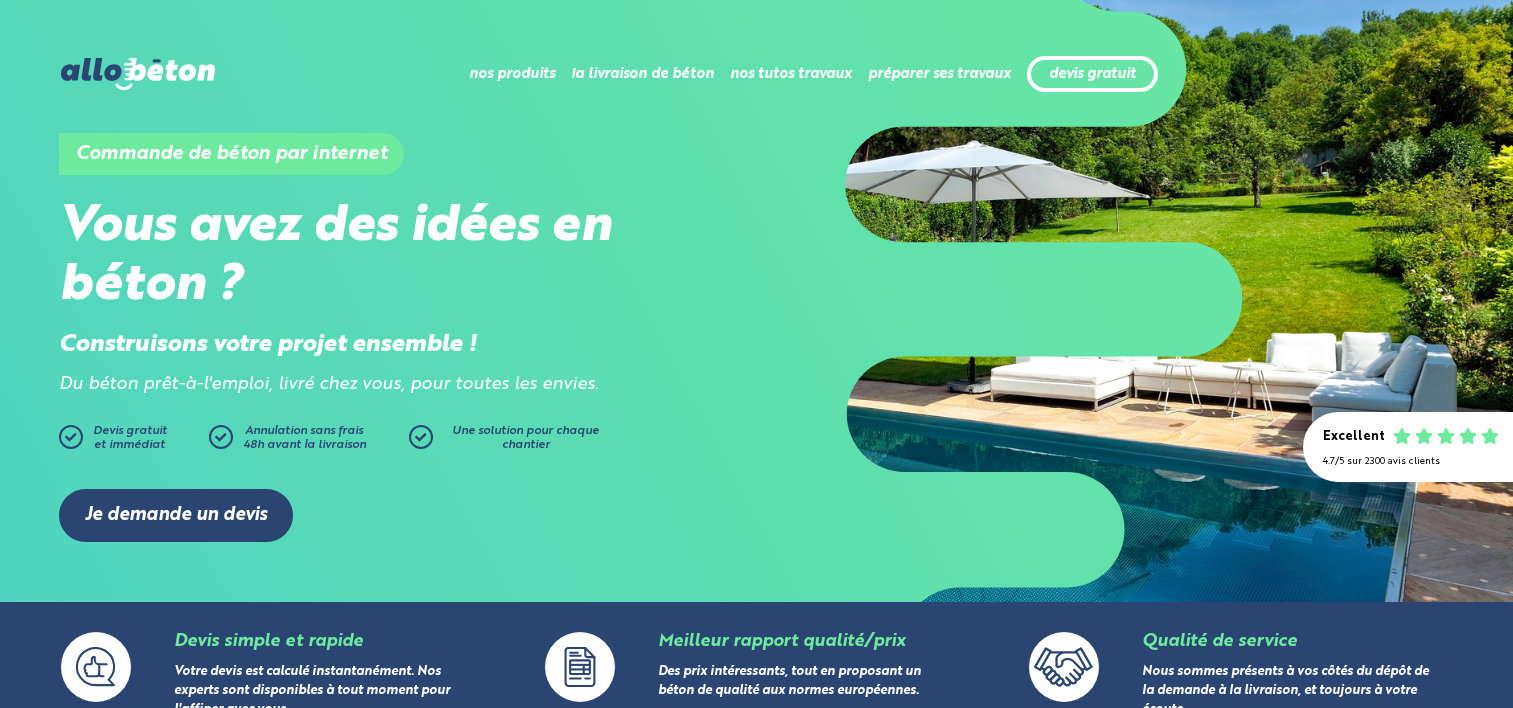 scroll, scrollTop: 0, scrollLeft: 0, axis: both 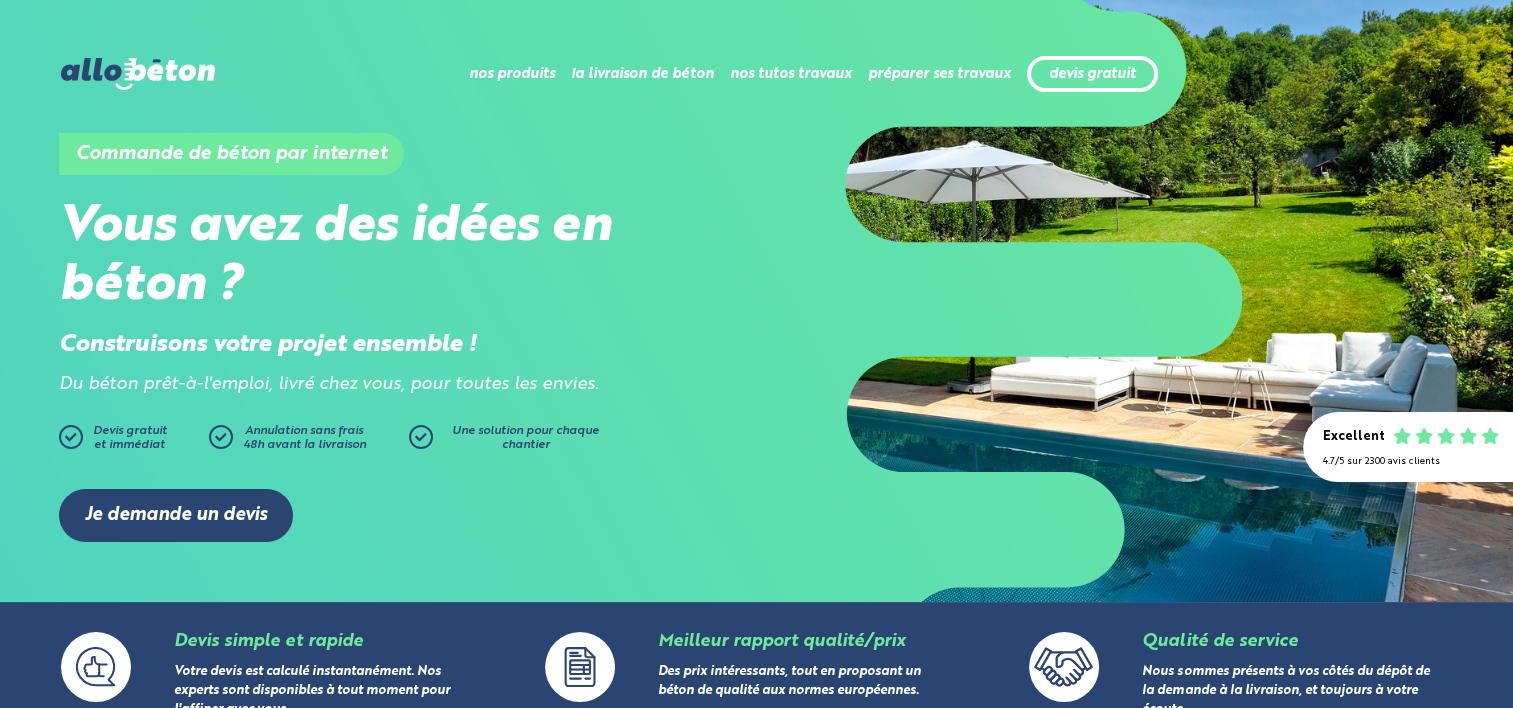 click on "Je demande un devis" at bounding box center (176, 515) 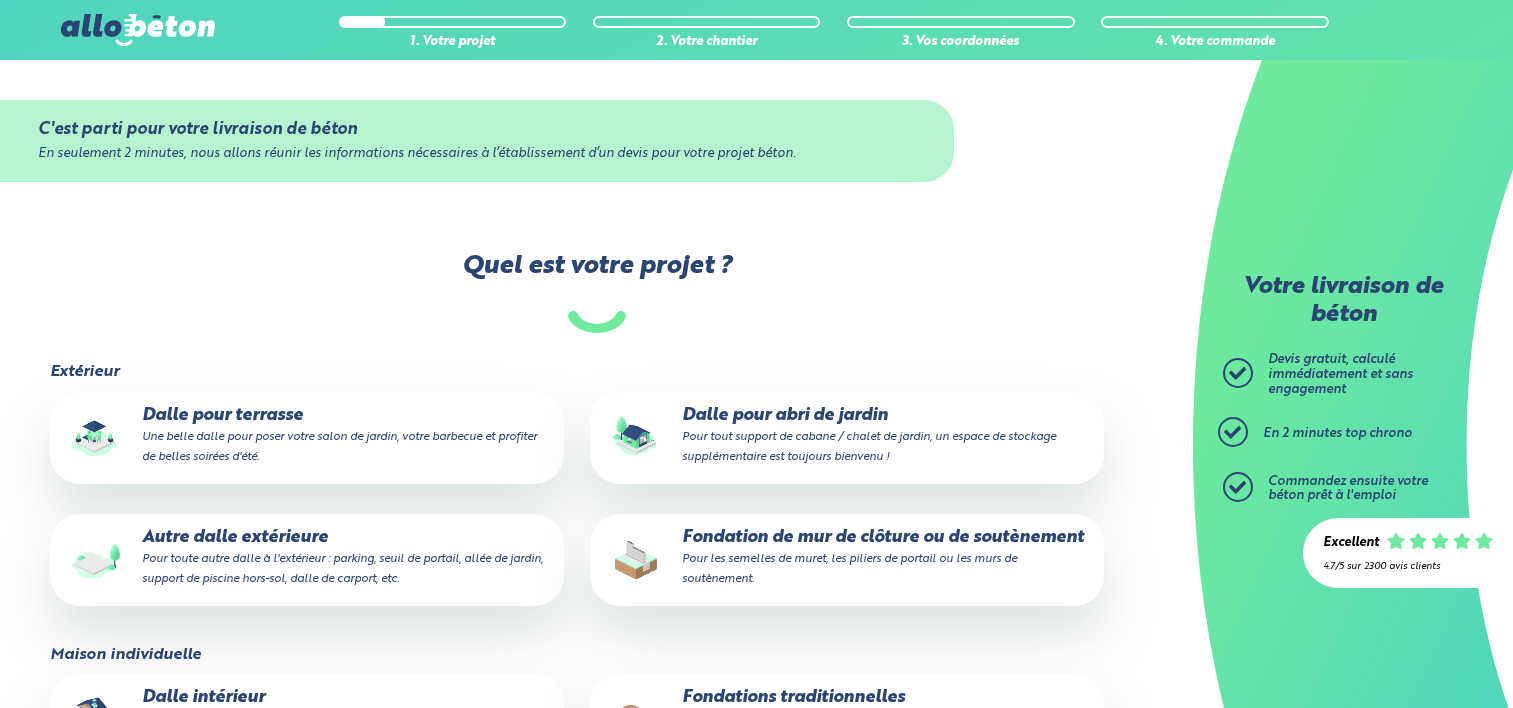 scroll, scrollTop: 0, scrollLeft: 0, axis: both 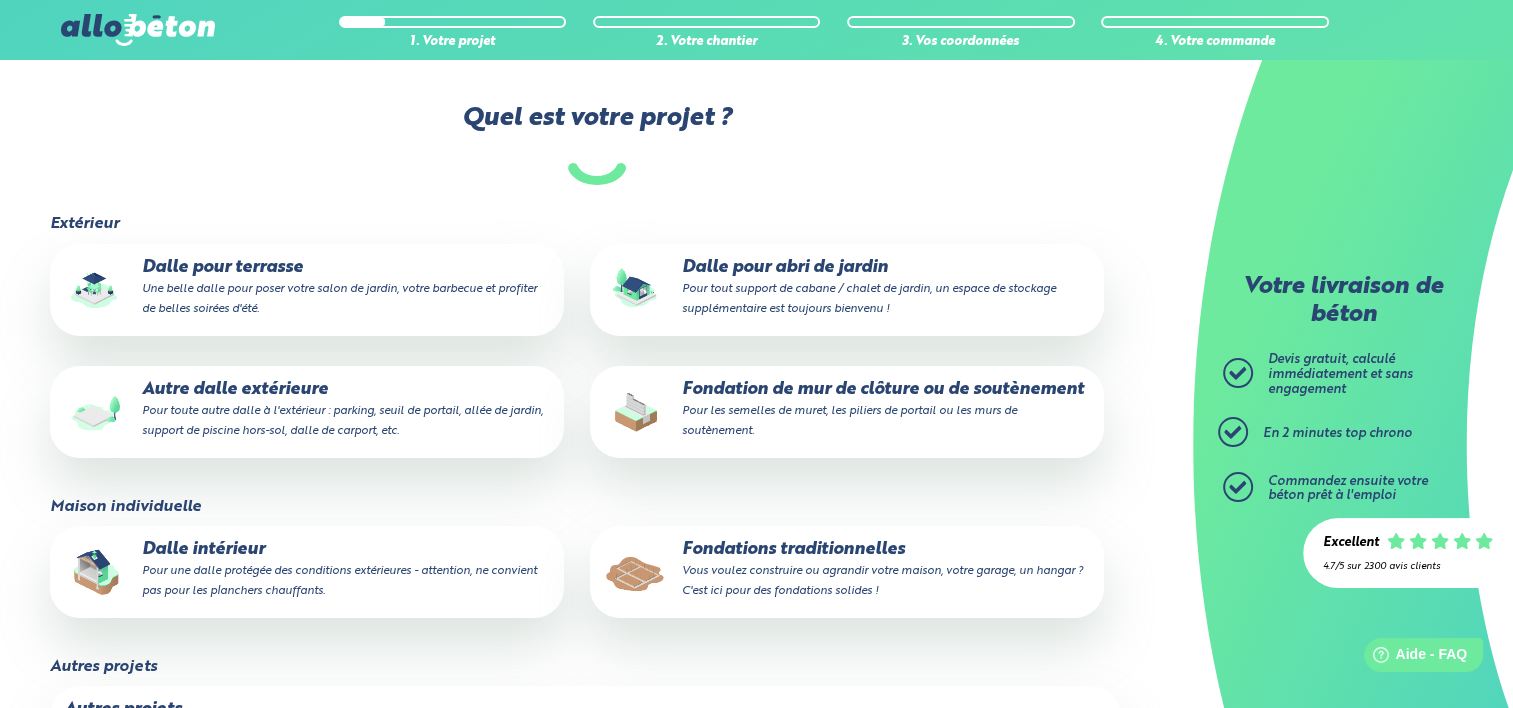 click on "Vous voulez construire ou agrandir votre maison, votre garage, un hangar ? C'est ici pour des fondations solides !" at bounding box center [882, 581] 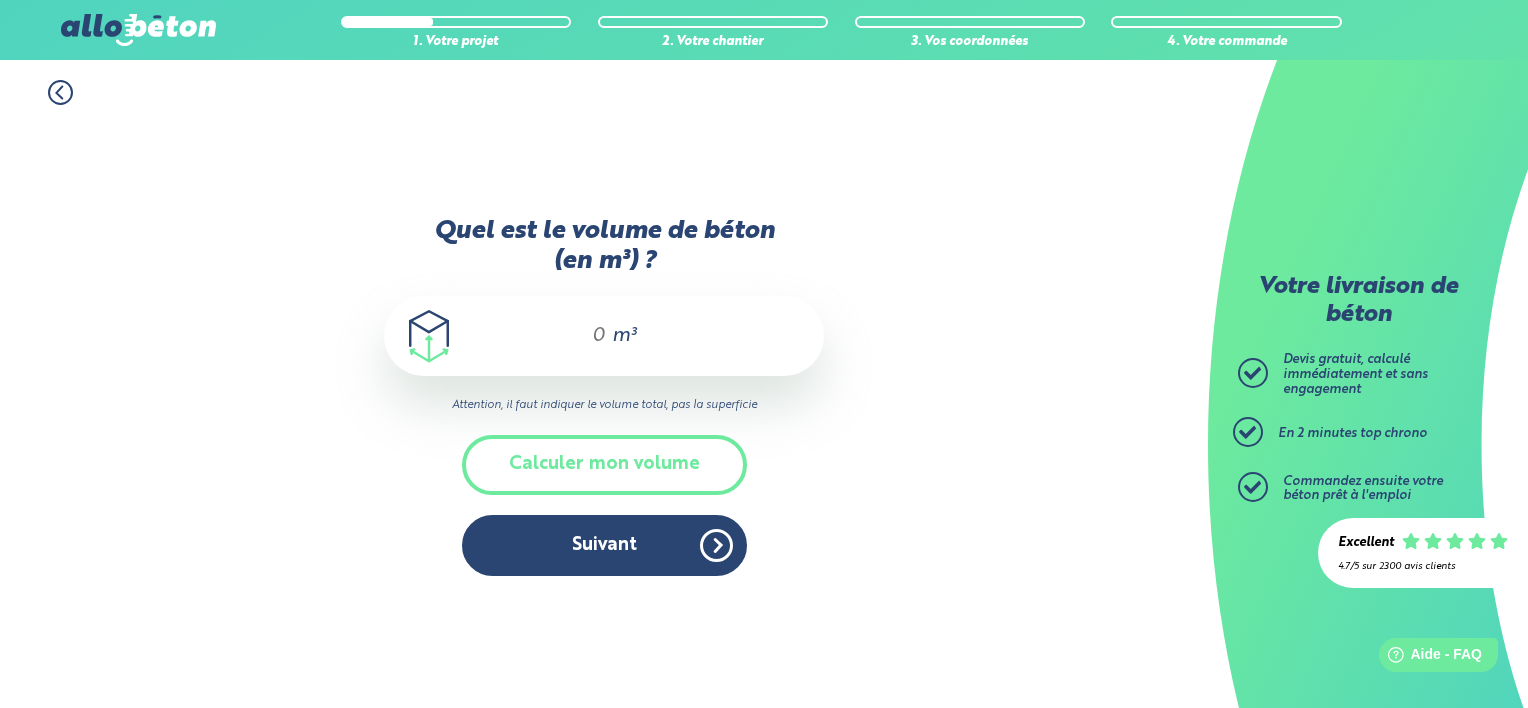 click on "m³" at bounding box center (604, 336) 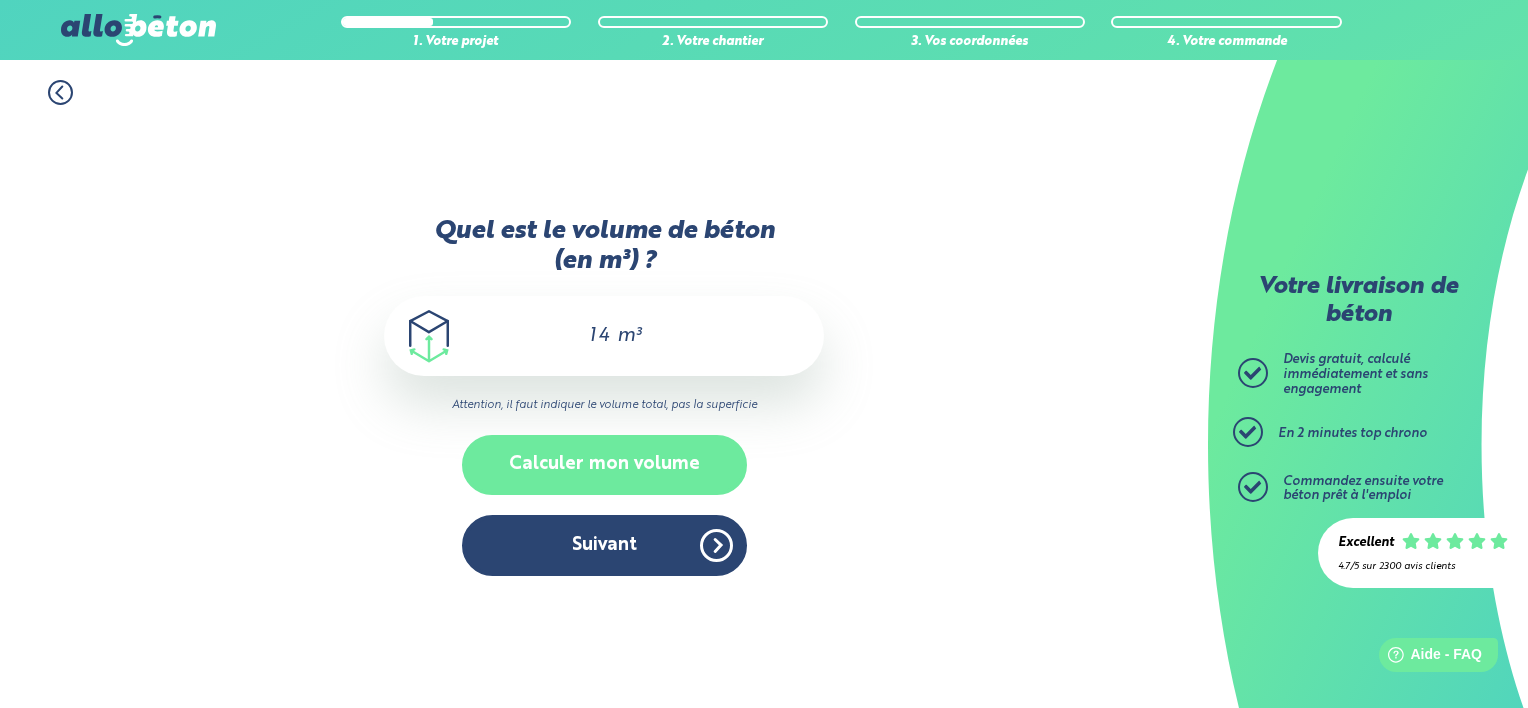 click on "Calculer mon volume" at bounding box center [604, 464] 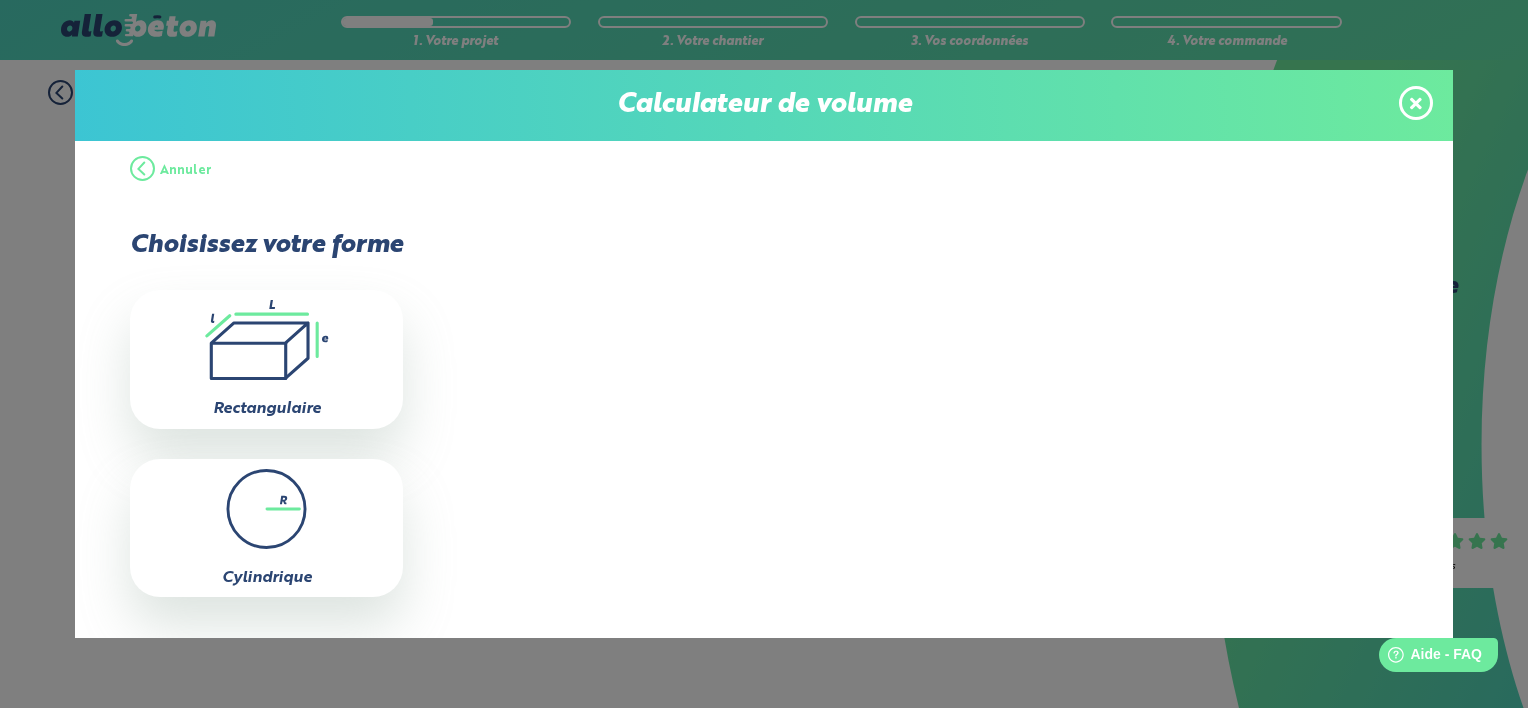 click on ".icon-calc-rectanglea{fill:none;stroke-linecap:round;stroke-width:3px;stroke:#6dea9e;stroke-linejoin:round}.icon-calc-rectangleb{fill:#2b4572}" 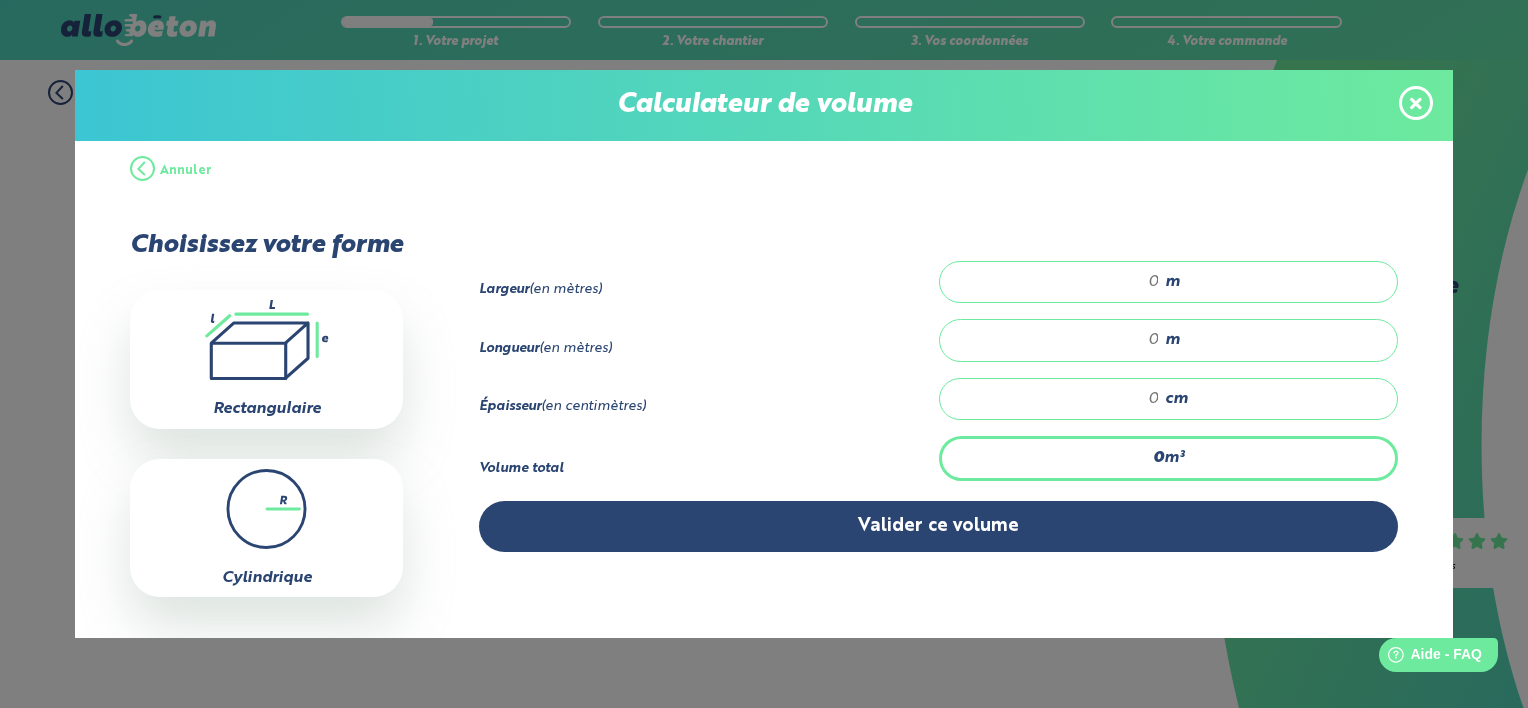 click on "m" at bounding box center [1168, 282] 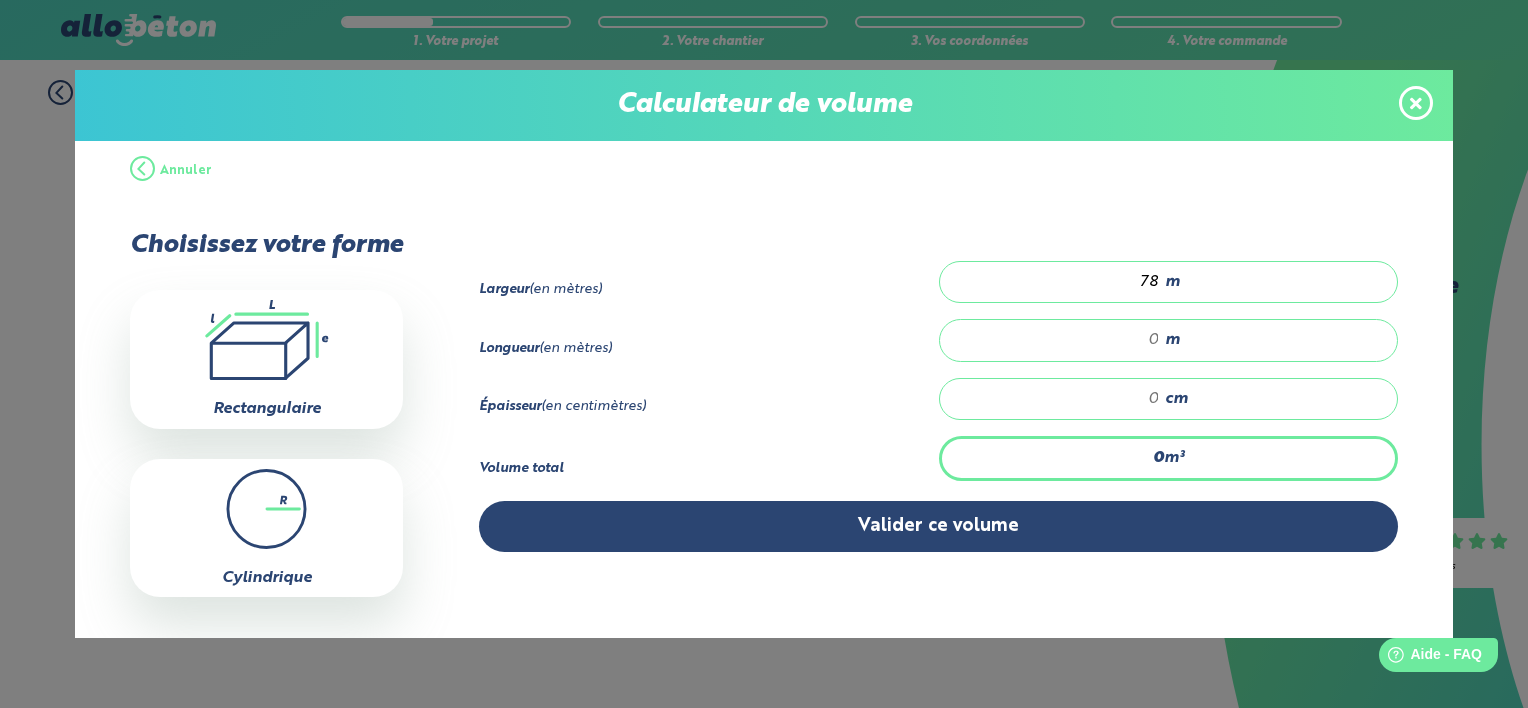 click on "78
m" at bounding box center (1168, 282) 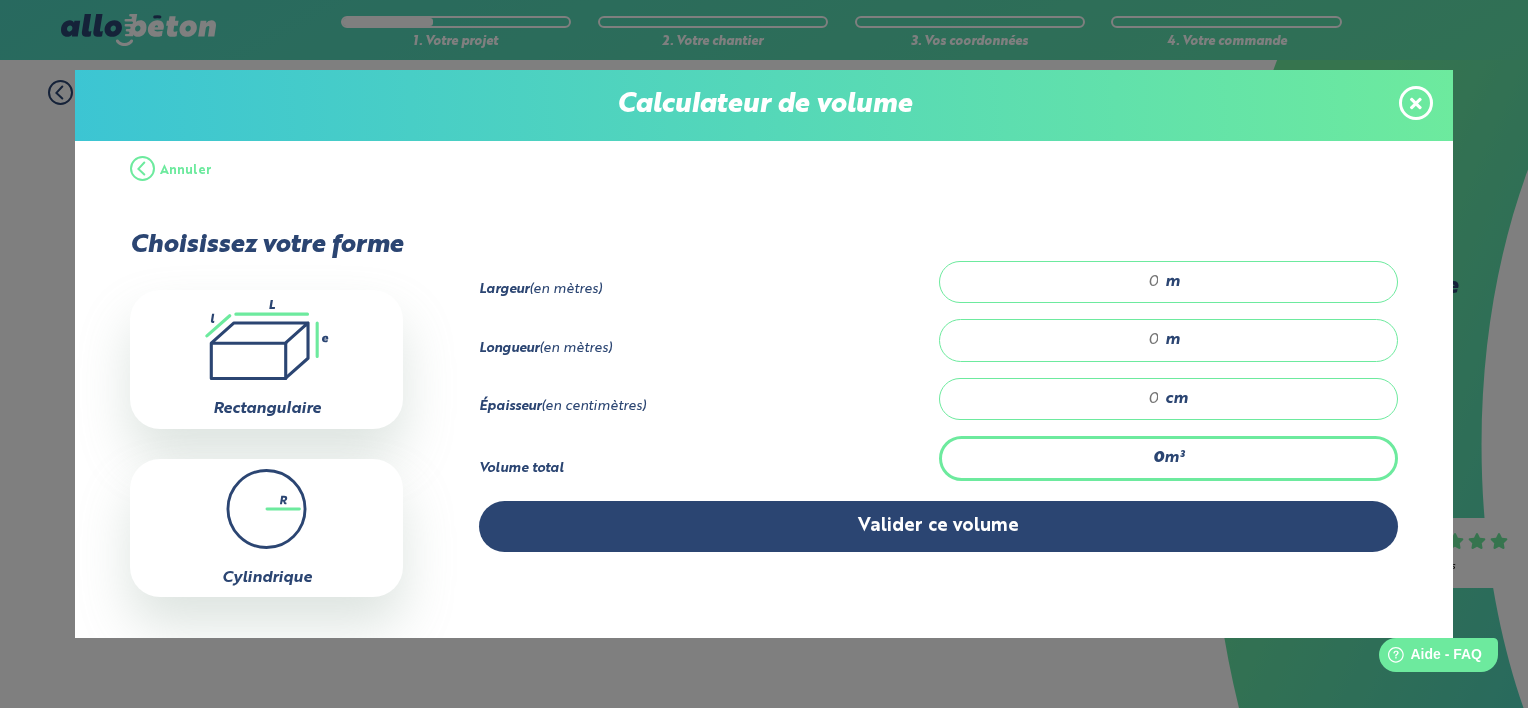 type on "0" 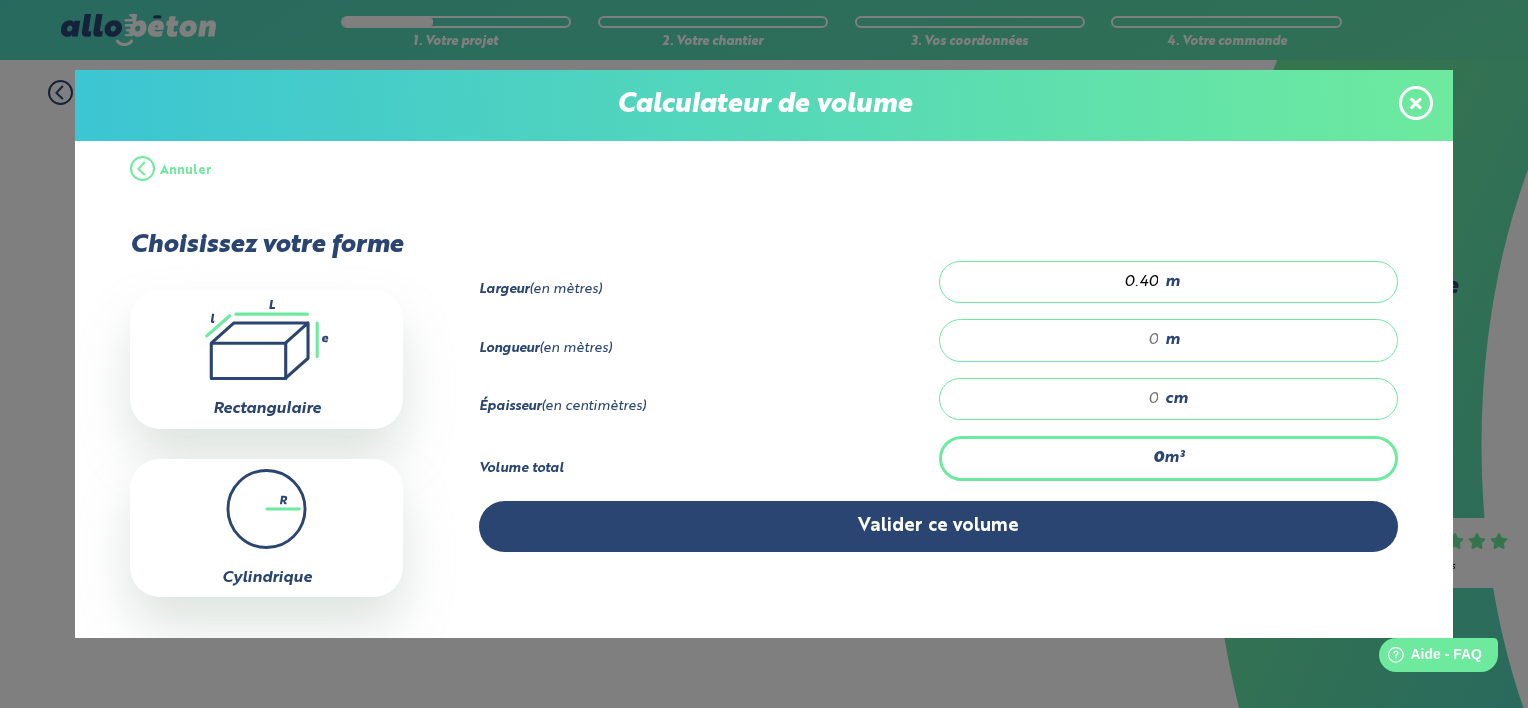 type on "0.40" 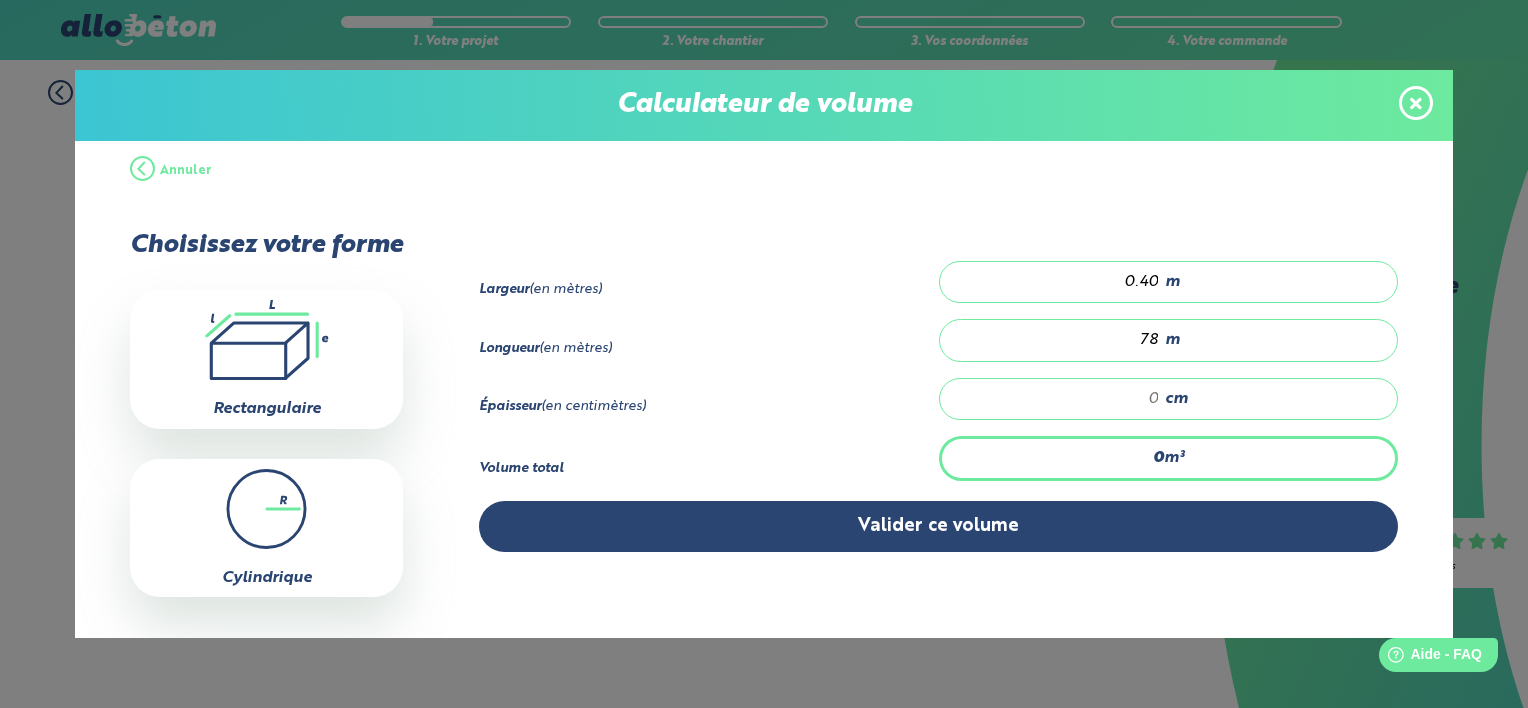 type on "78" 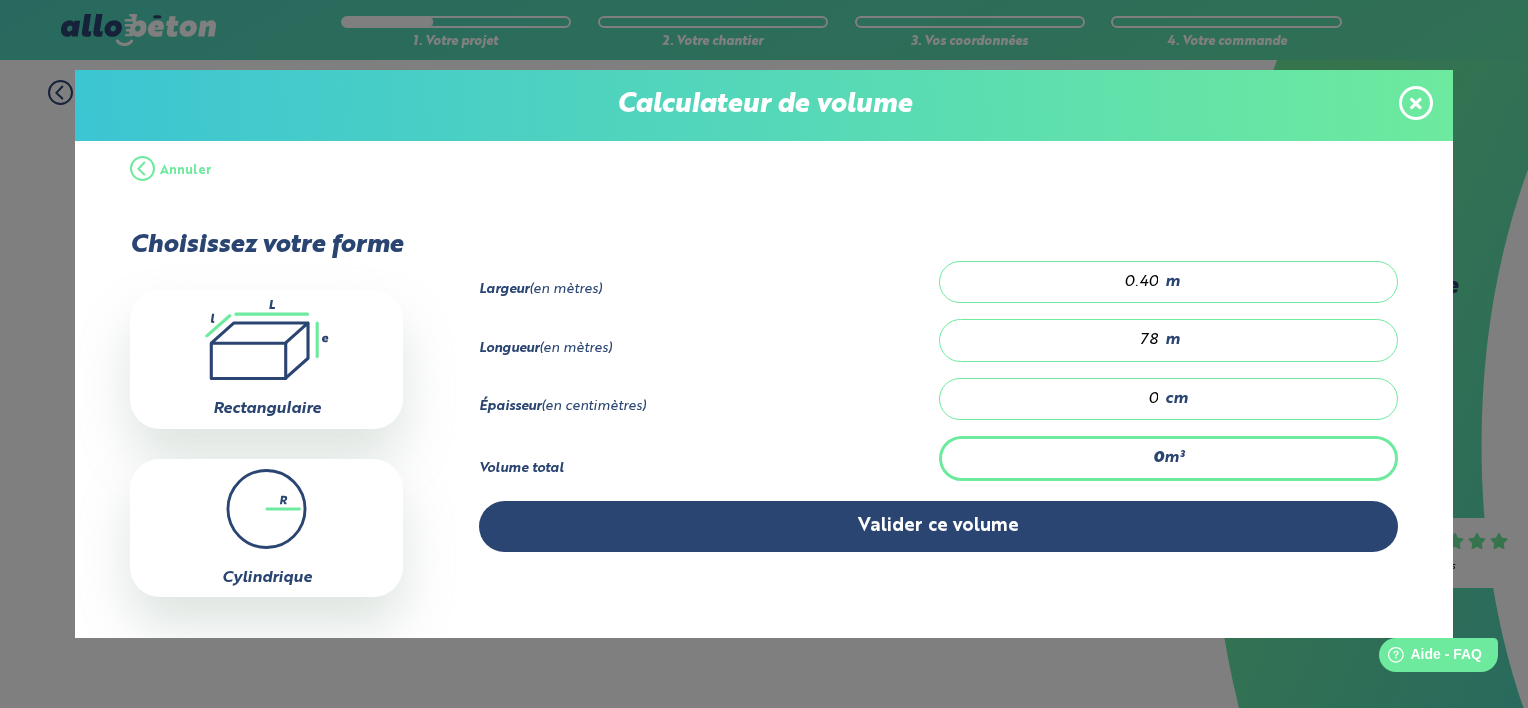 type 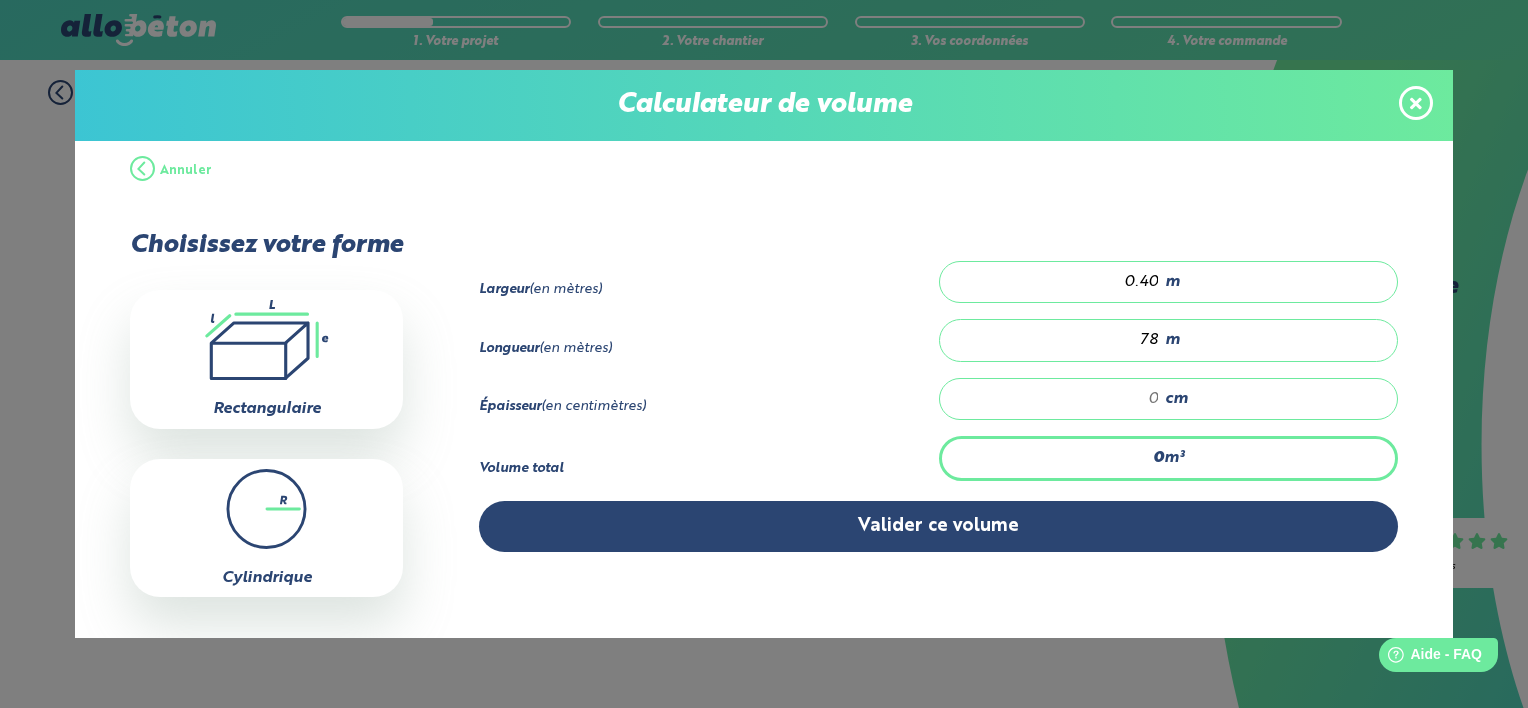 type on "0.125" 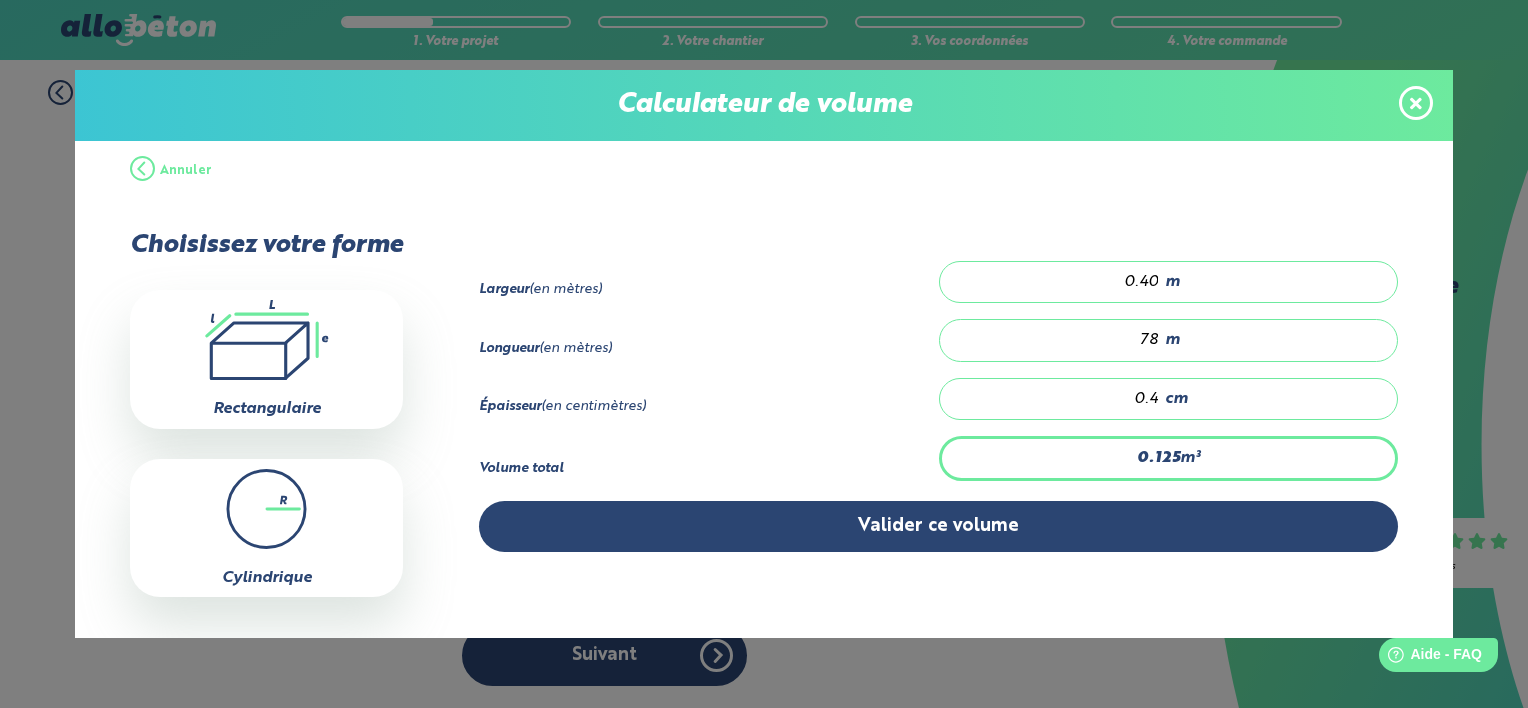 type on "0.4" 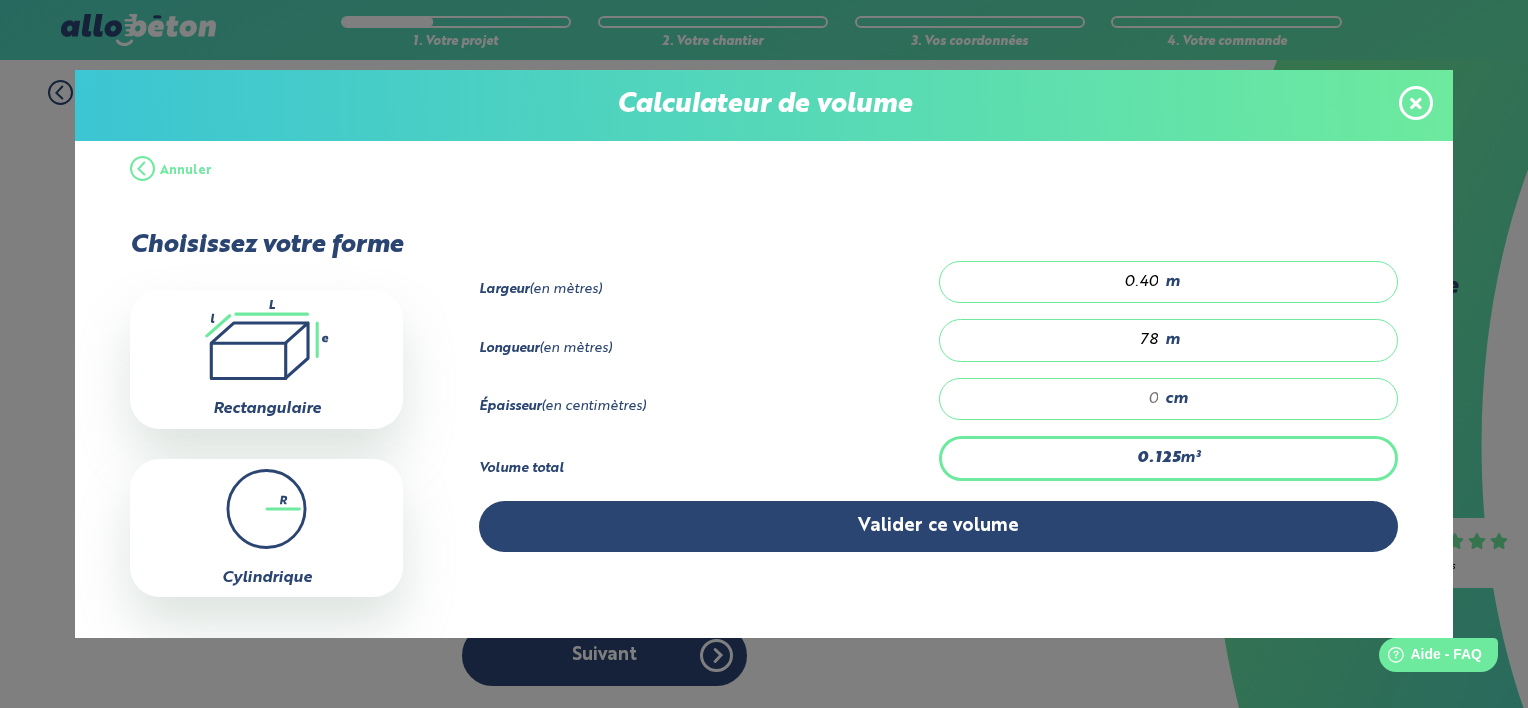 type on "0" 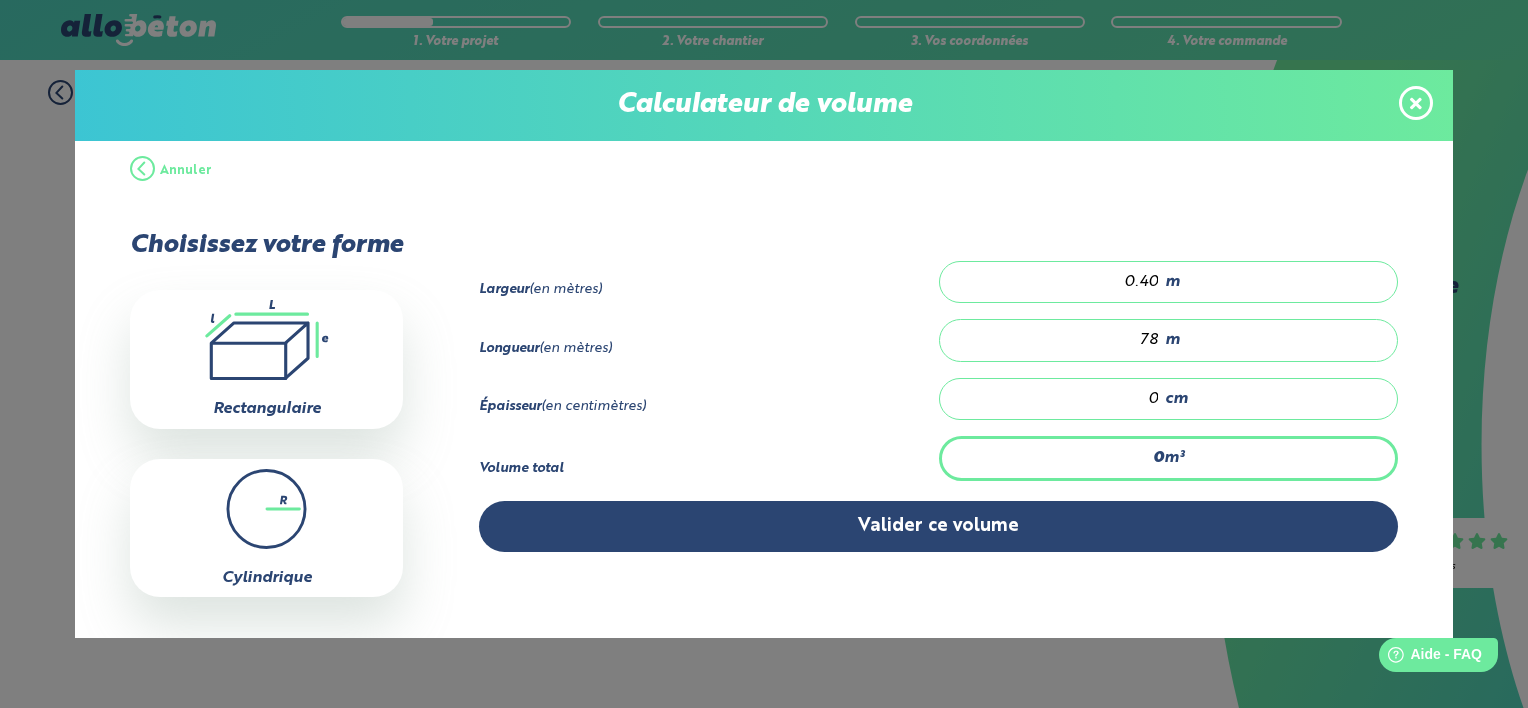 type on "1.248" 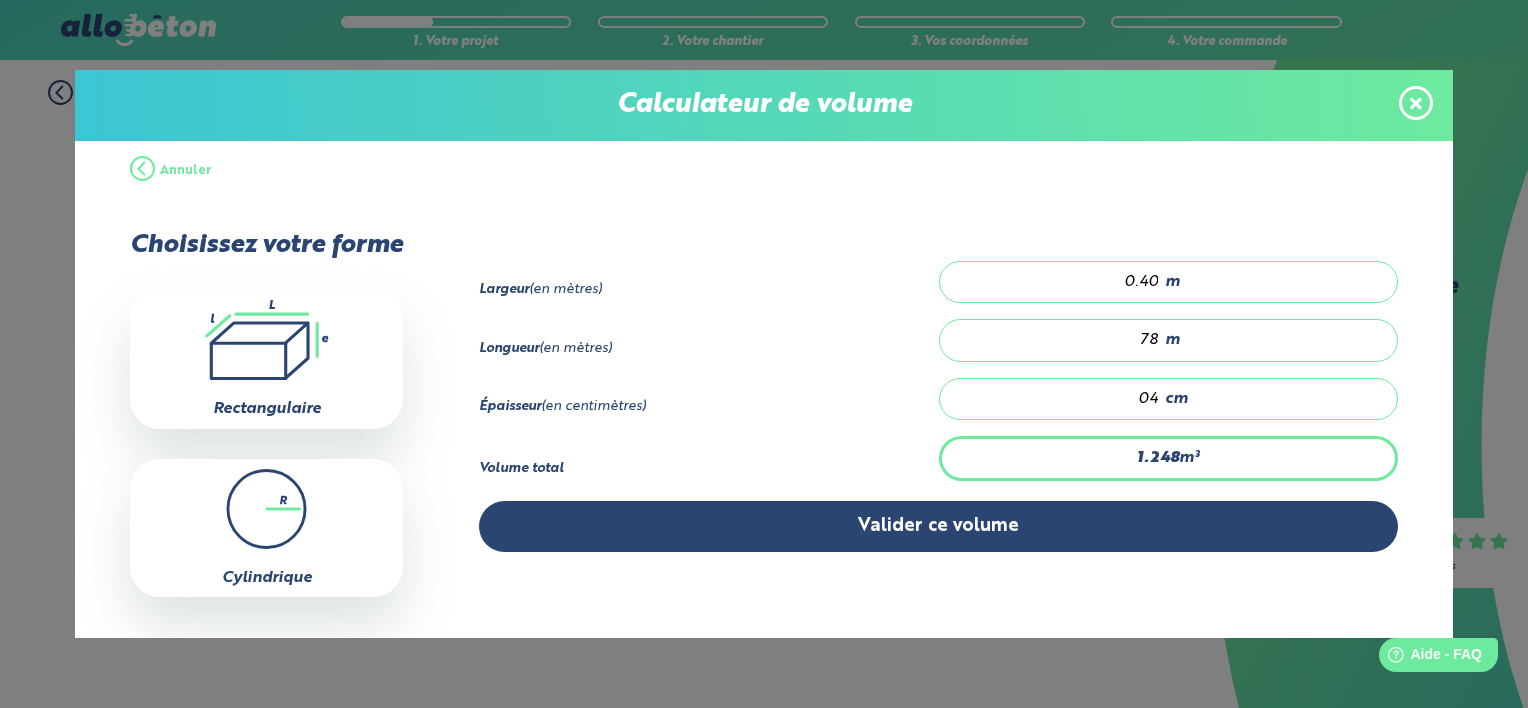 type on "12.48" 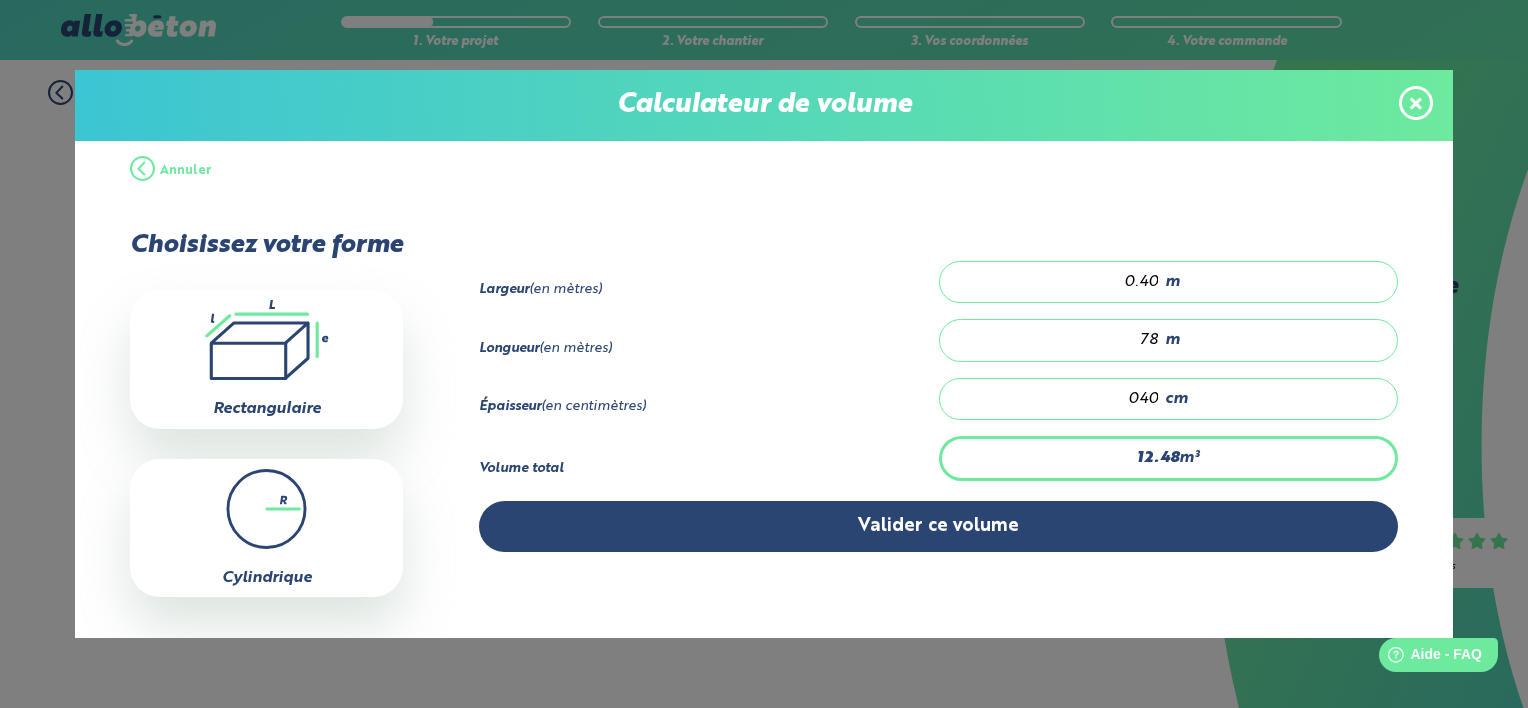 type on "1.248" 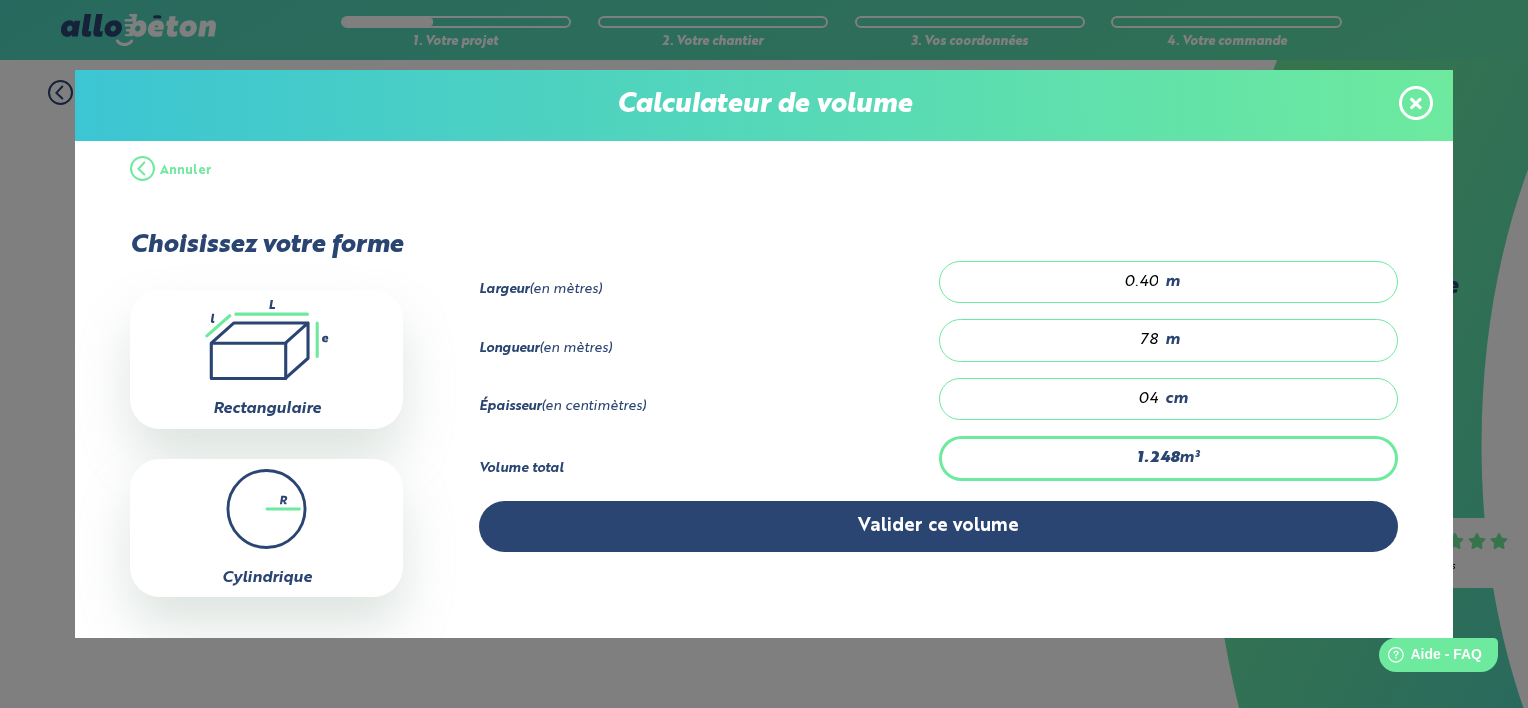 type on "0" 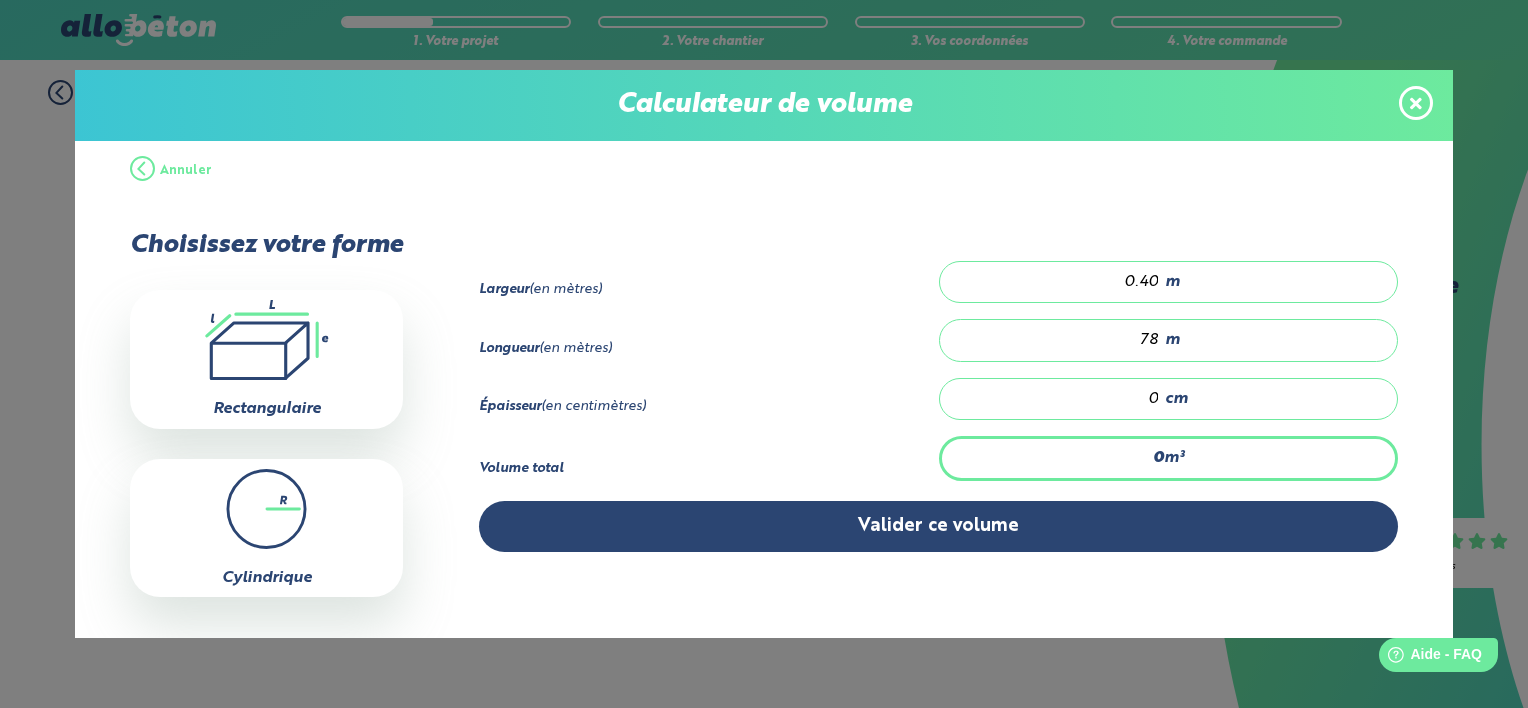 type 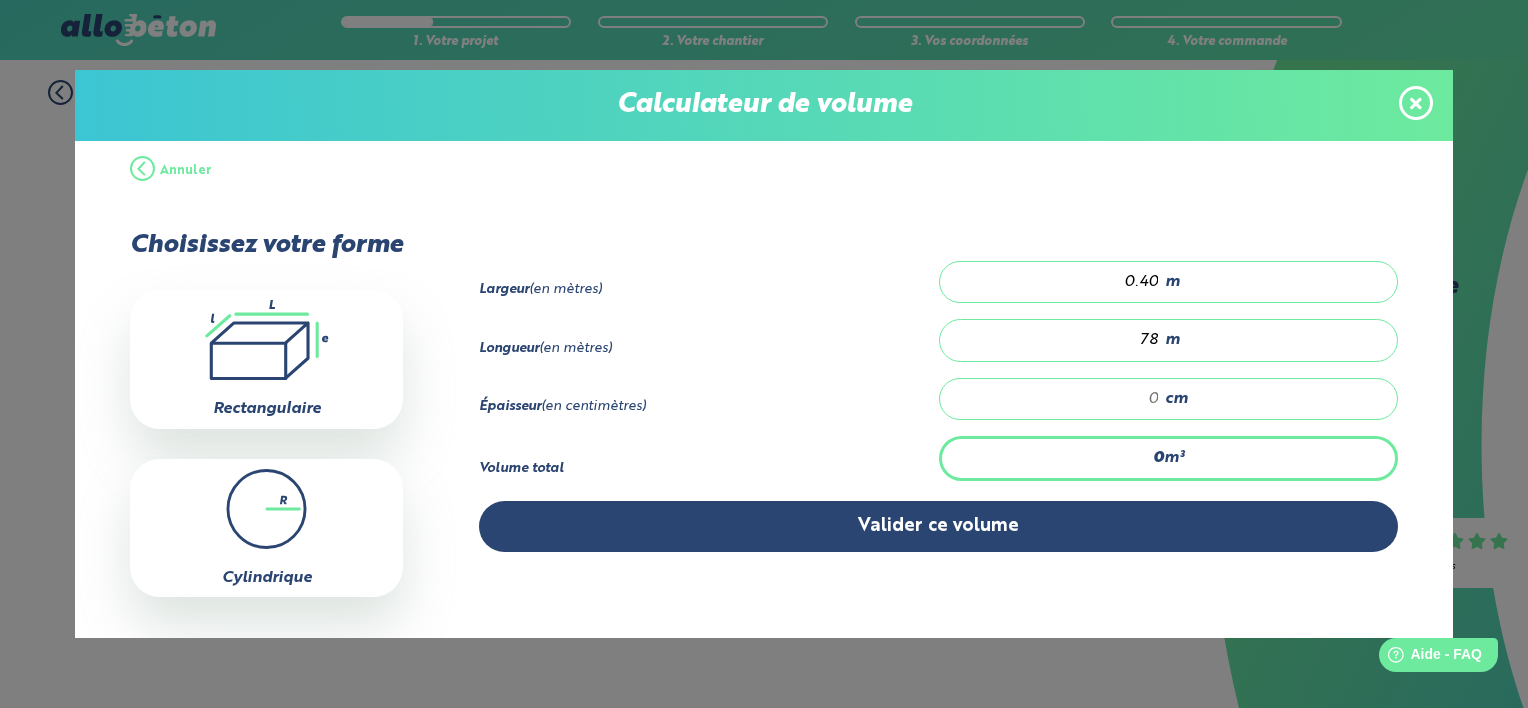 click at bounding box center (1060, 399) 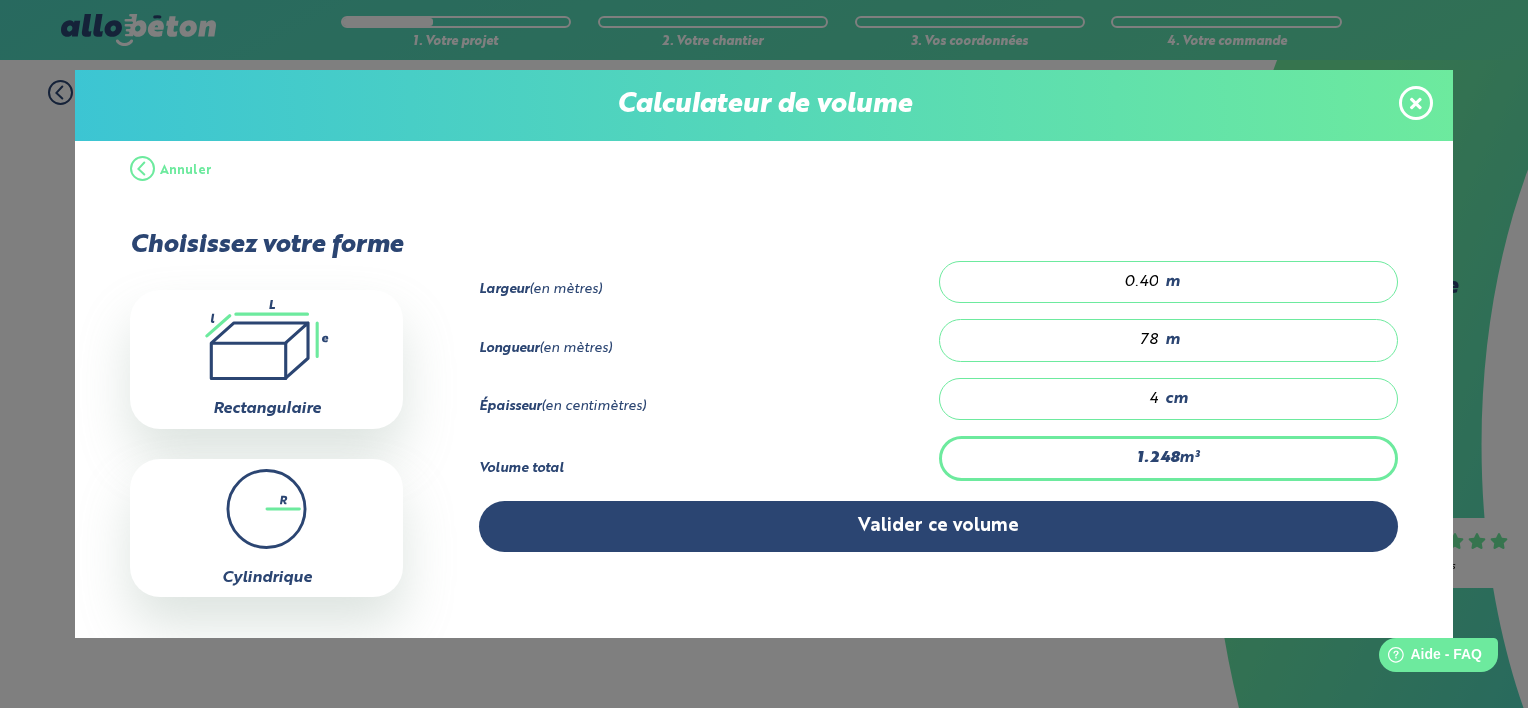 type on "12.48" 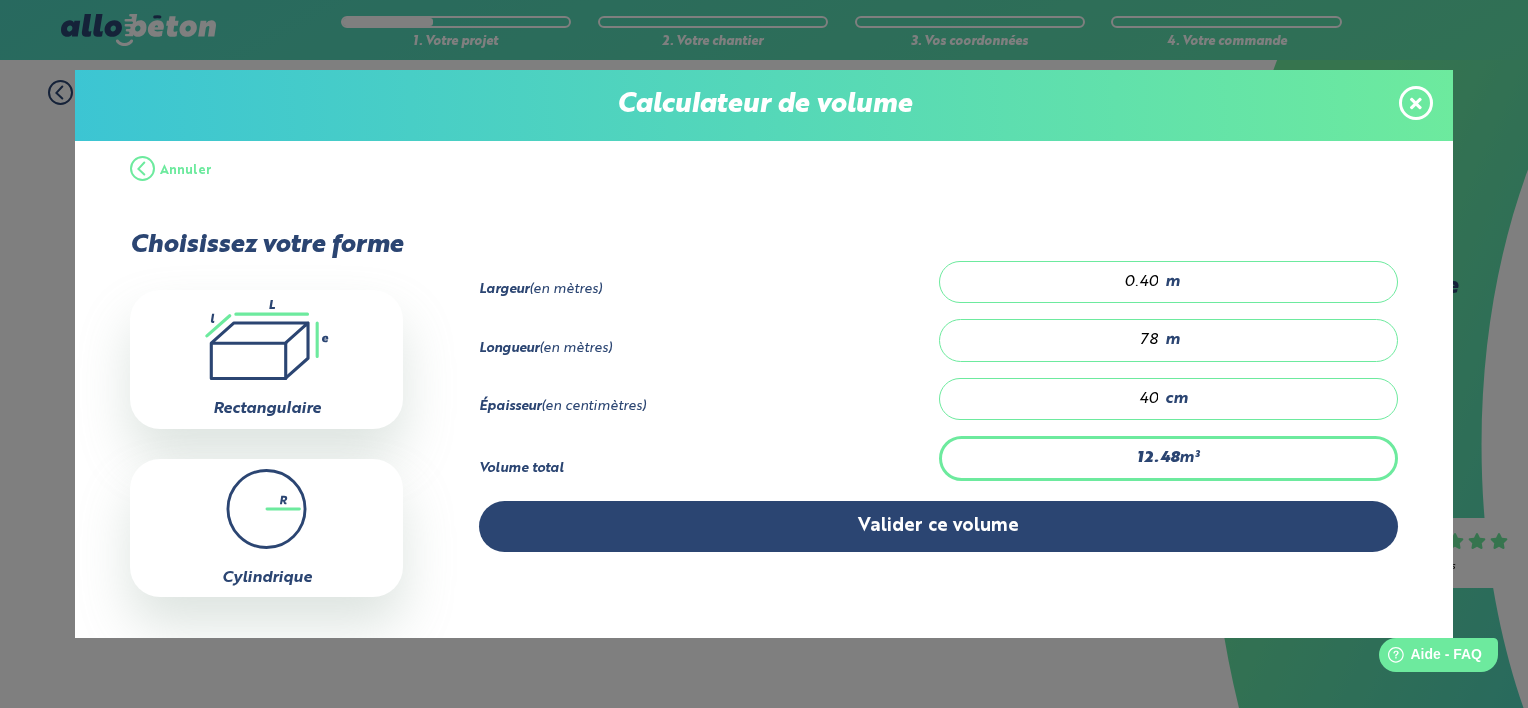 type on "40" 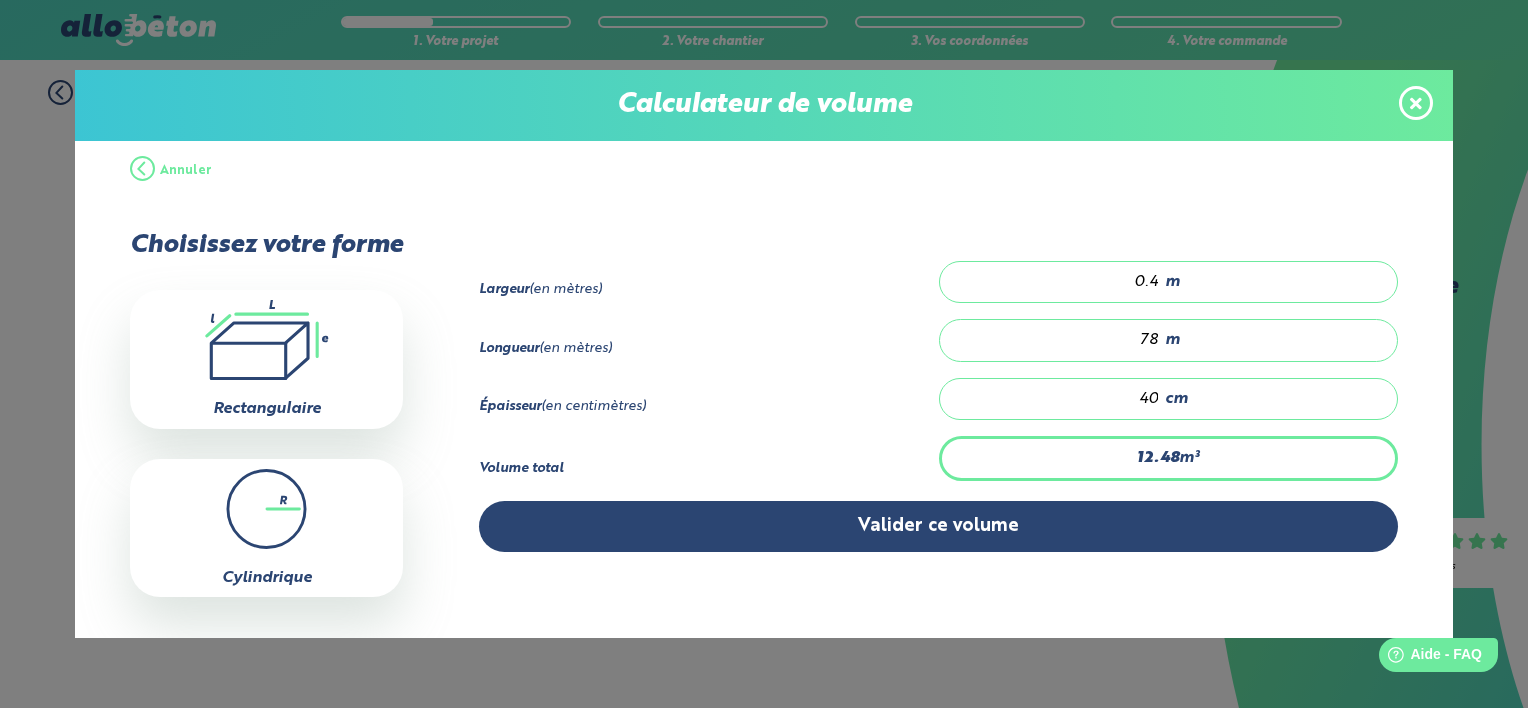 type on "14.04" 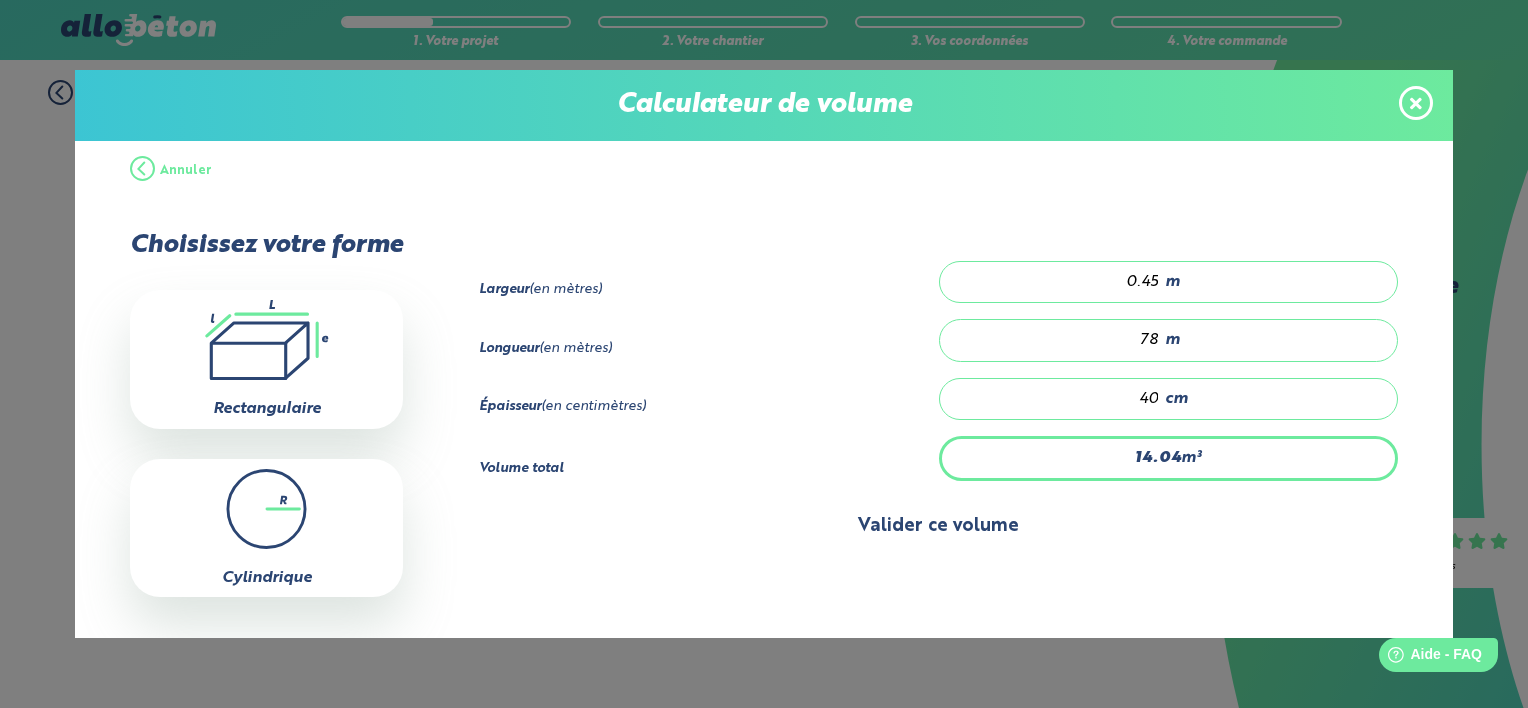 type on "0.45" 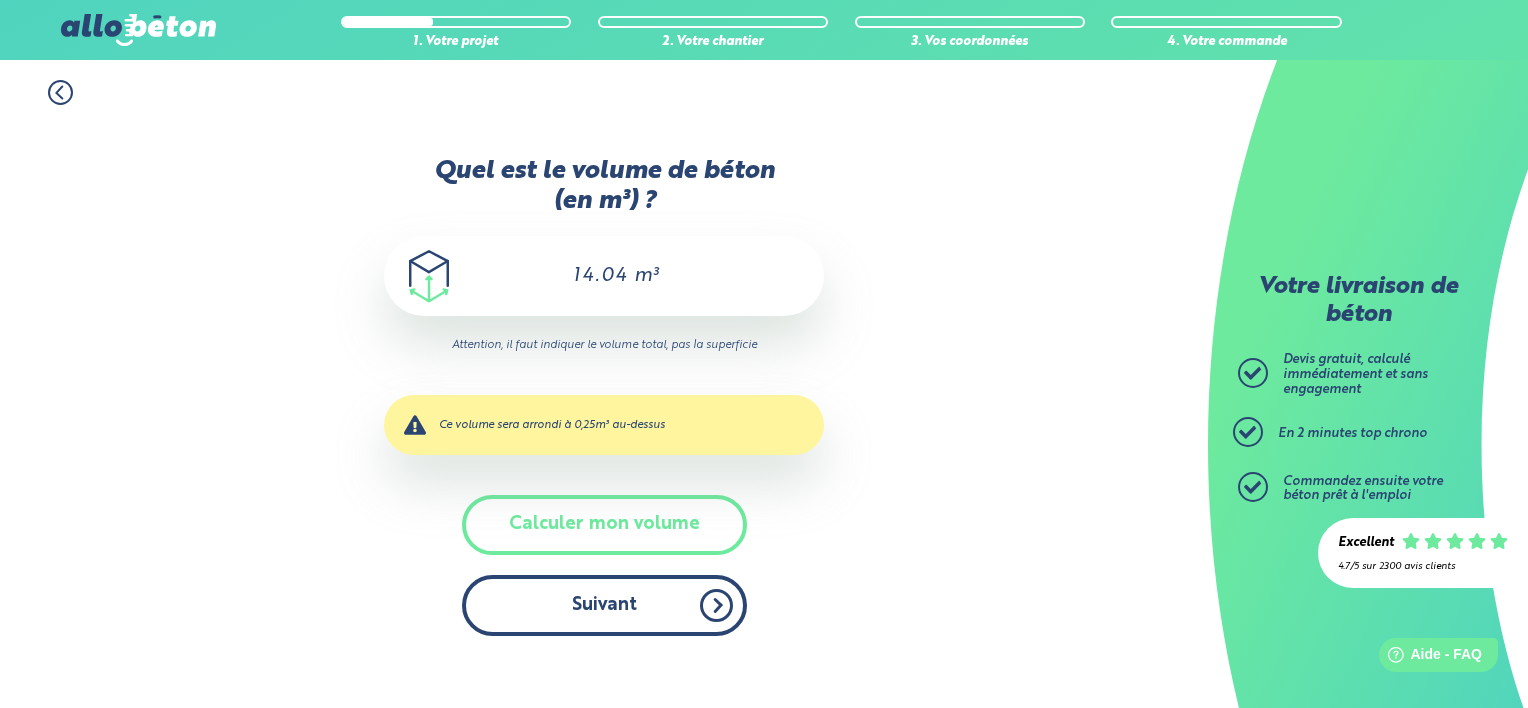 click on "Suivant" at bounding box center (604, 605) 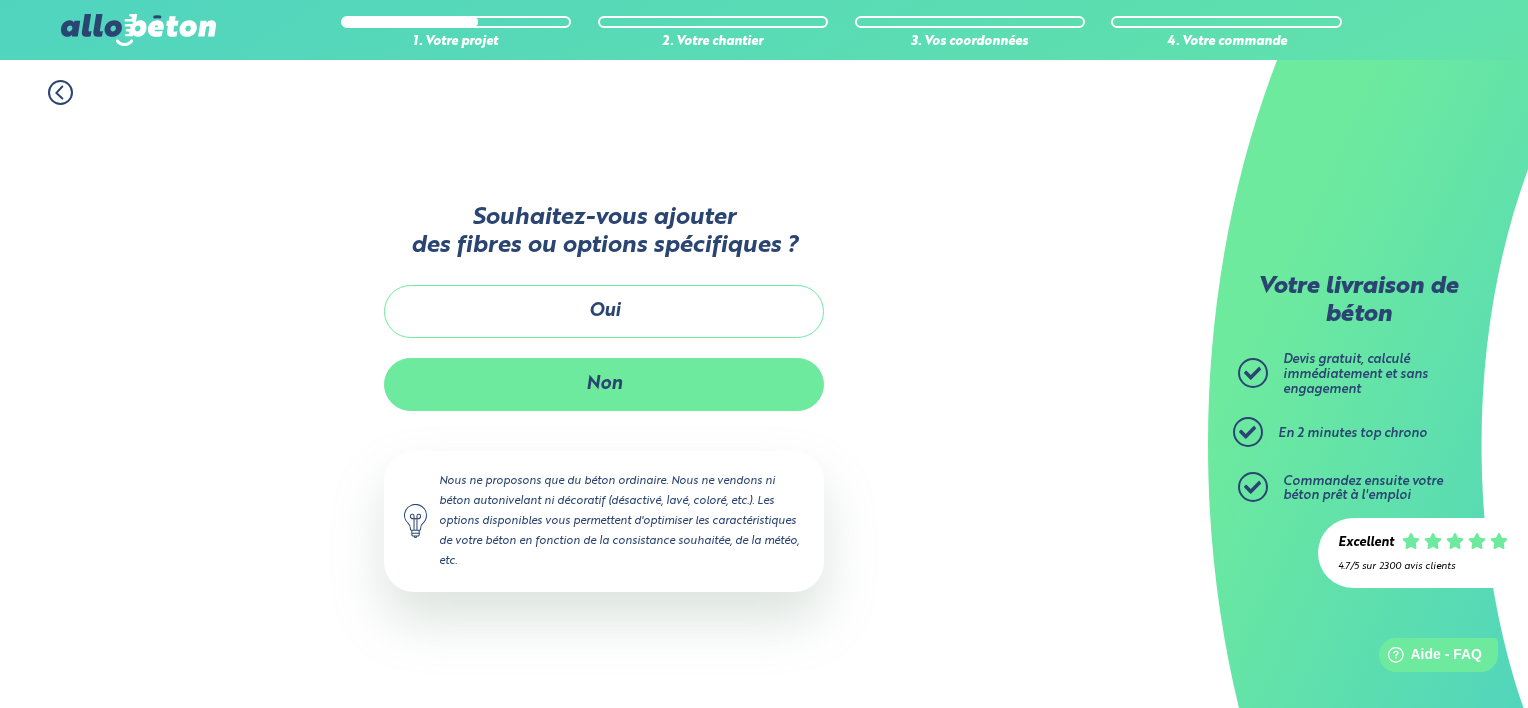 click on "Non" at bounding box center [604, 384] 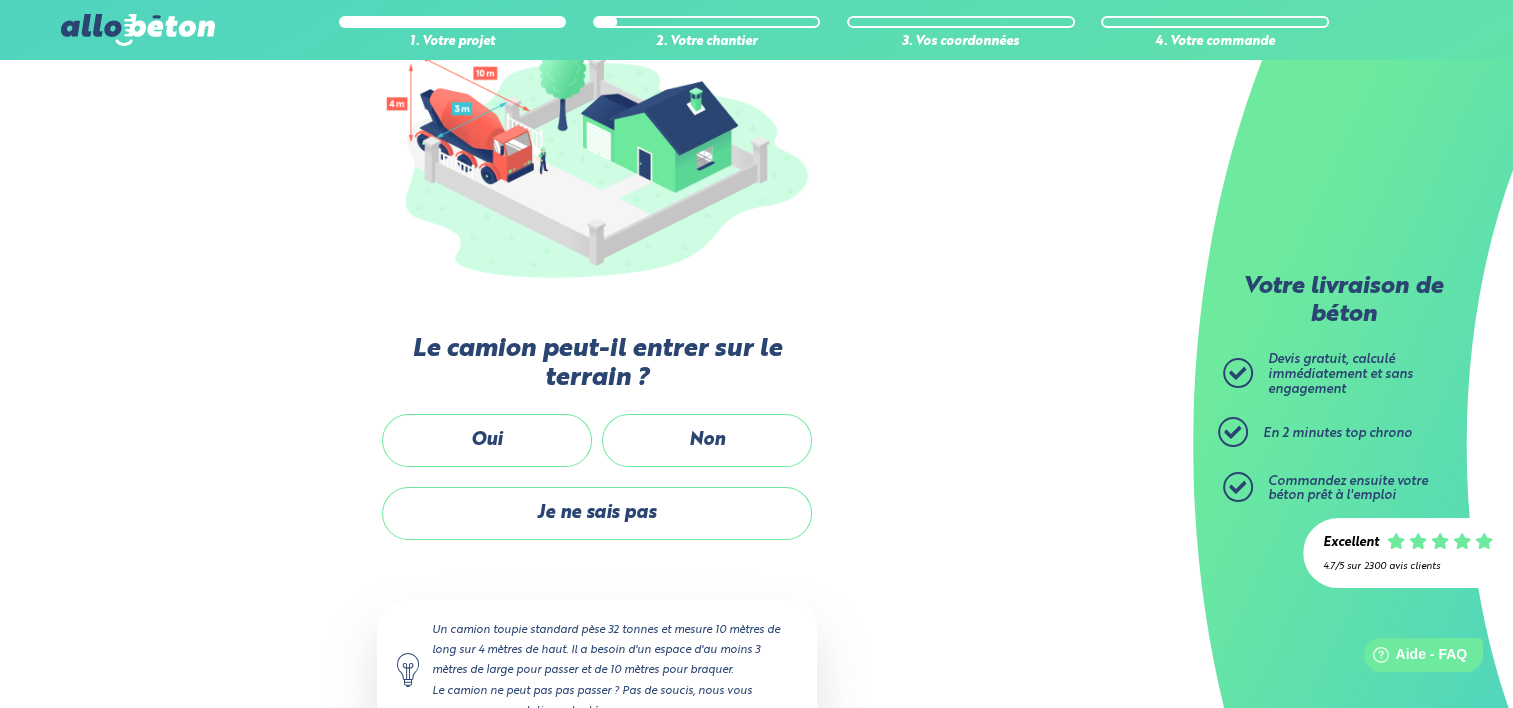 scroll, scrollTop: 288, scrollLeft: 0, axis: vertical 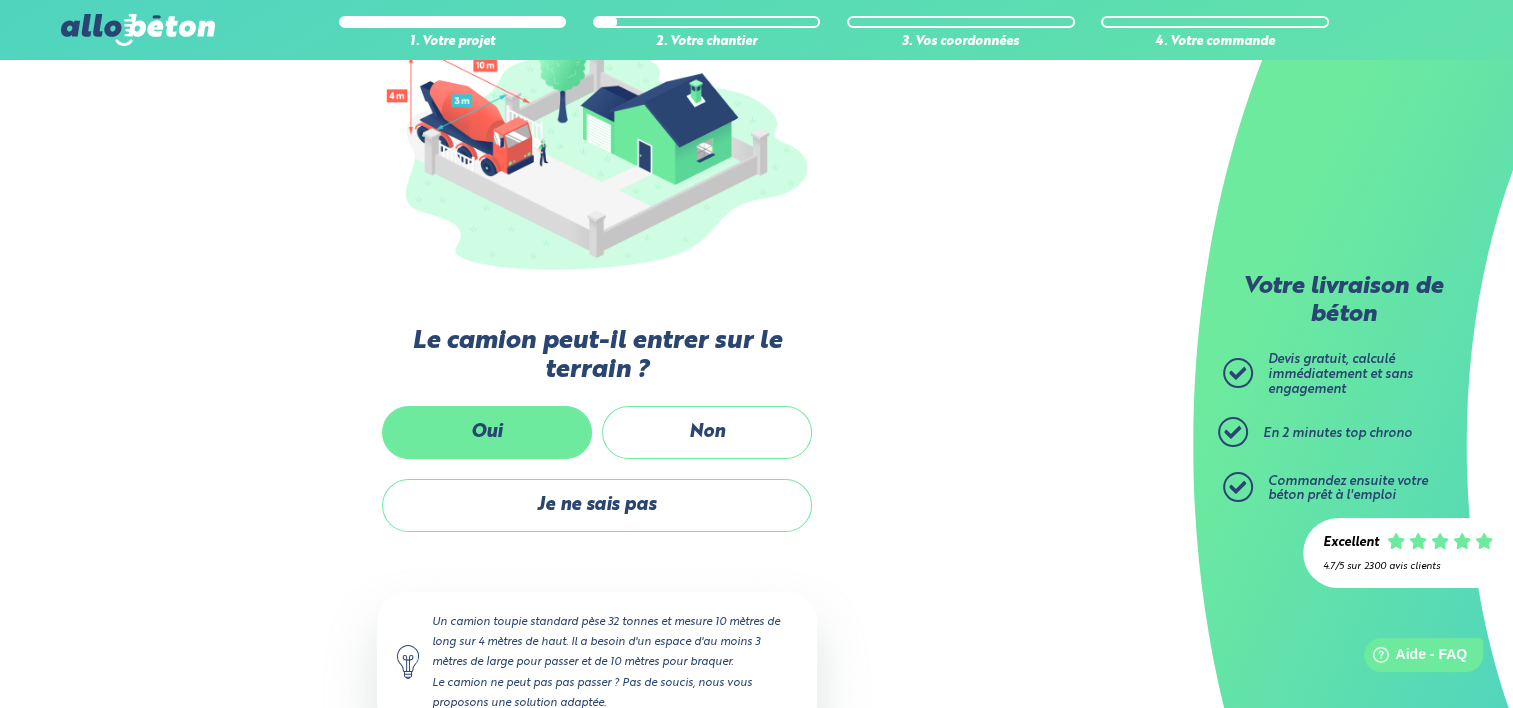 click on "Oui" at bounding box center (487, 432) 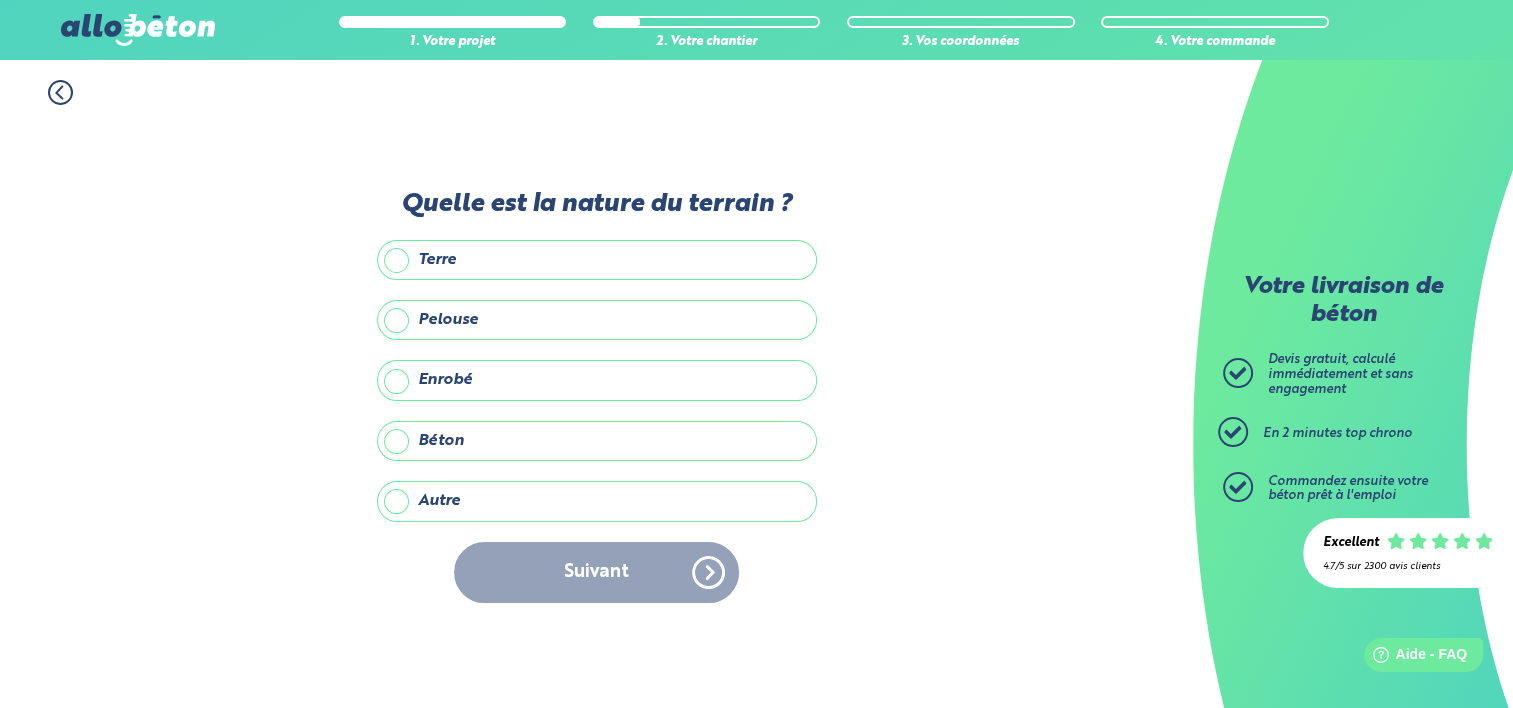 scroll, scrollTop: 0, scrollLeft: 0, axis: both 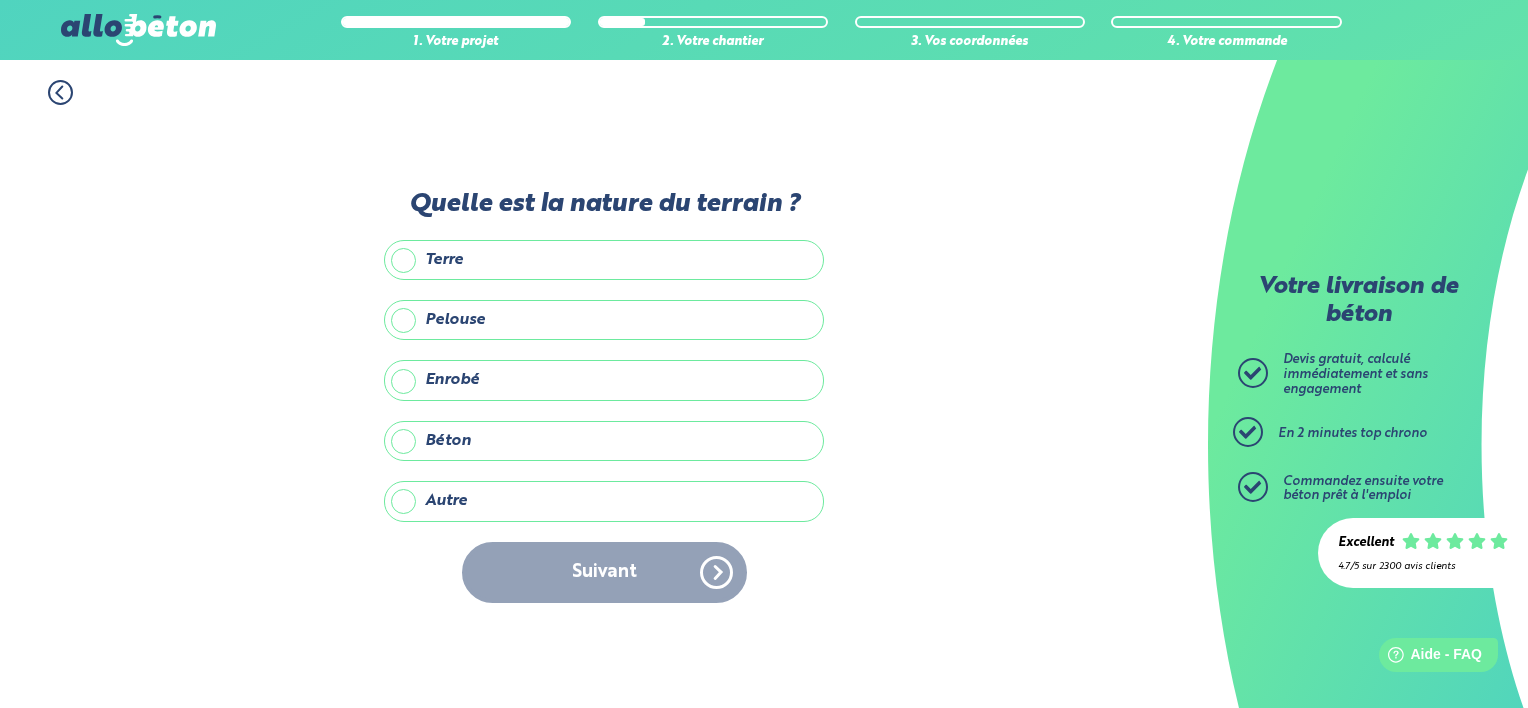 click on "Autre" at bounding box center (604, 501) 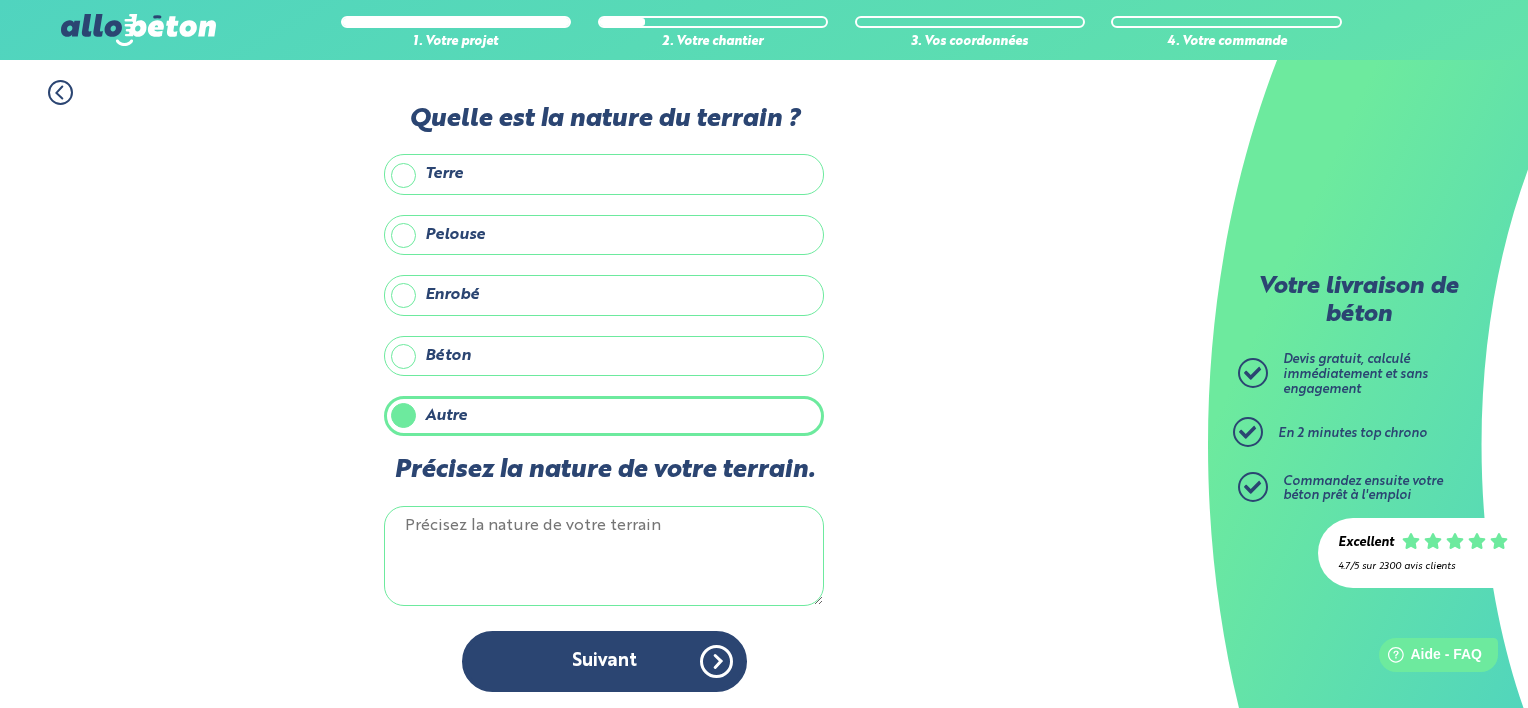 click on "Précisez la nature de votre terrain." at bounding box center [604, 556] 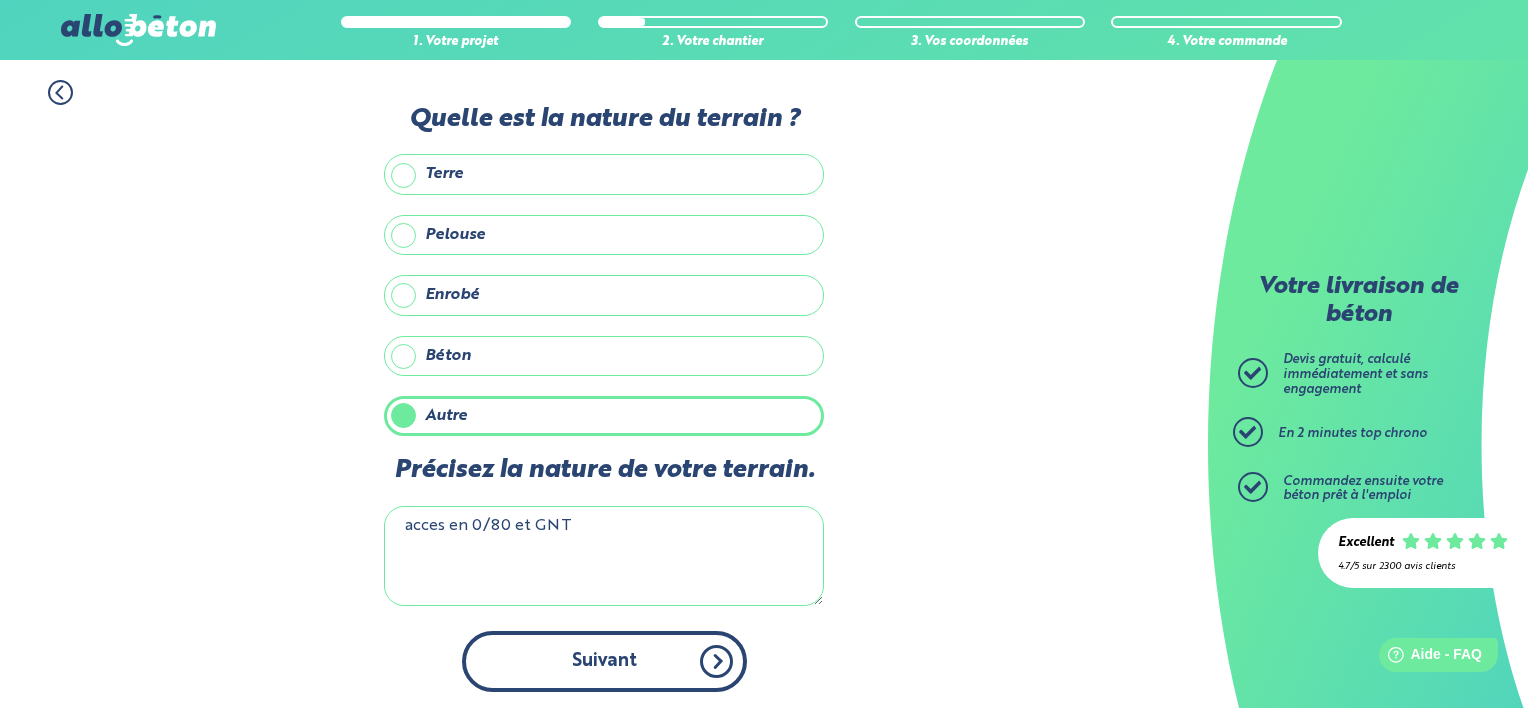 type on "acces en 0/80 et GNT" 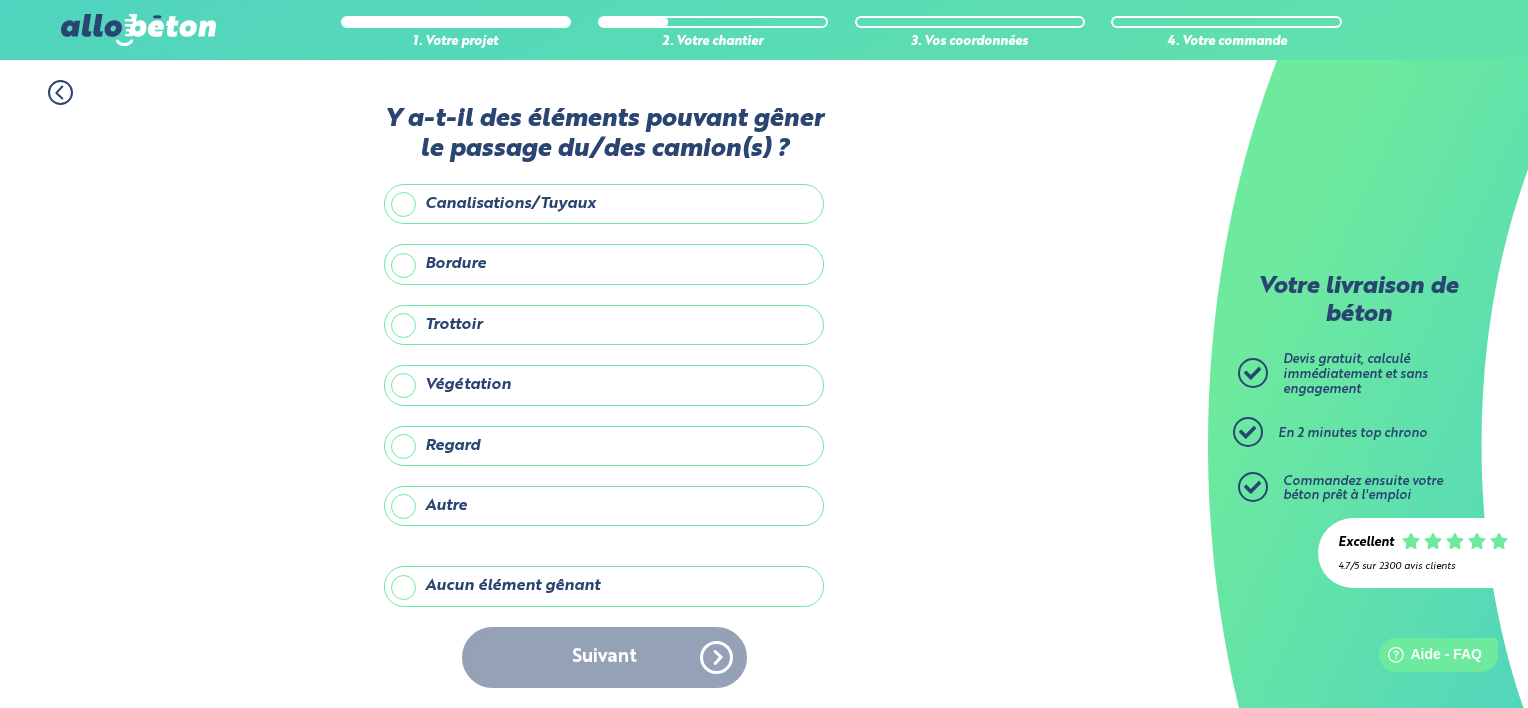 click on "Aucun élément gênant" at bounding box center [604, 586] 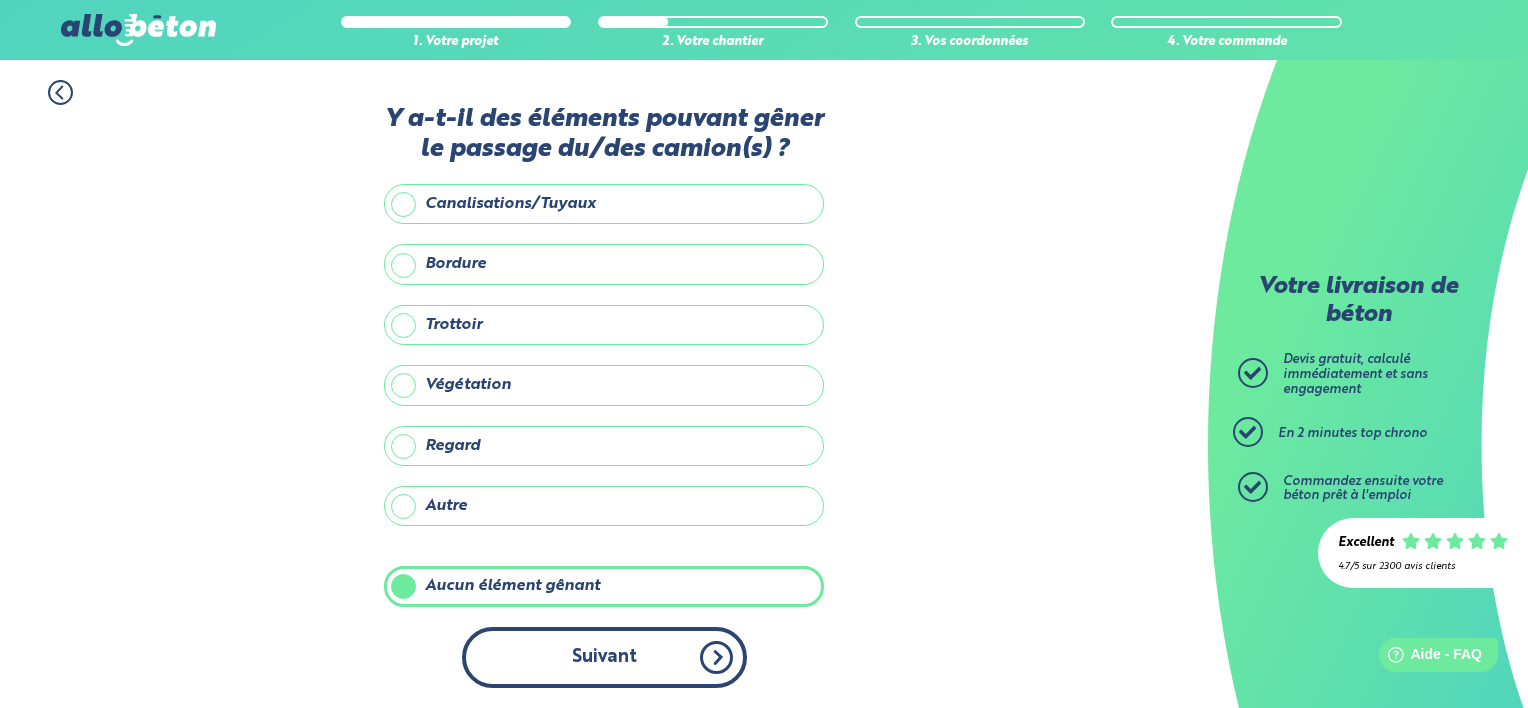 click on "Suivant" at bounding box center (604, 657) 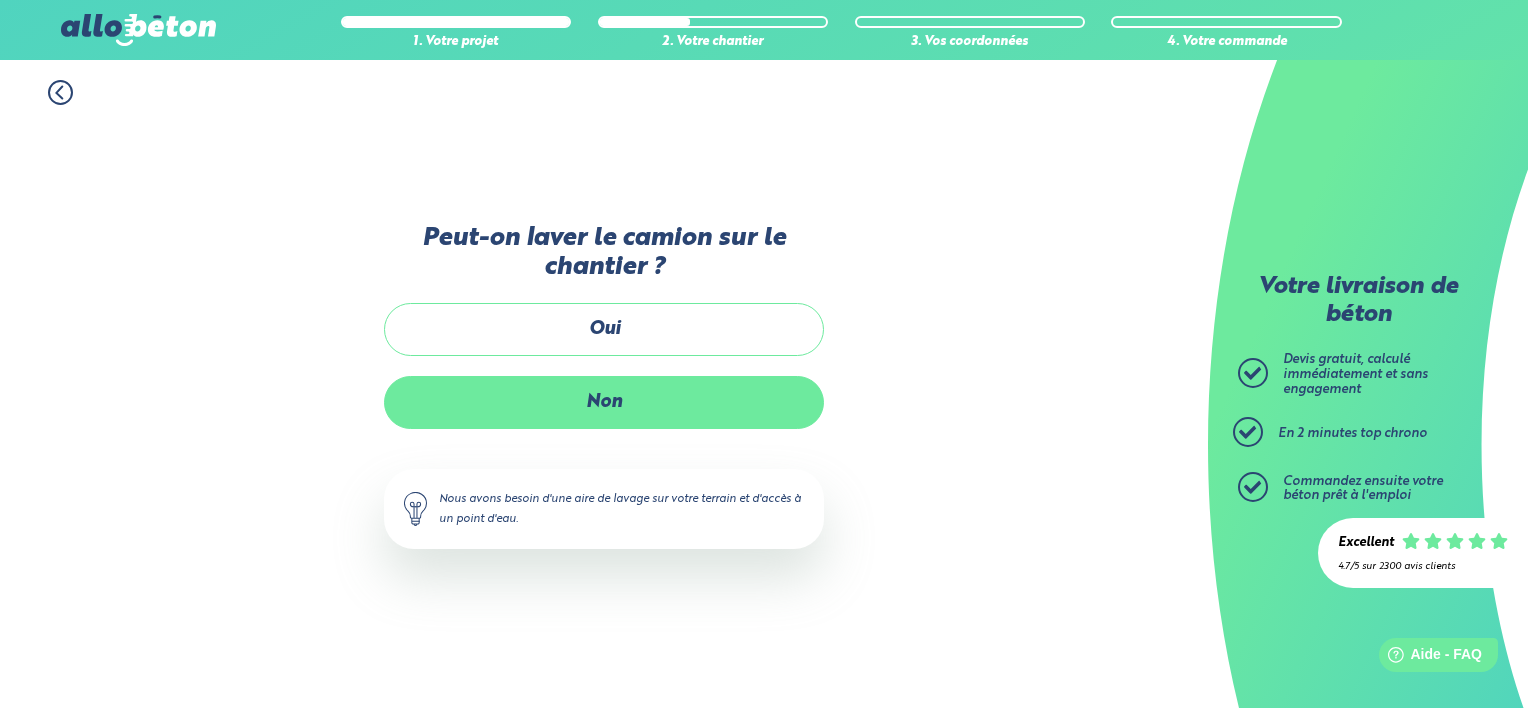 click on "Non" at bounding box center [604, 402] 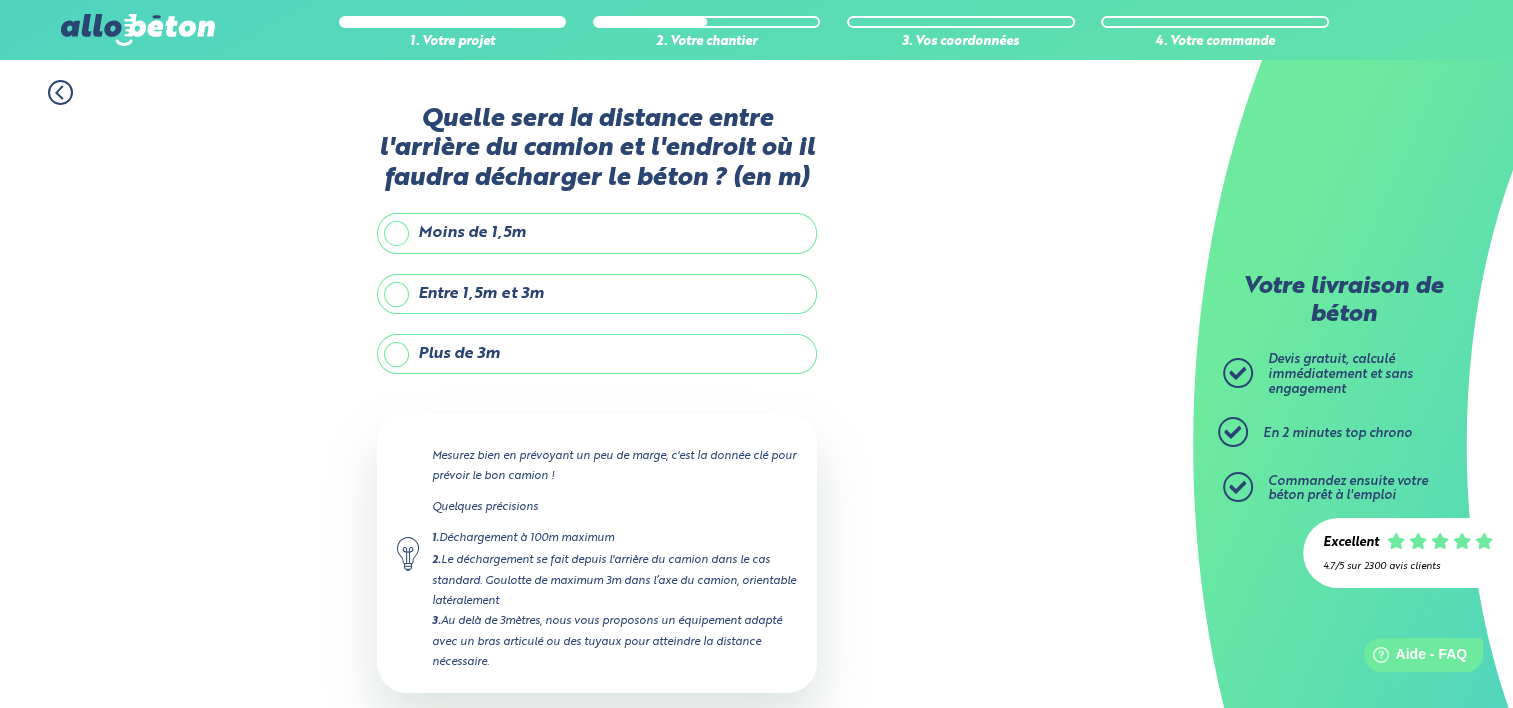 click on "Plus de 3m" at bounding box center (597, 354) 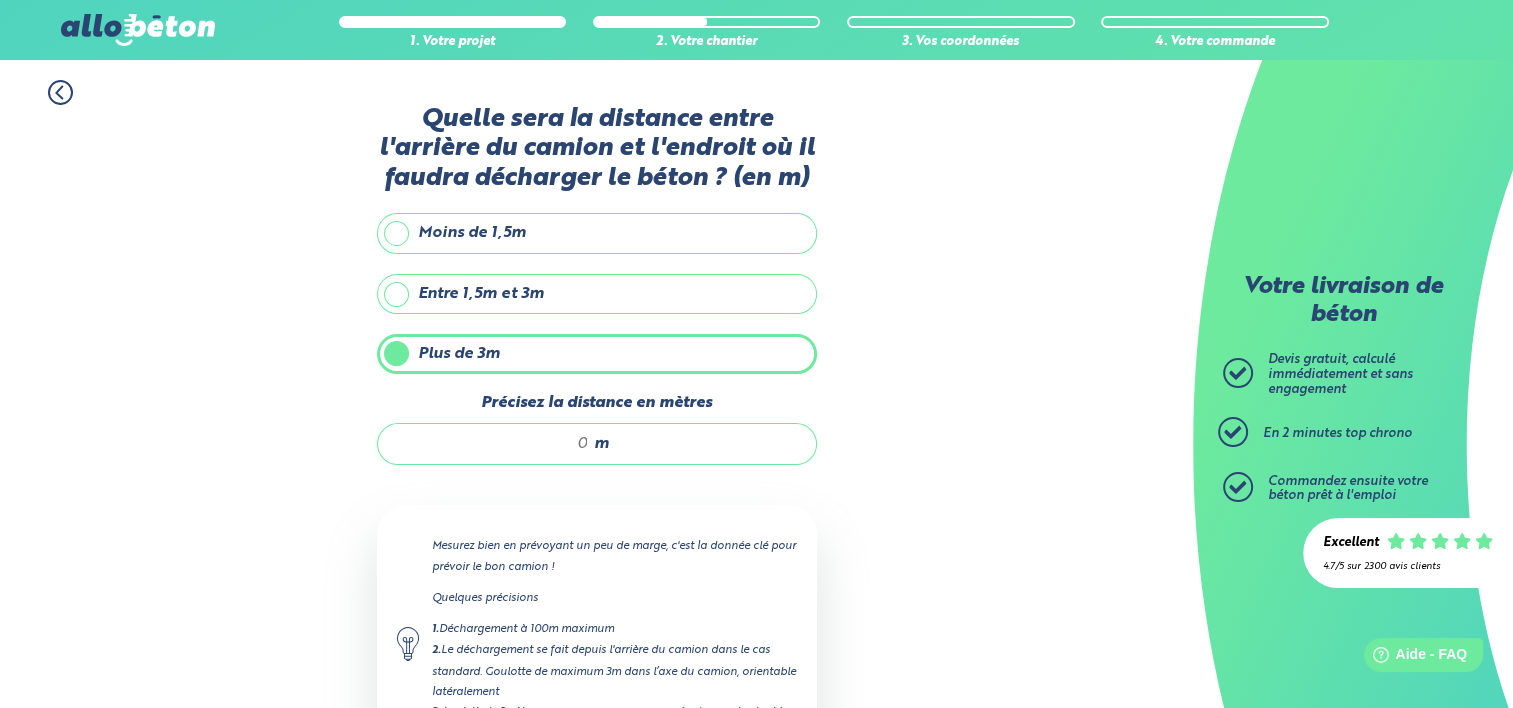 click on "Précisez la distance en mètres" at bounding box center (493, 444) 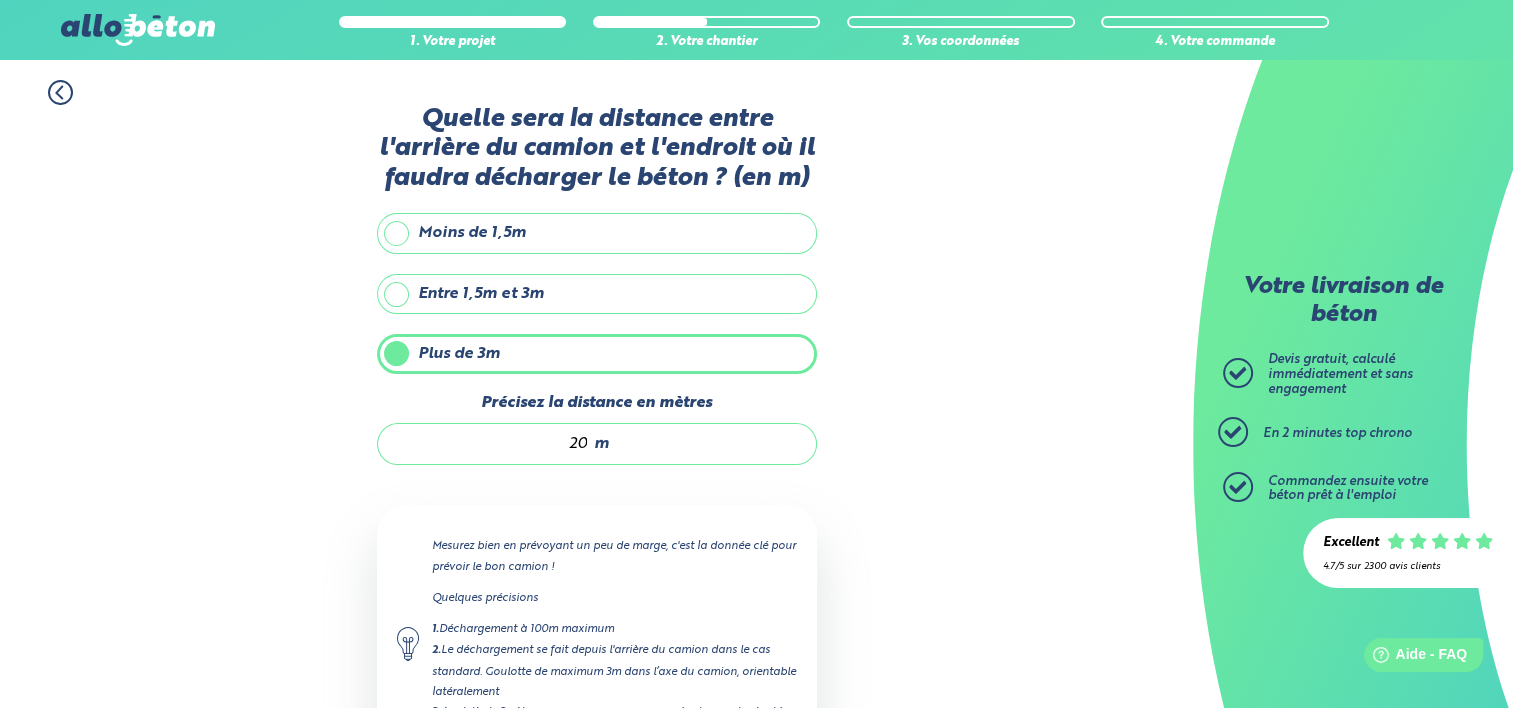 type on "20" 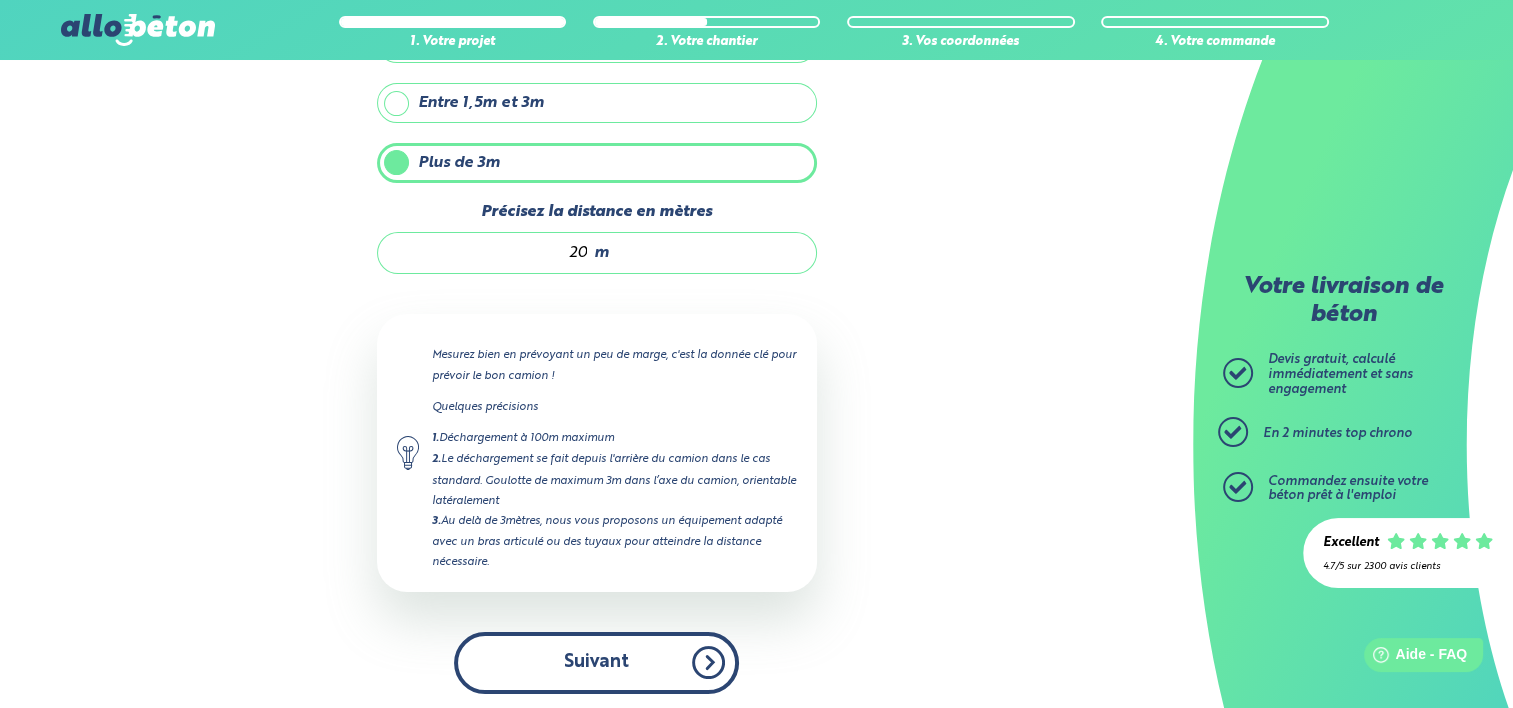 click on "Suivant" at bounding box center (596, 662) 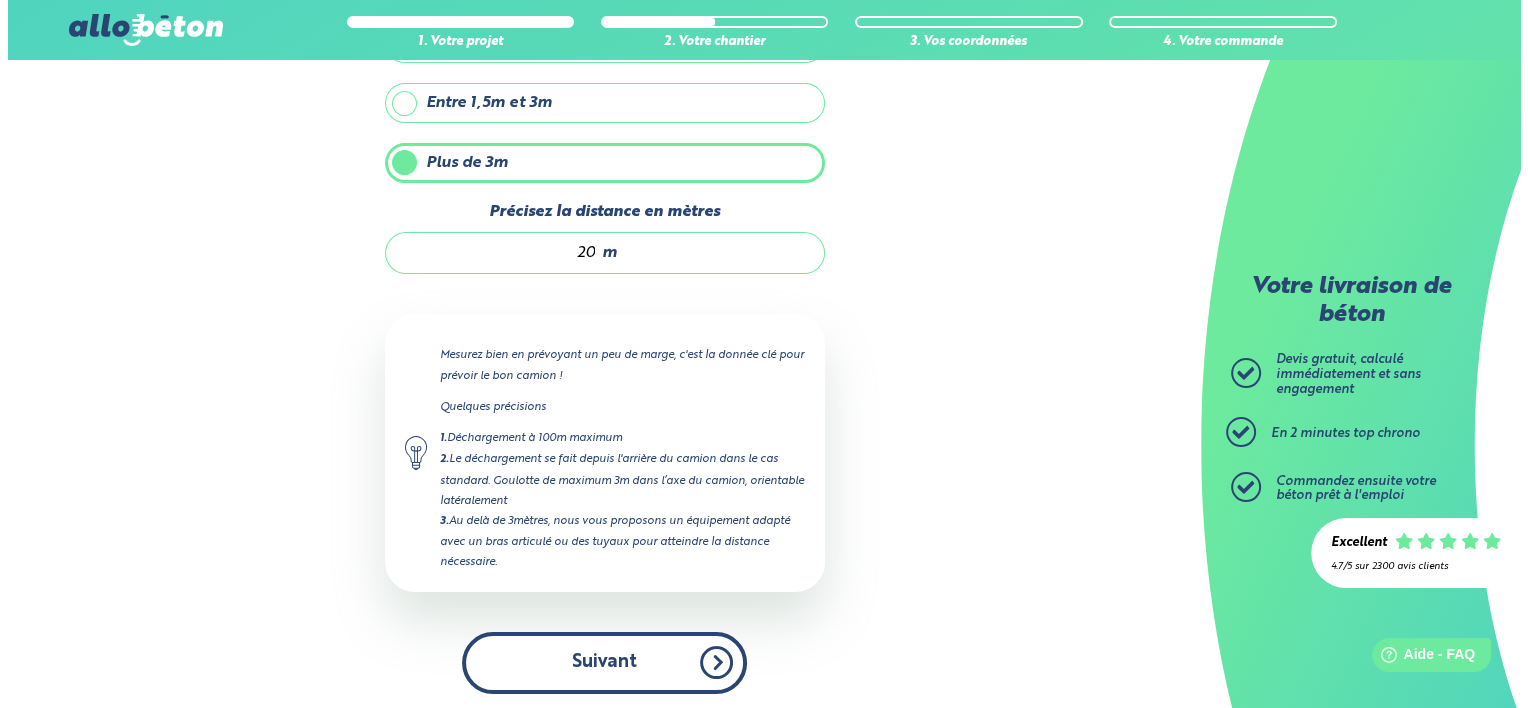 scroll, scrollTop: 0, scrollLeft: 0, axis: both 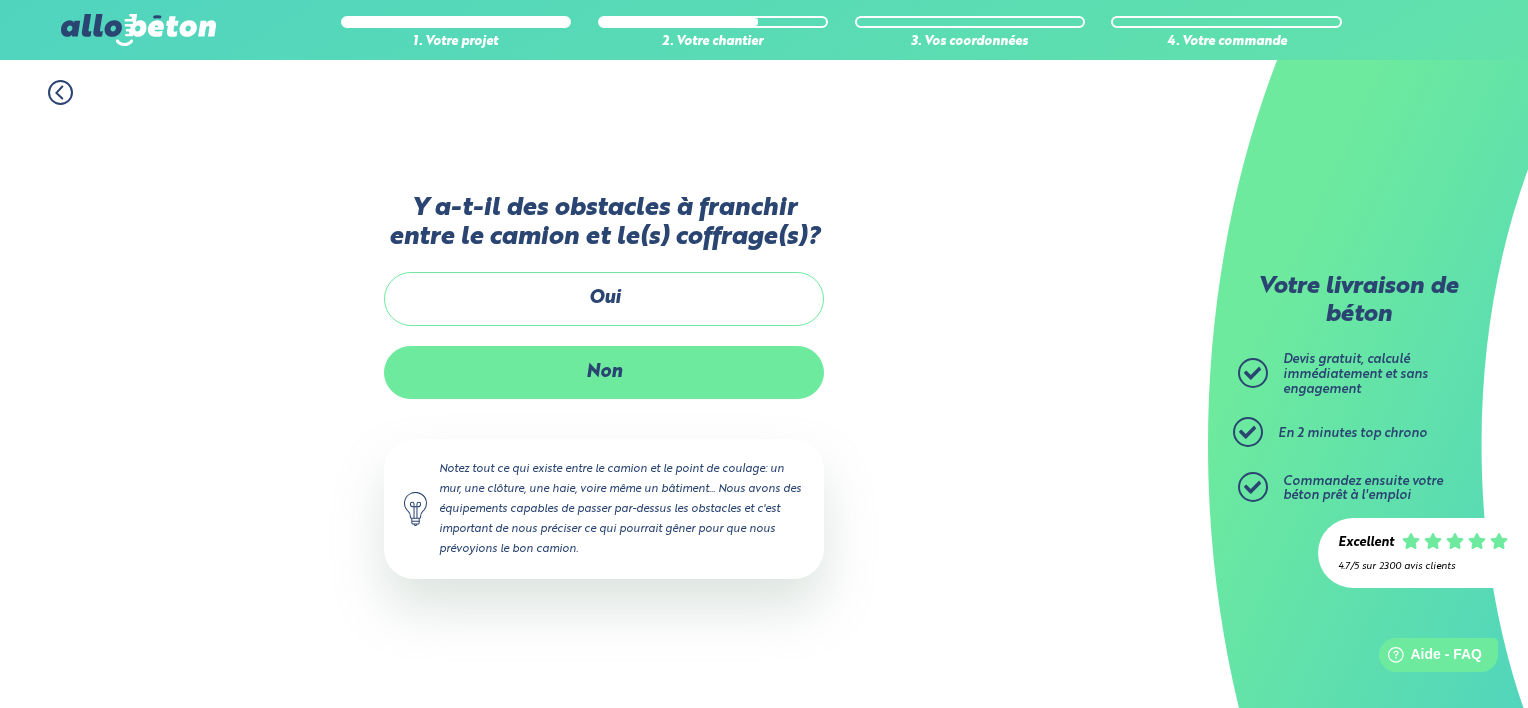 click on "Non" at bounding box center (604, 372) 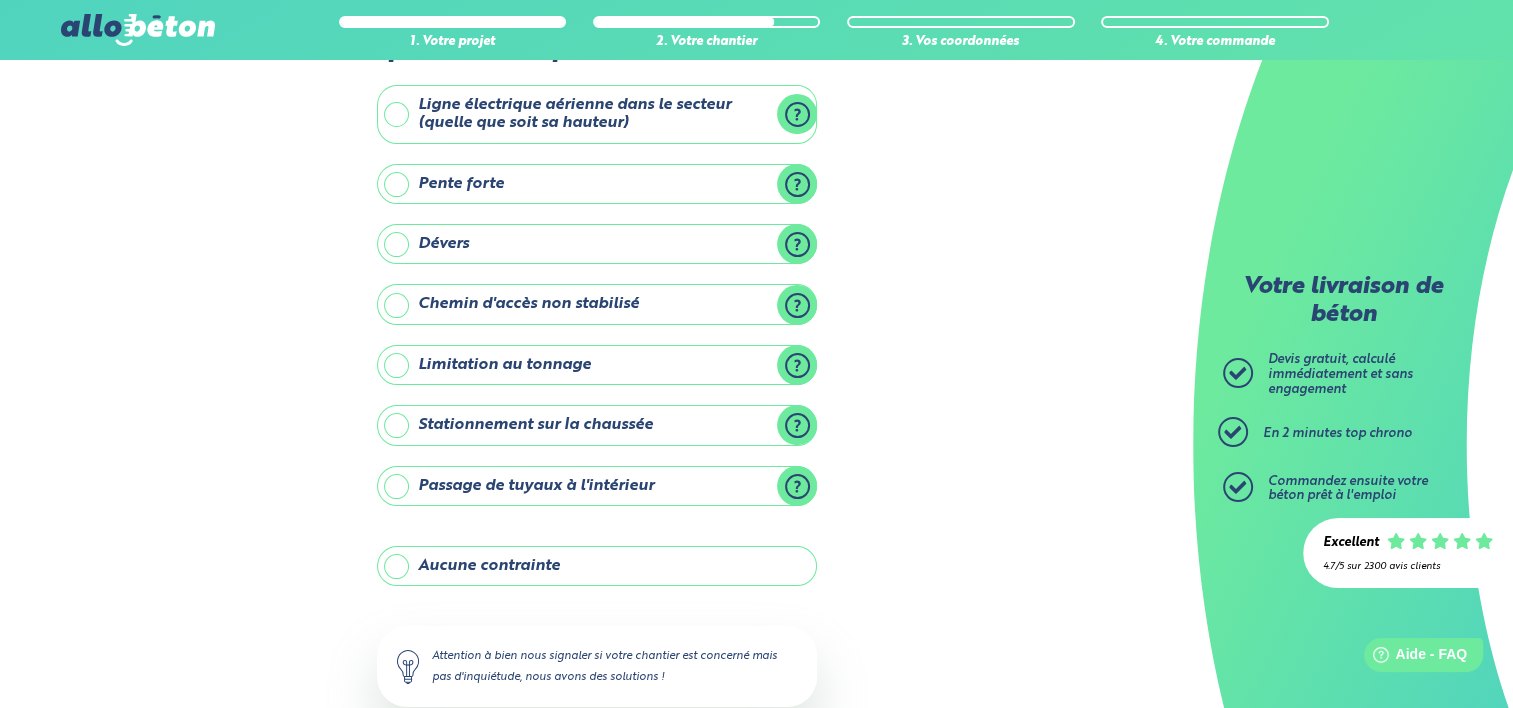 scroll, scrollTop: 67, scrollLeft: 0, axis: vertical 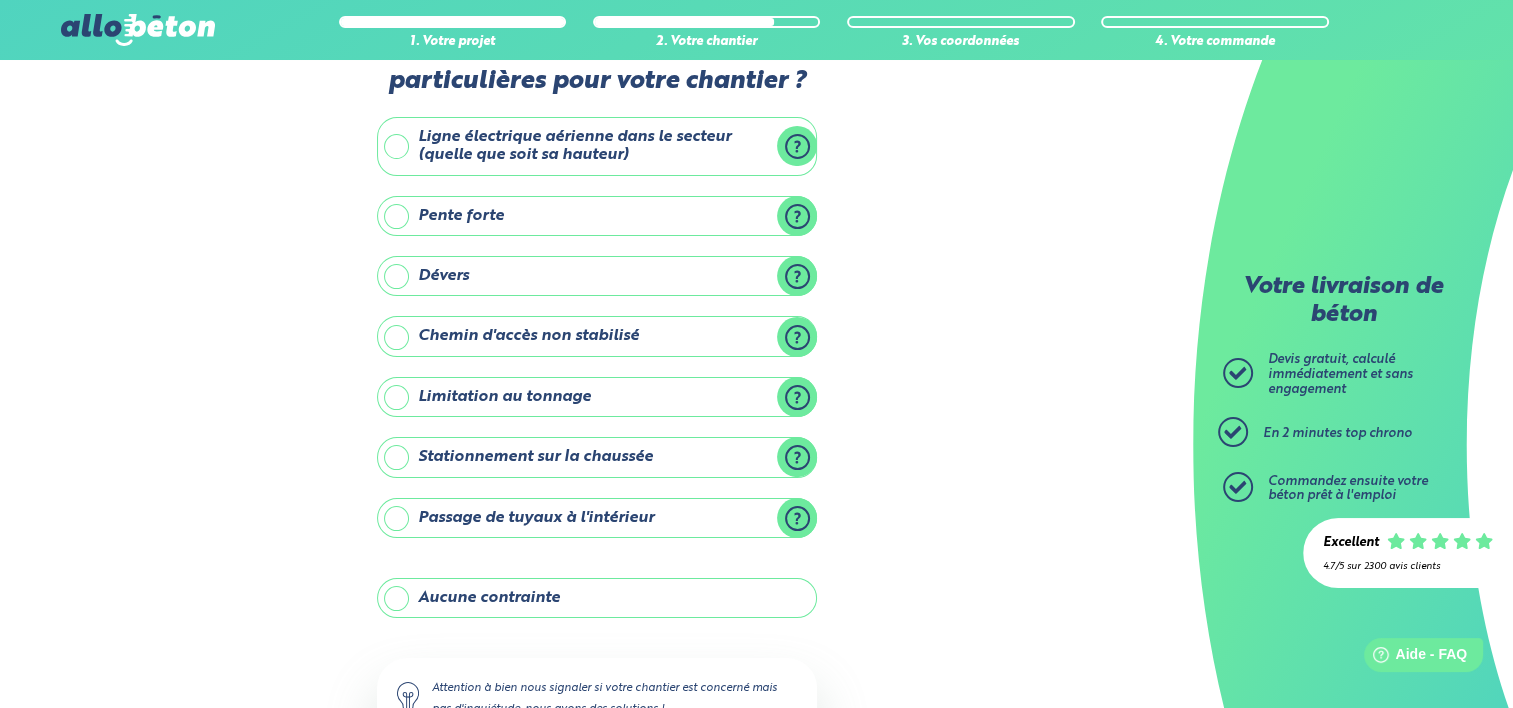 click on "Pente forte" at bounding box center [597, 216] 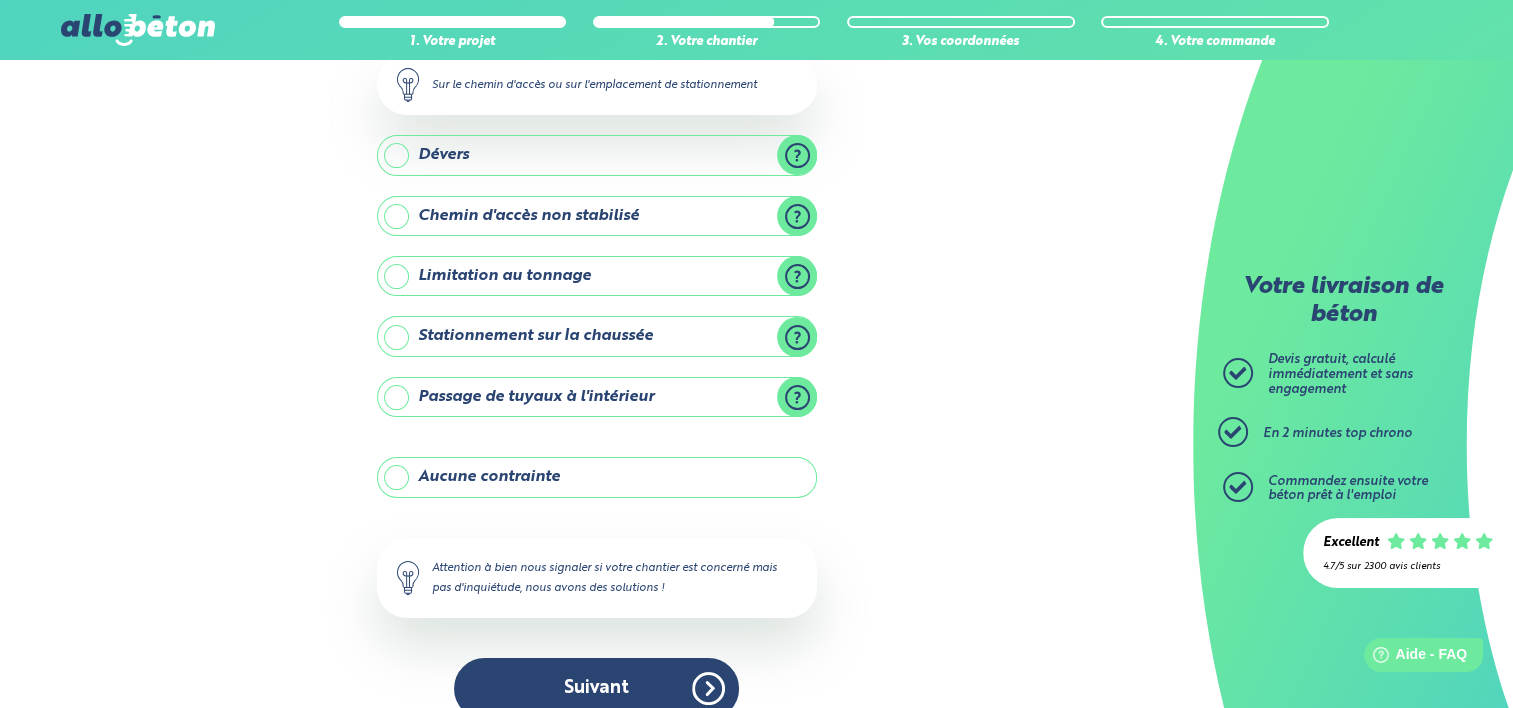 scroll, scrollTop: 295, scrollLeft: 0, axis: vertical 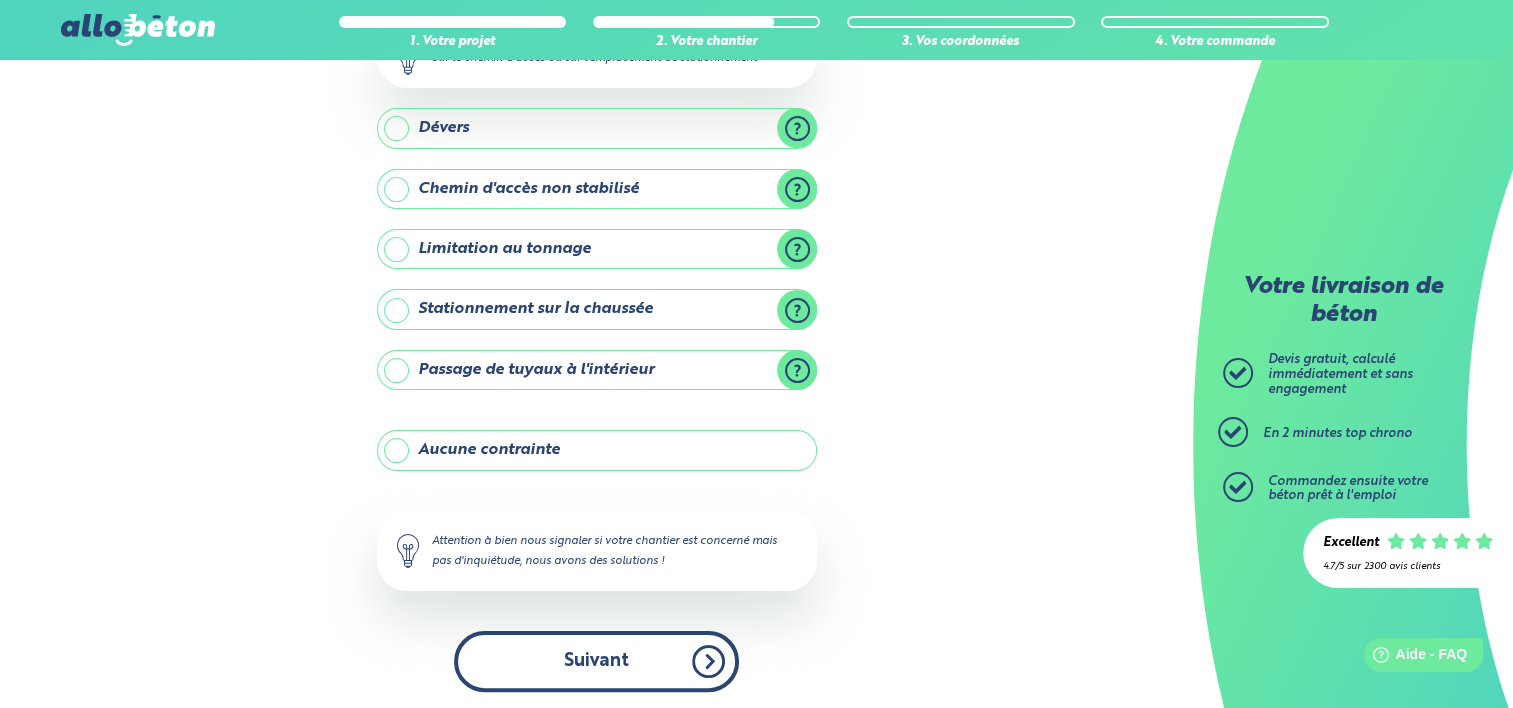 click on "Suivant" at bounding box center [596, 661] 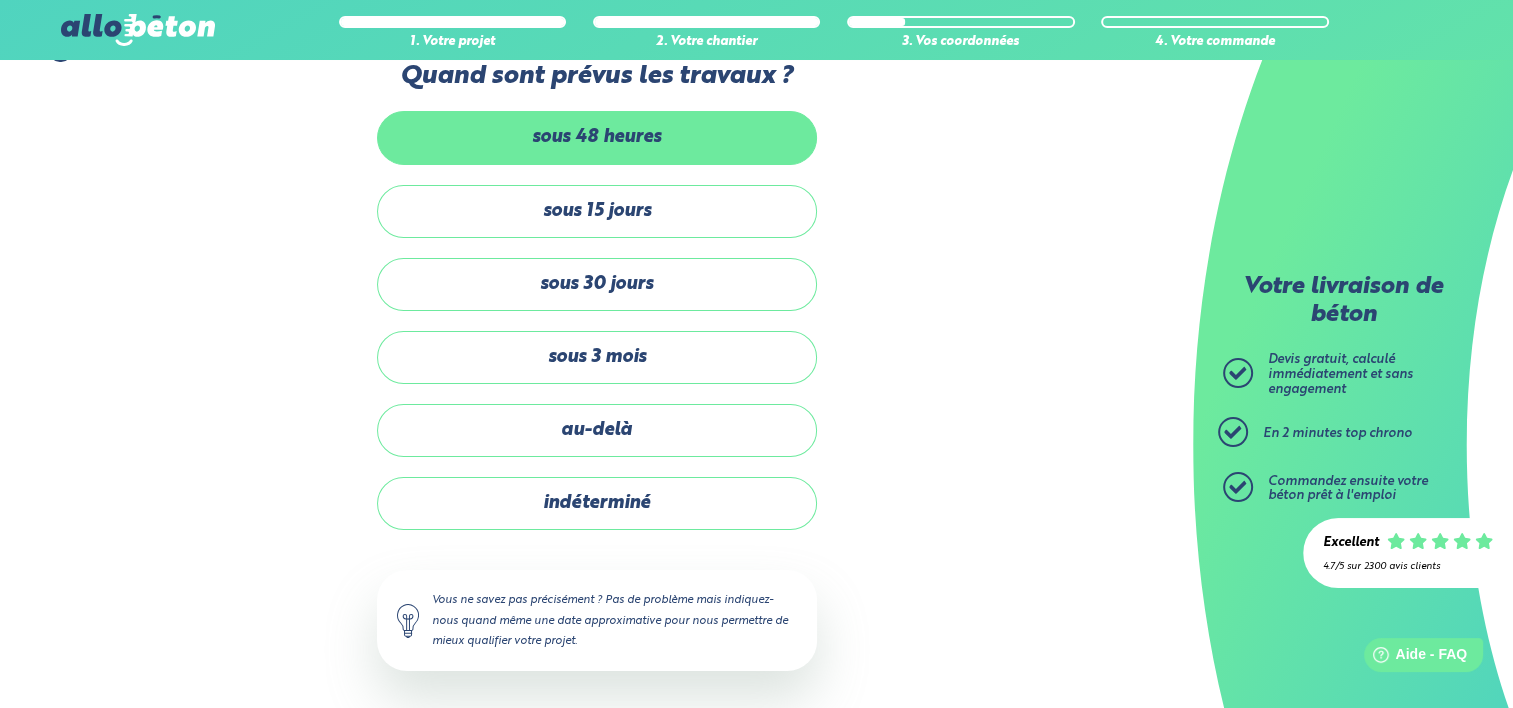 click on "sous 48 heures" at bounding box center [597, 137] 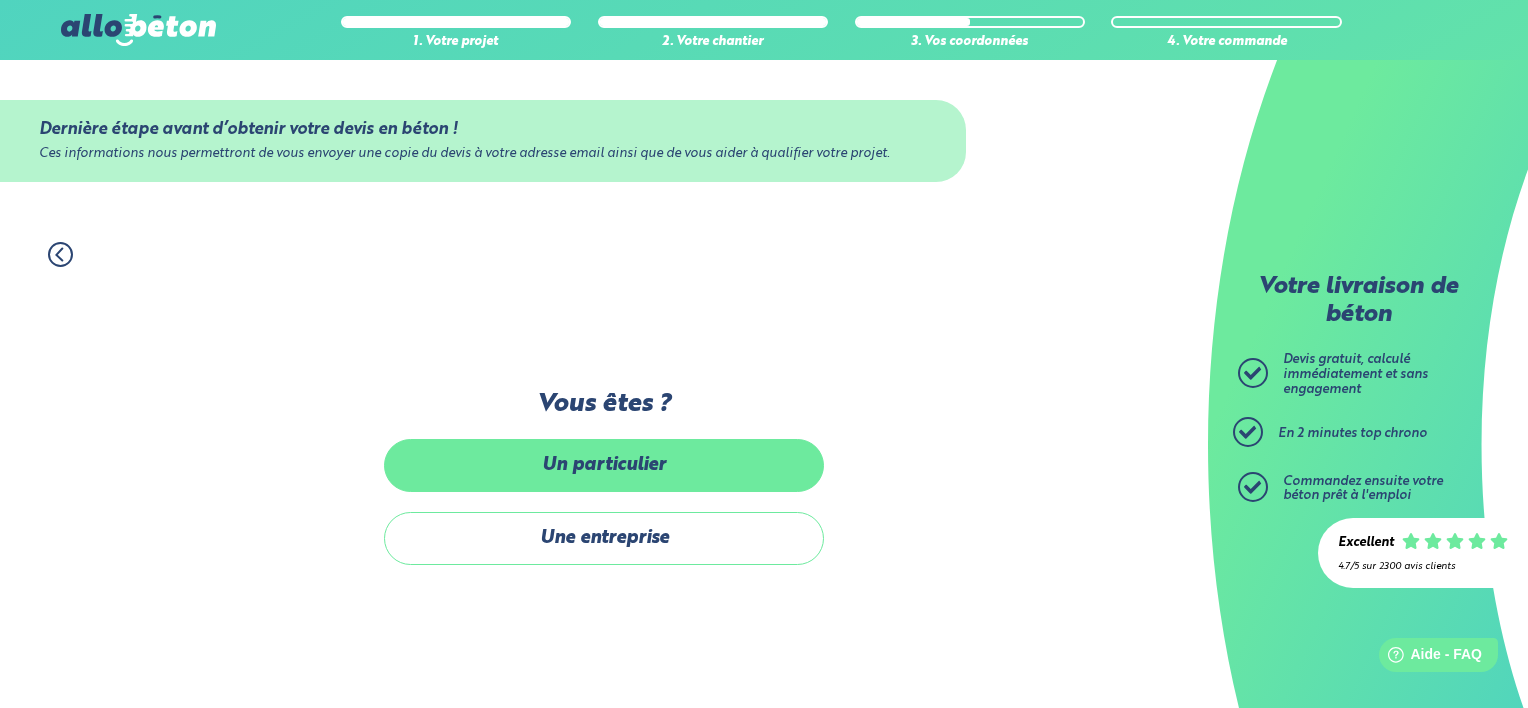 click on "Un particulier" at bounding box center (604, 465) 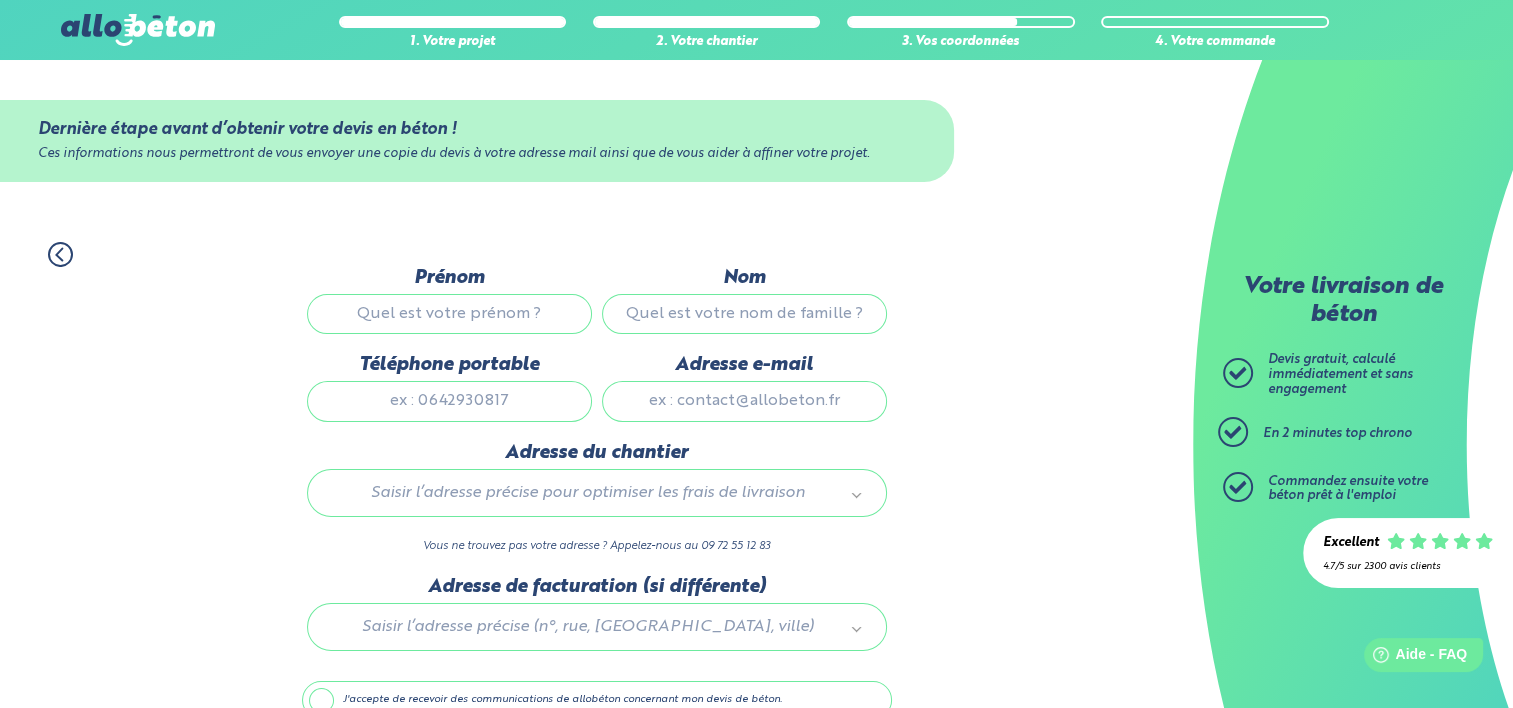 click on "Prénom" at bounding box center [449, 314] 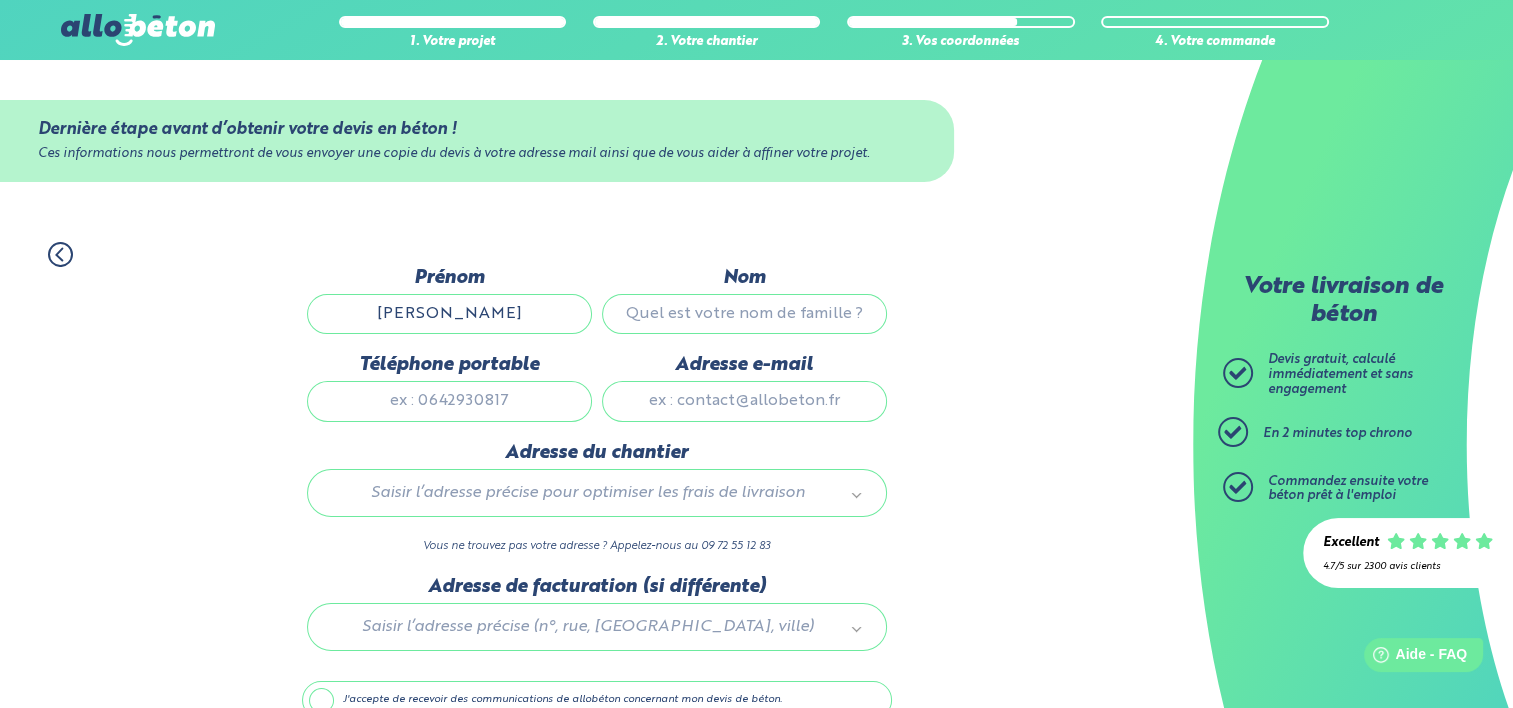 type on "LEGRAND" 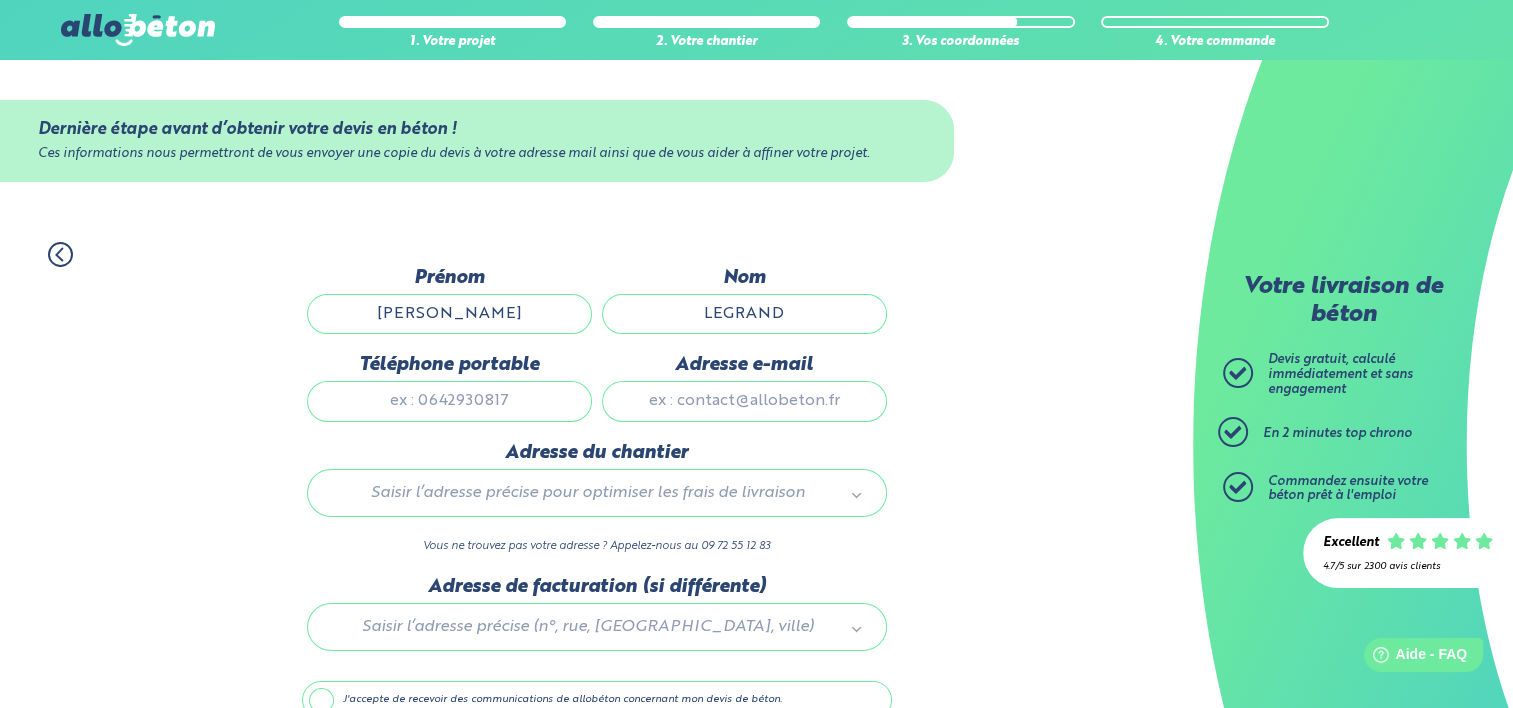 type on "0642969418" 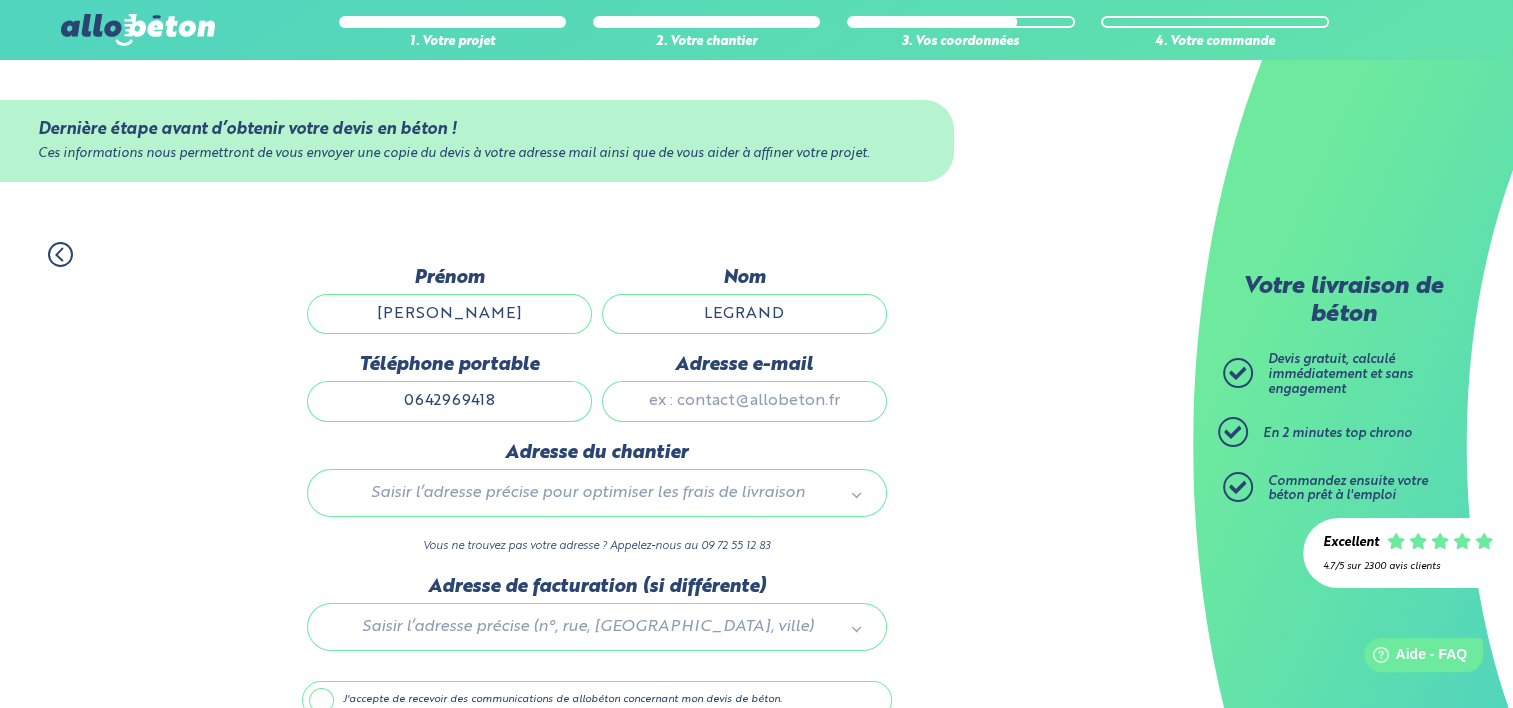 type on "clb.legrand@orange.fr" 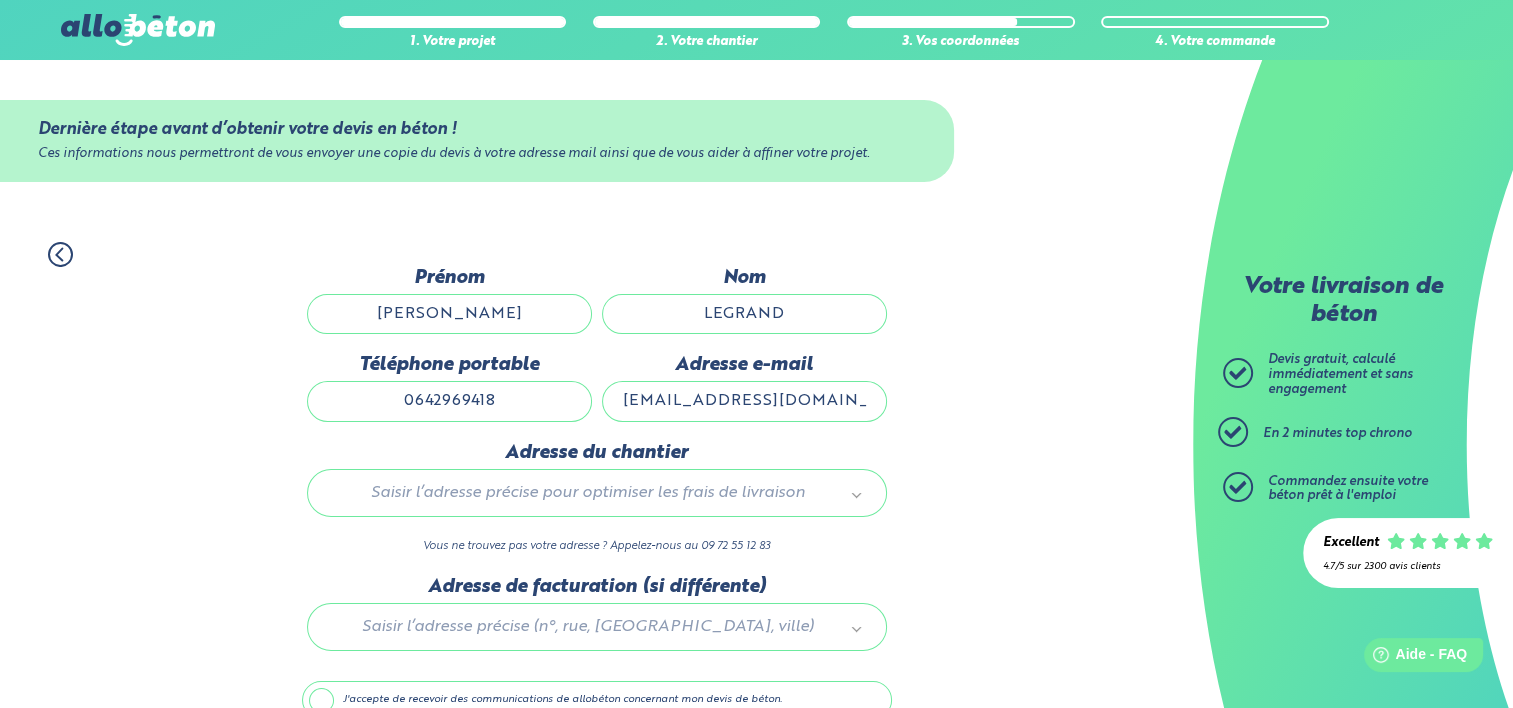 type 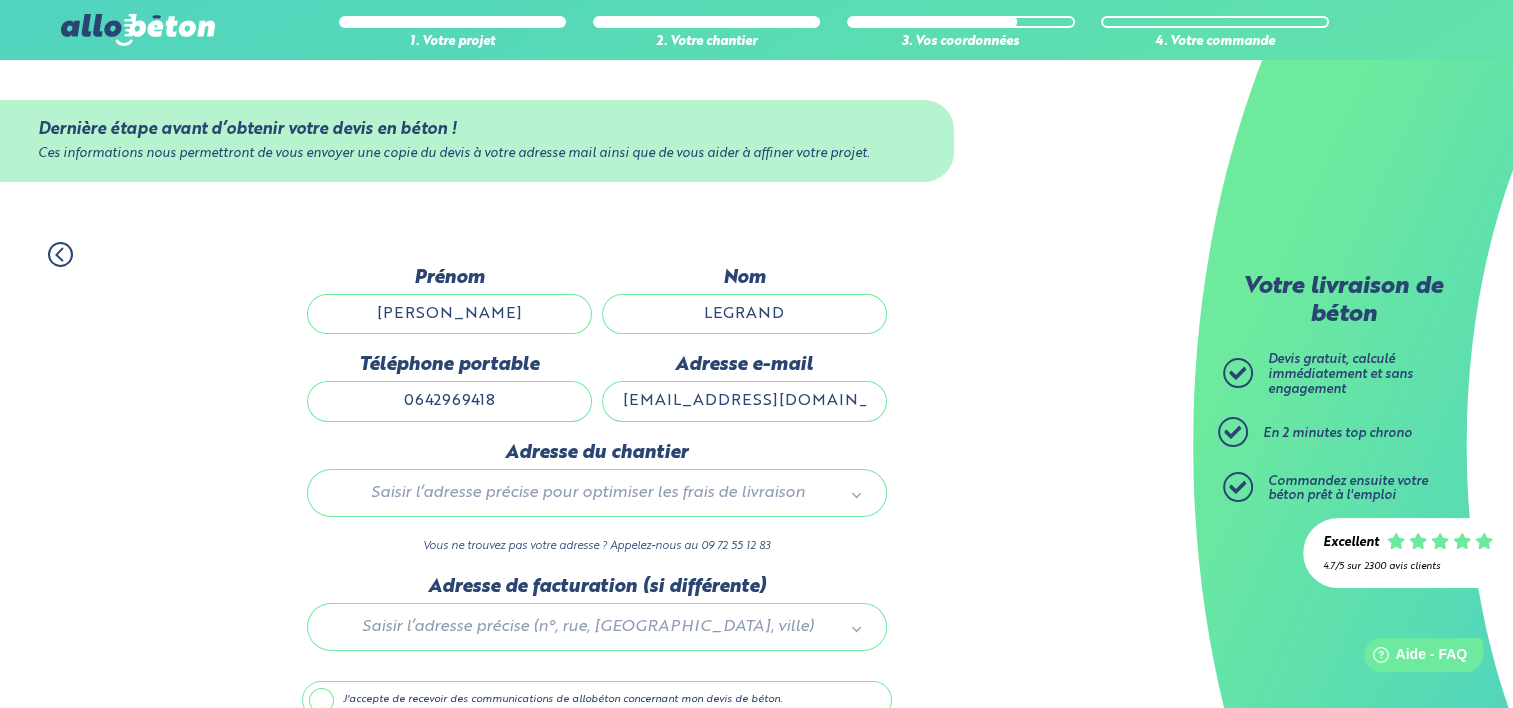 type on "32 rue des mazures" 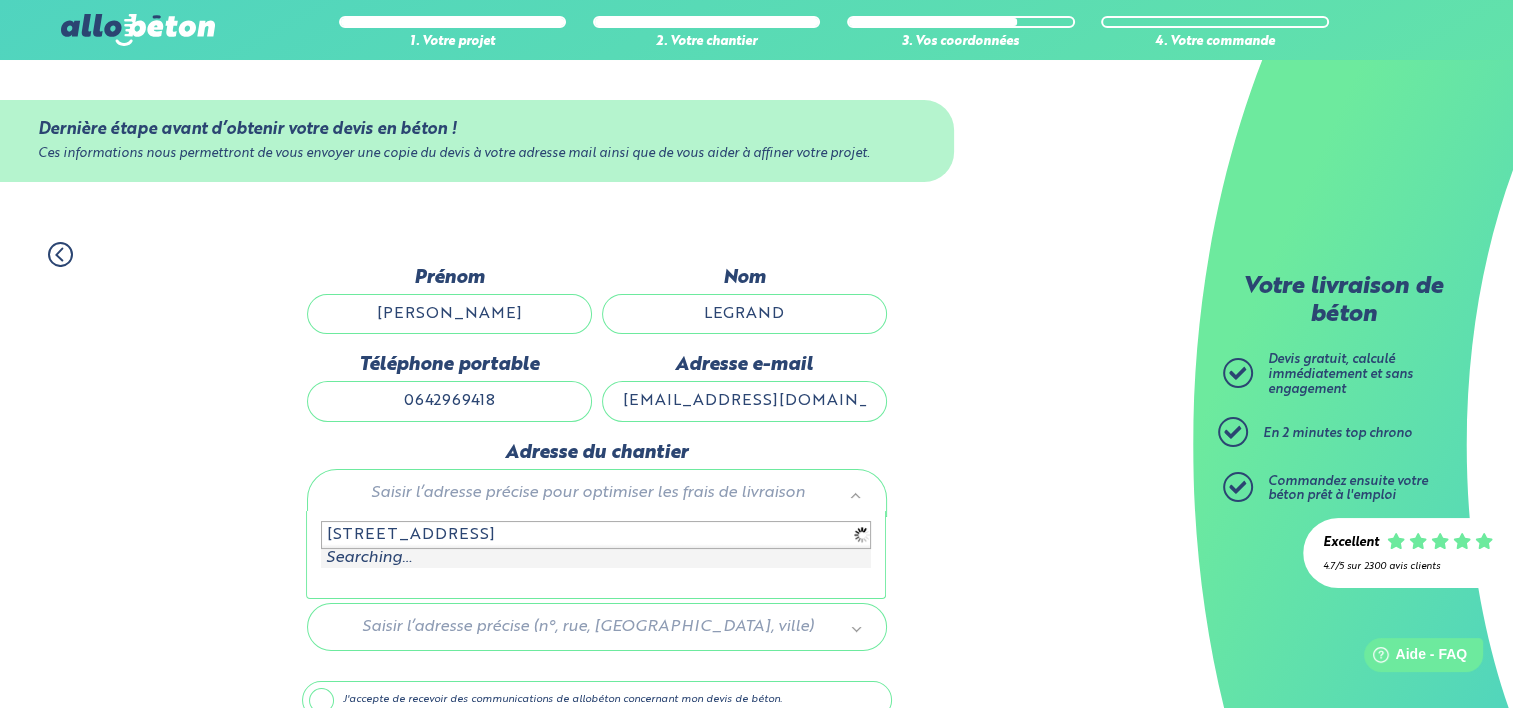 scroll, scrollTop: 100, scrollLeft: 0, axis: vertical 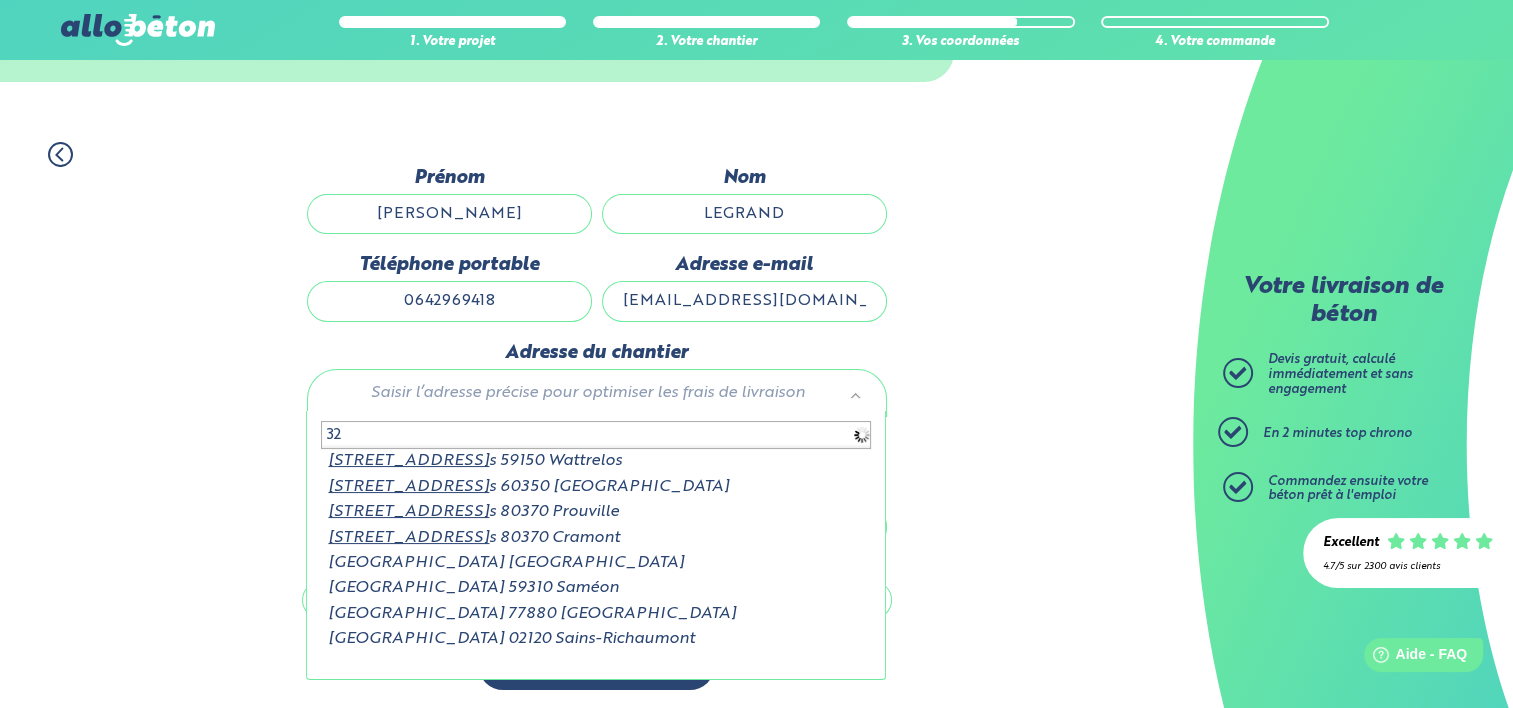 type on "3" 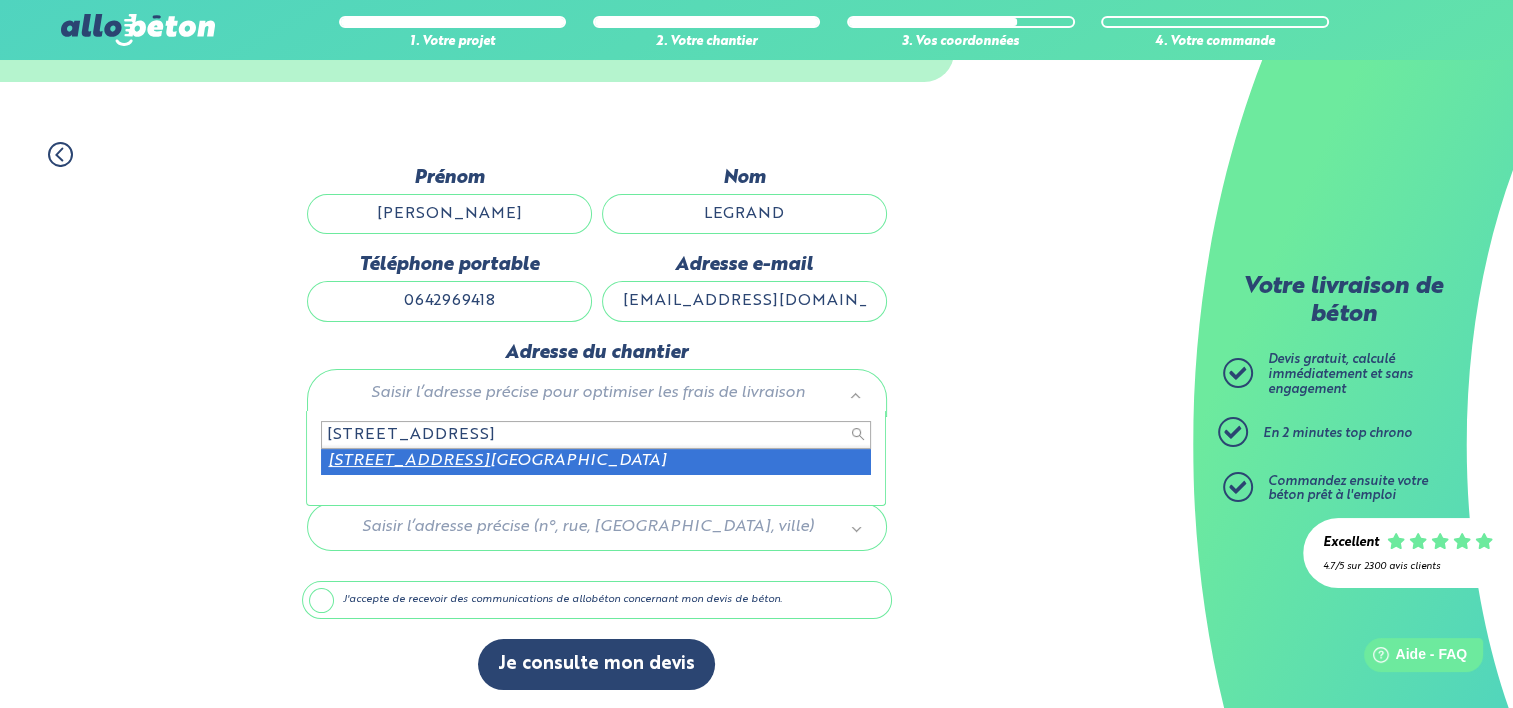 type on "43 rue des mazures 60350" 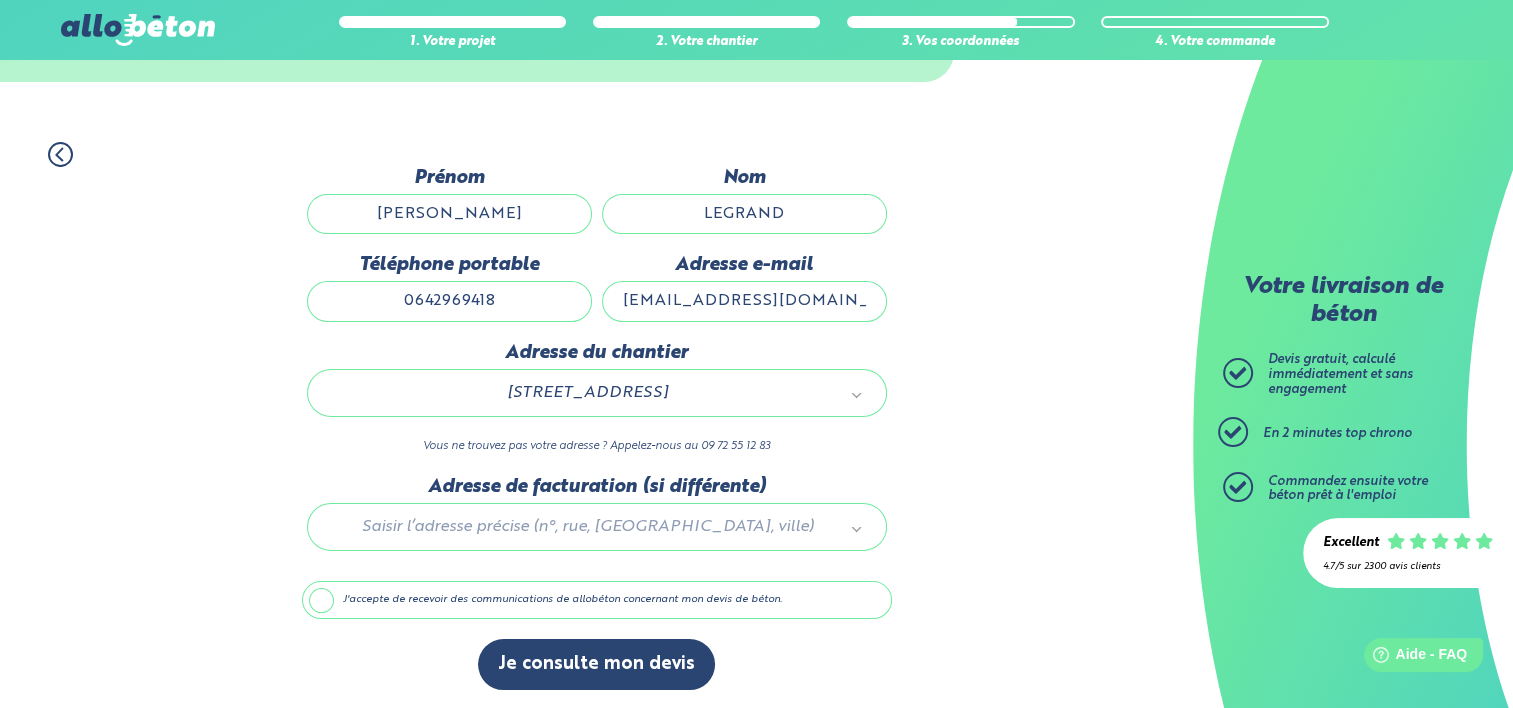click at bounding box center (597, 523) 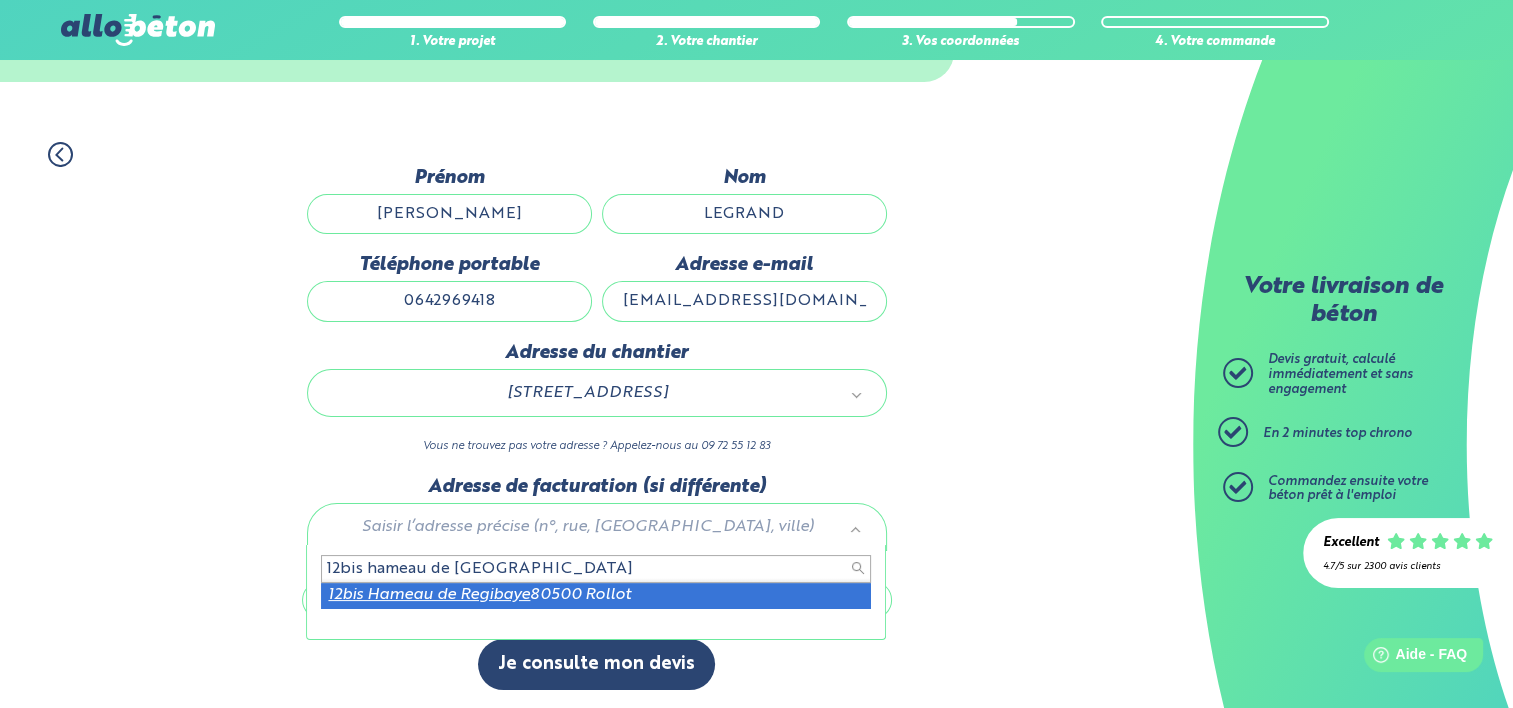 type on "12bis hameau de regibaye" 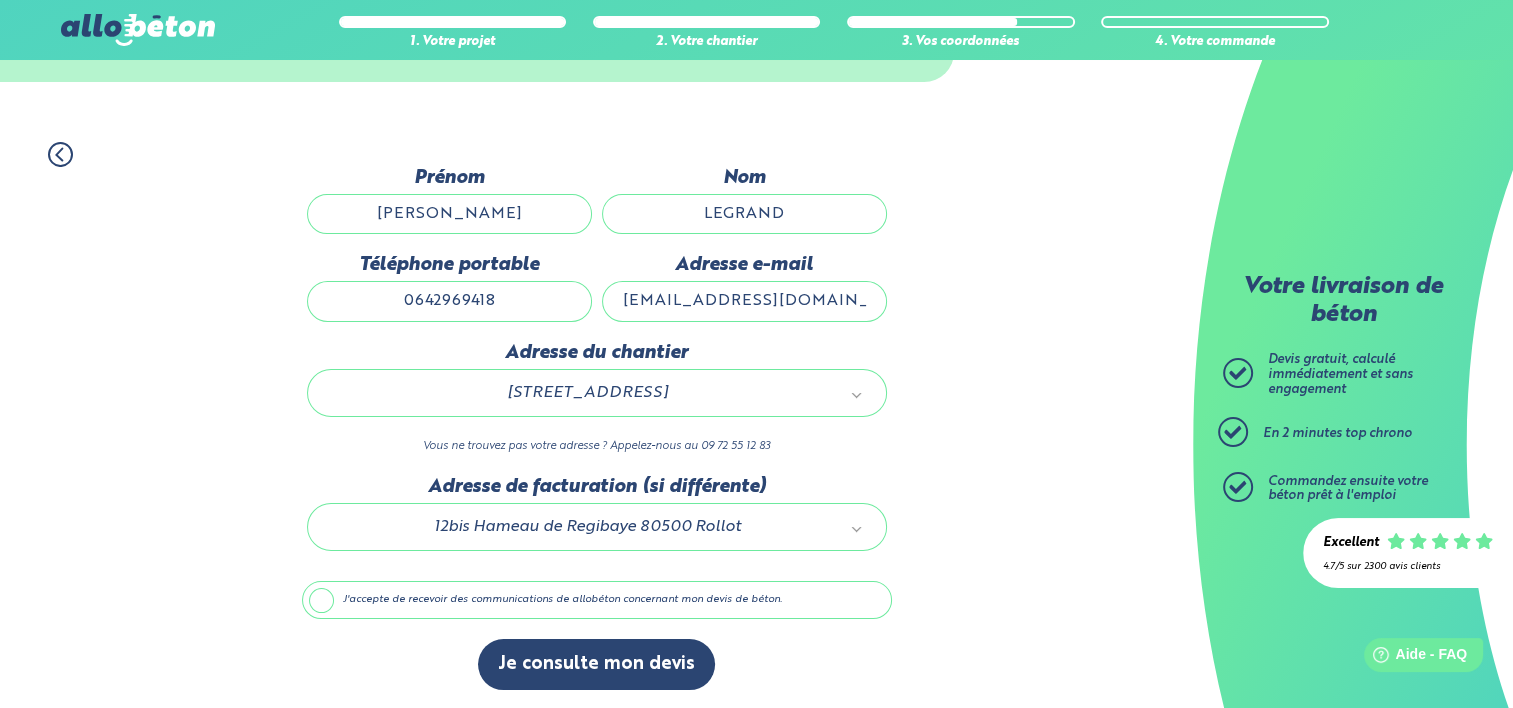 click on "J'accepte de recevoir des communications de allobéton concernant mon devis de béton." at bounding box center [597, 600] 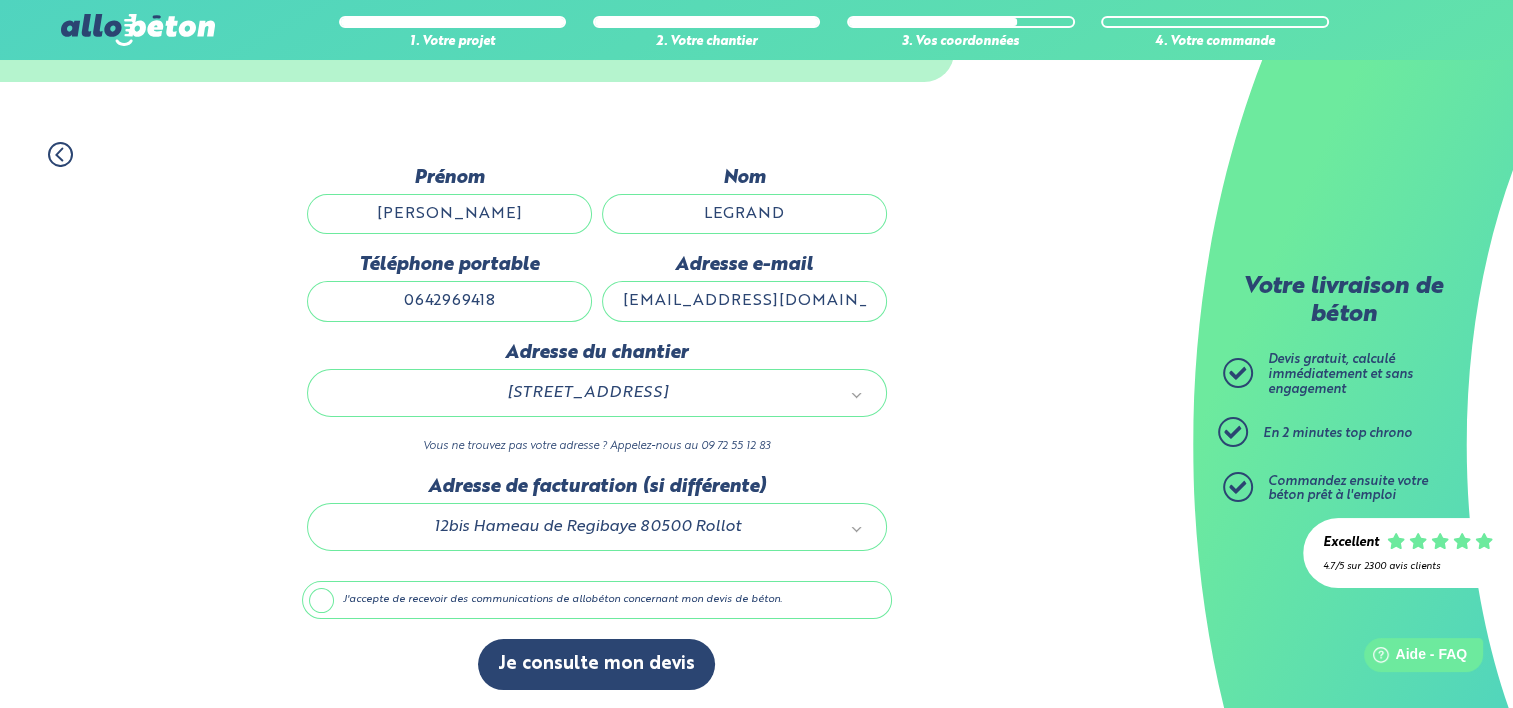 click on "J'accepte de recevoir des communications de allobéton concernant mon devis de béton." at bounding box center (0, 0) 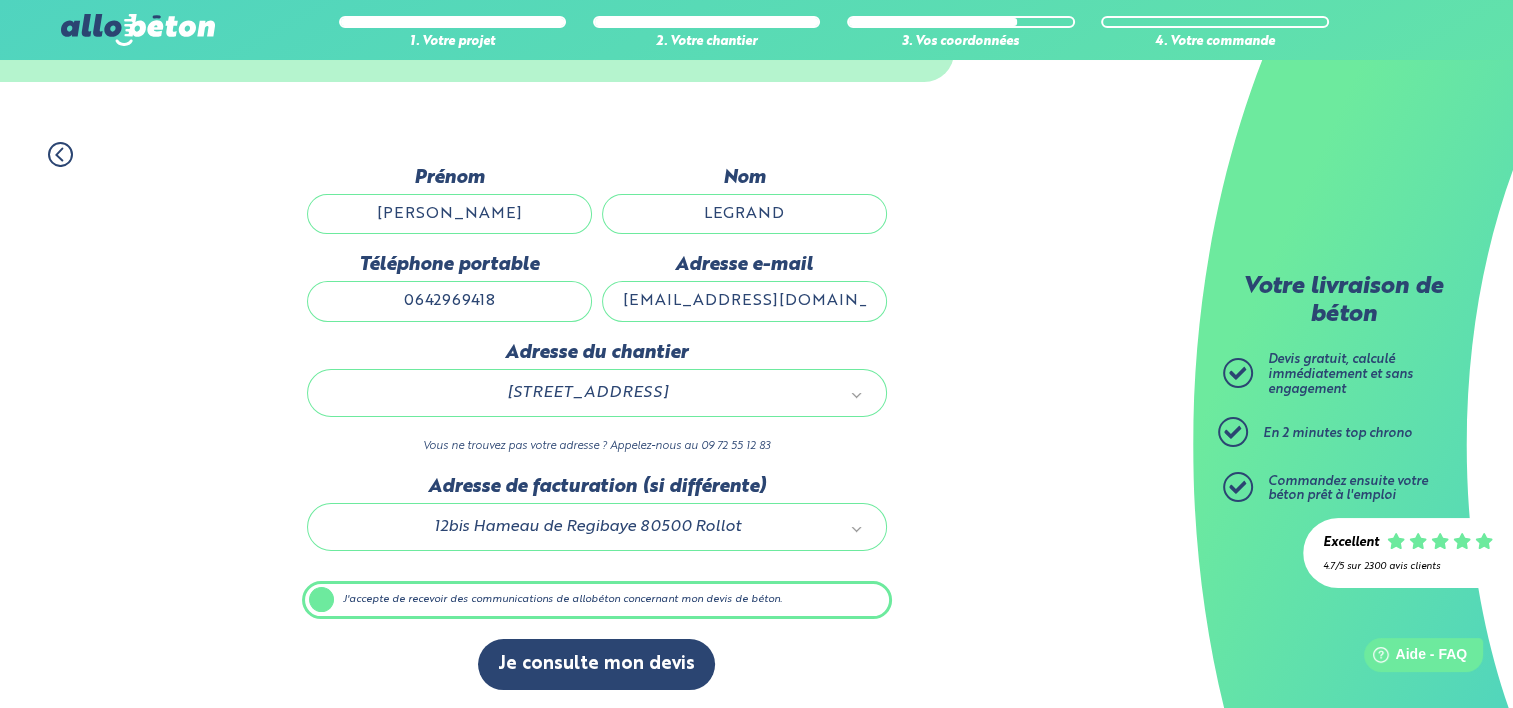 scroll, scrollTop: 99, scrollLeft: 0, axis: vertical 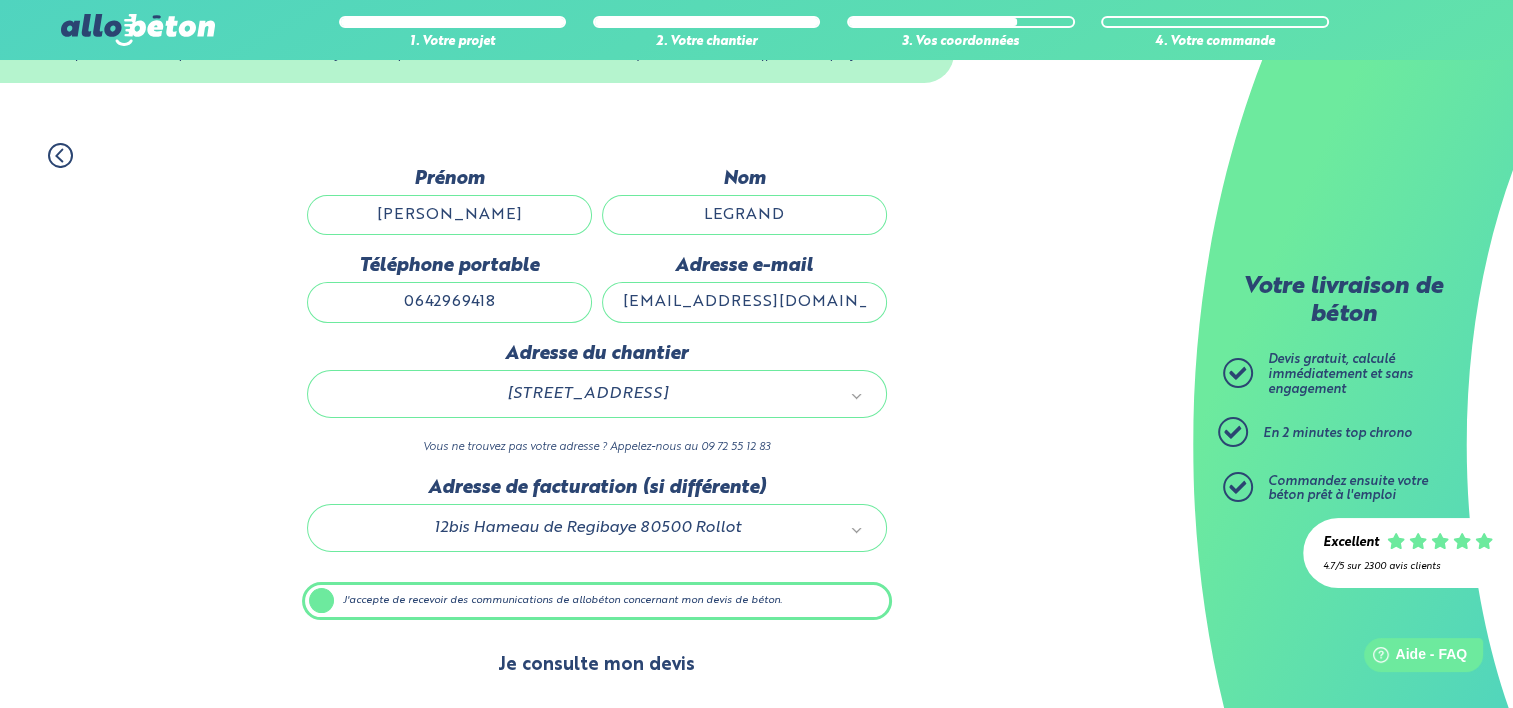 click on "Je consulte mon devis" at bounding box center [596, 665] 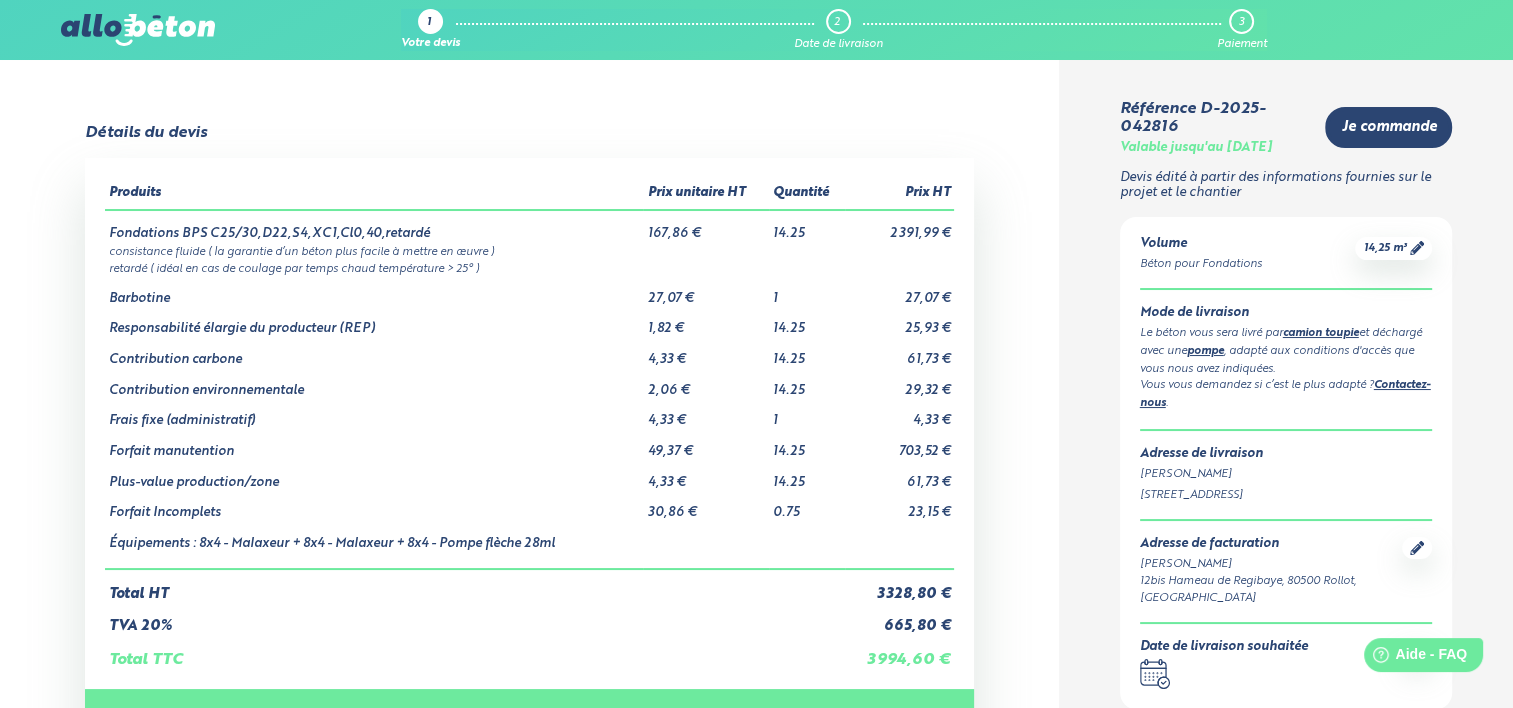 scroll, scrollTop: 0, scrollLeft: 0, axis: both 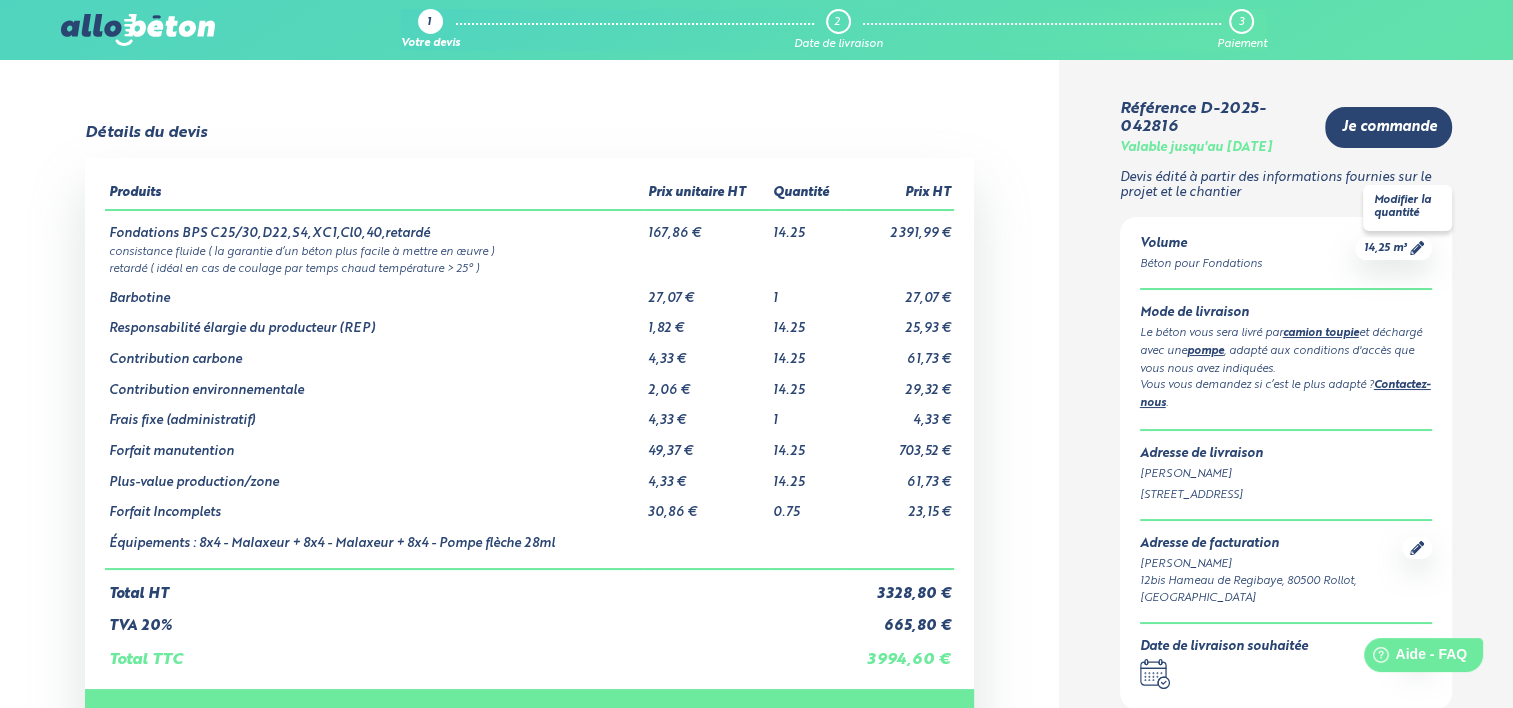 click 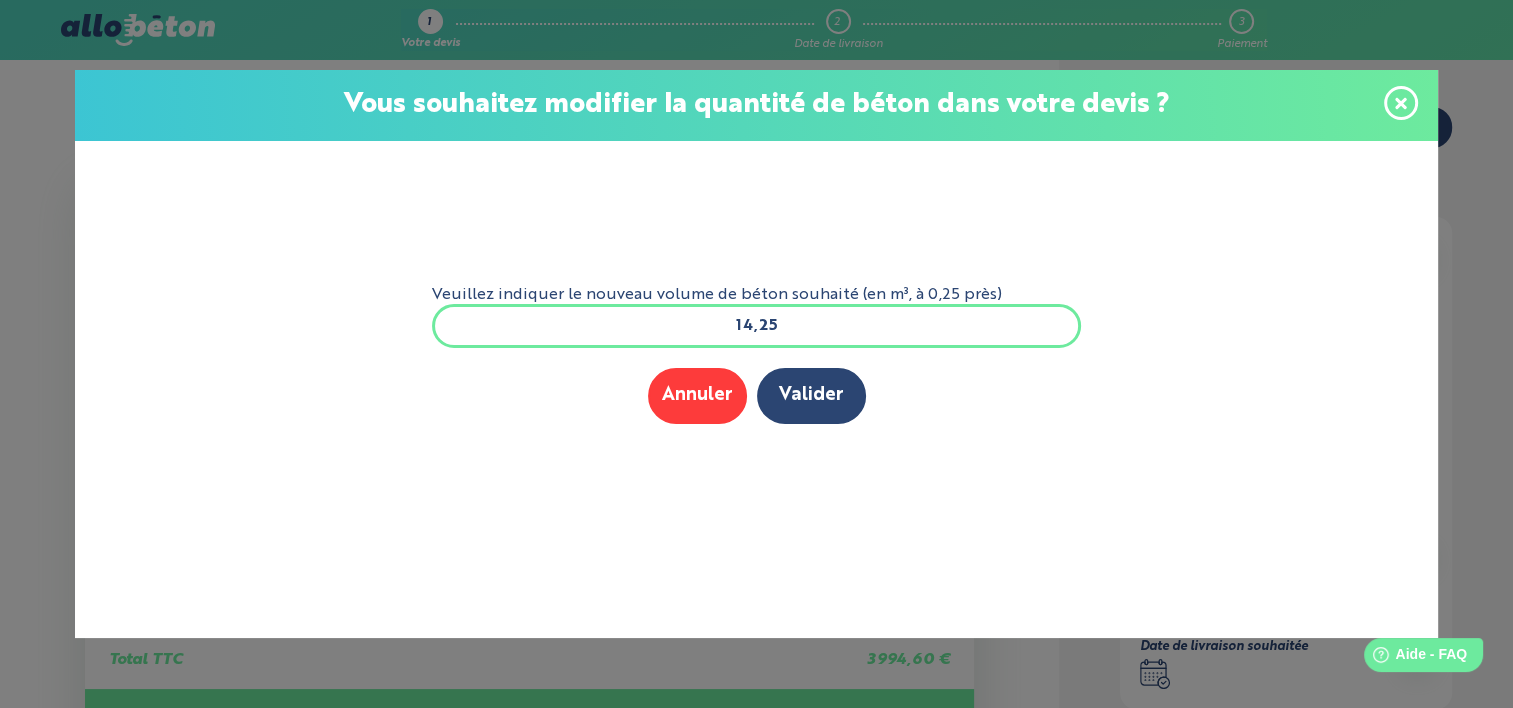 click on "14,25" at bounding box center [757, 326] 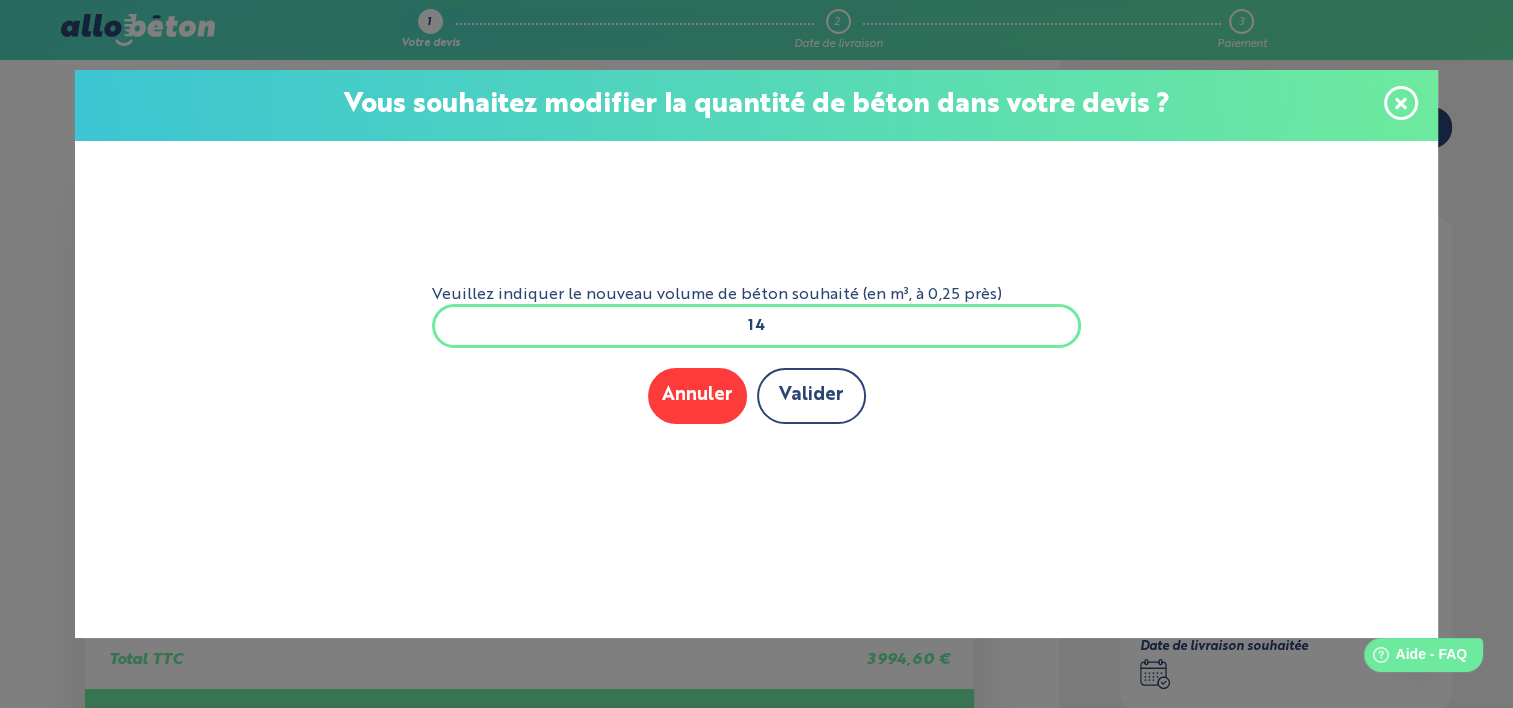 type on "14" 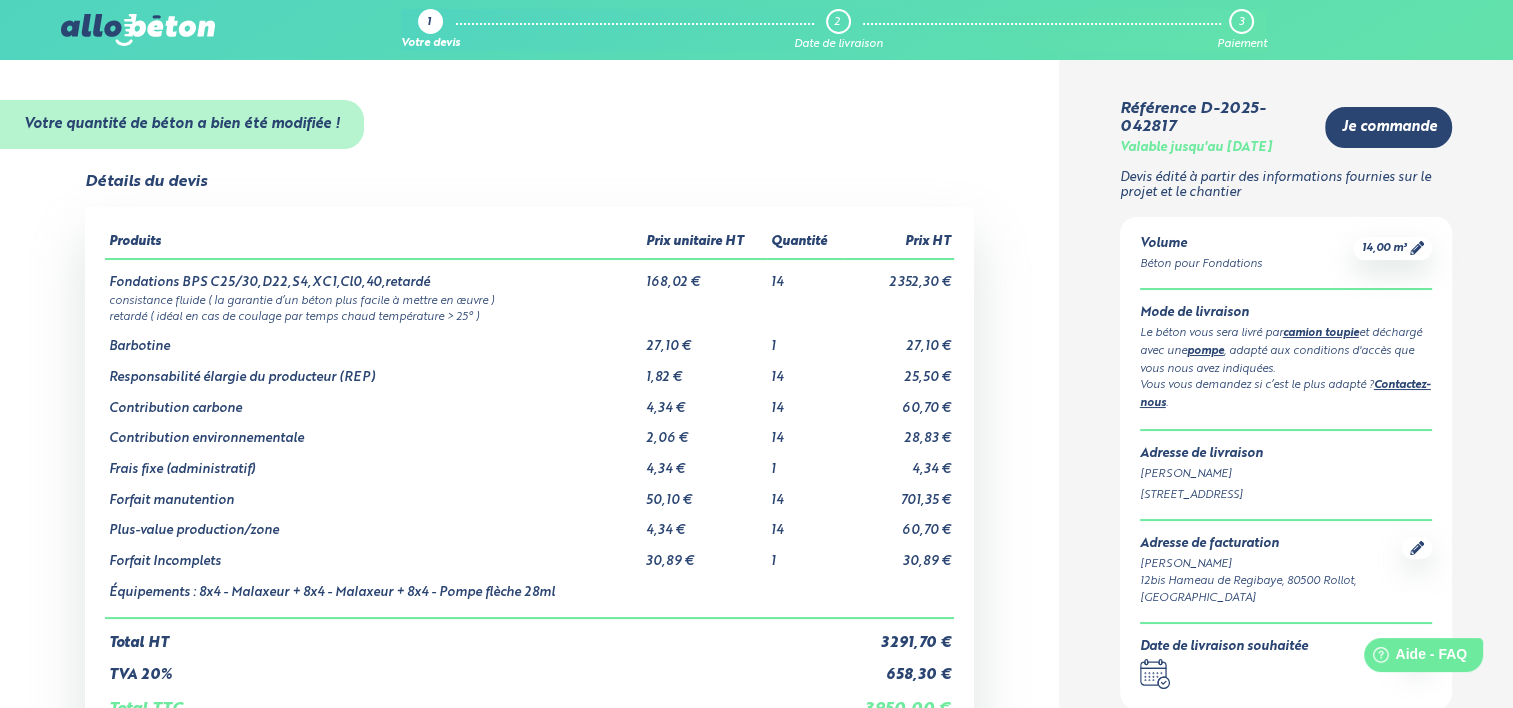 scroll, scrollTop: 0, scrollLeft: 0, axis: both 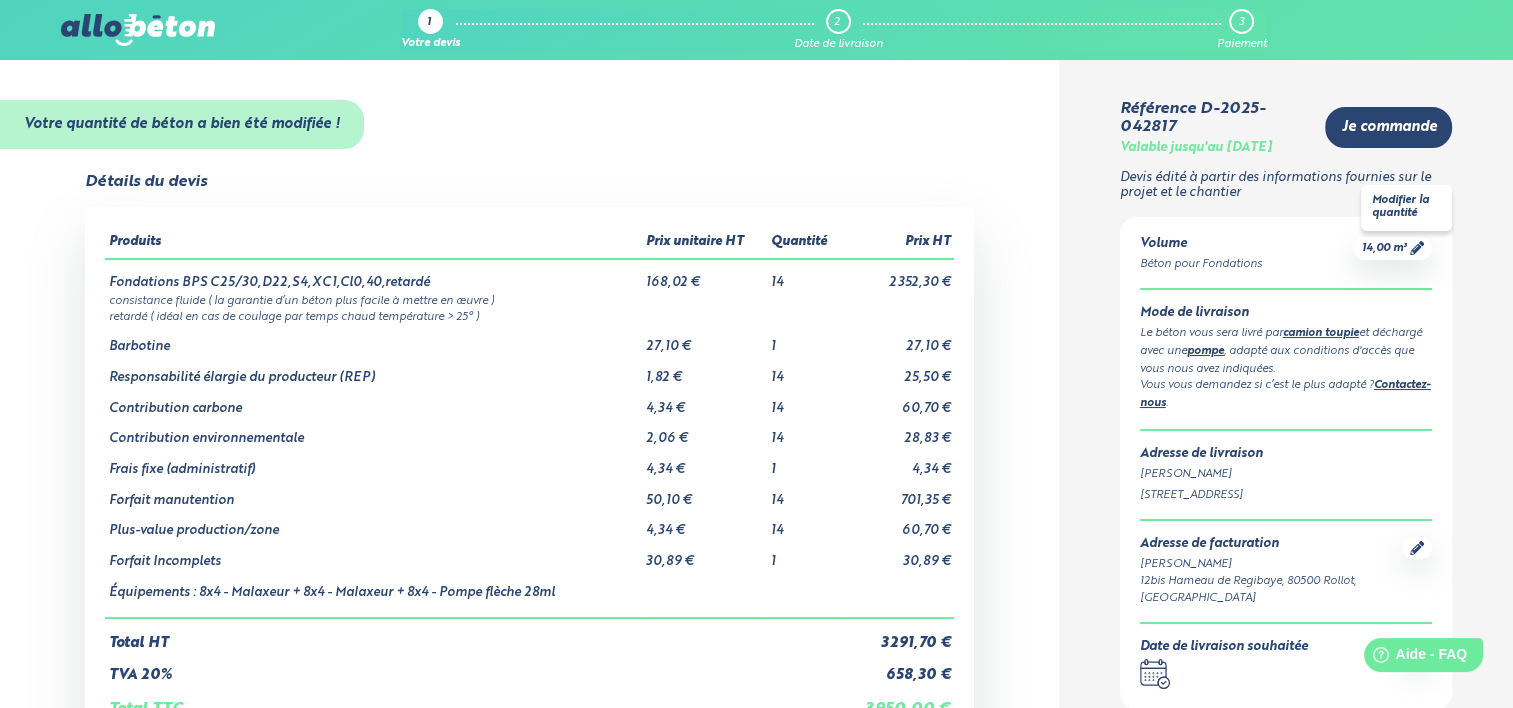 click 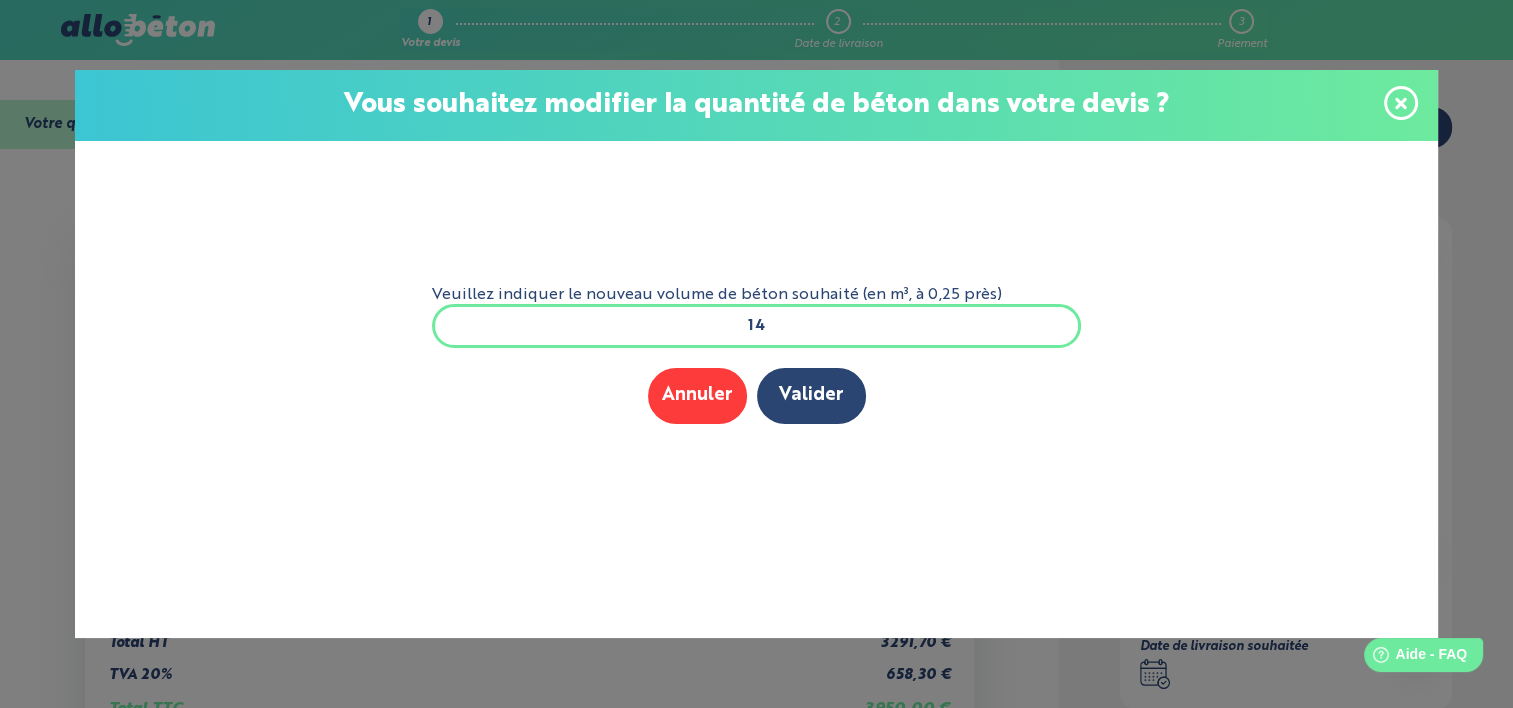 click on "14" at bounding box center (757, 326) 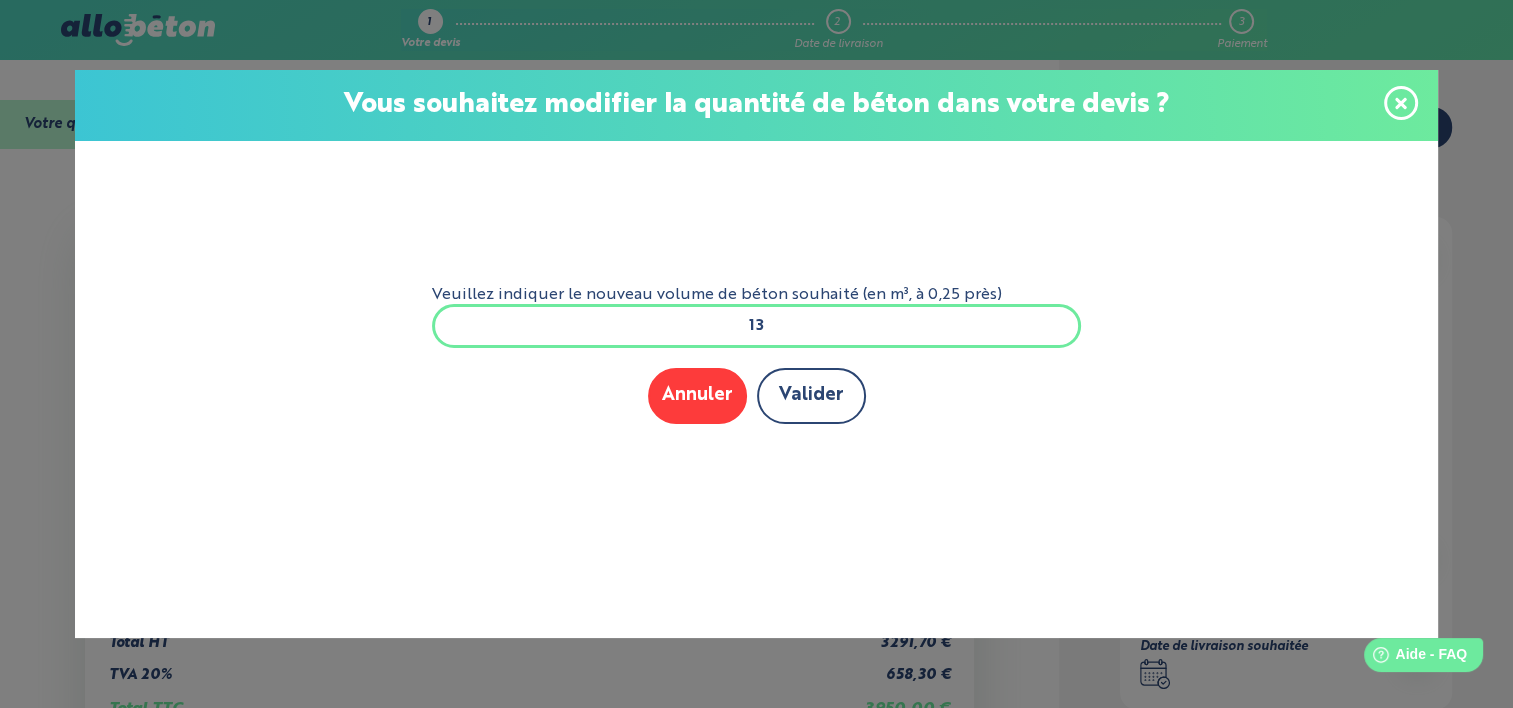 type on "13" 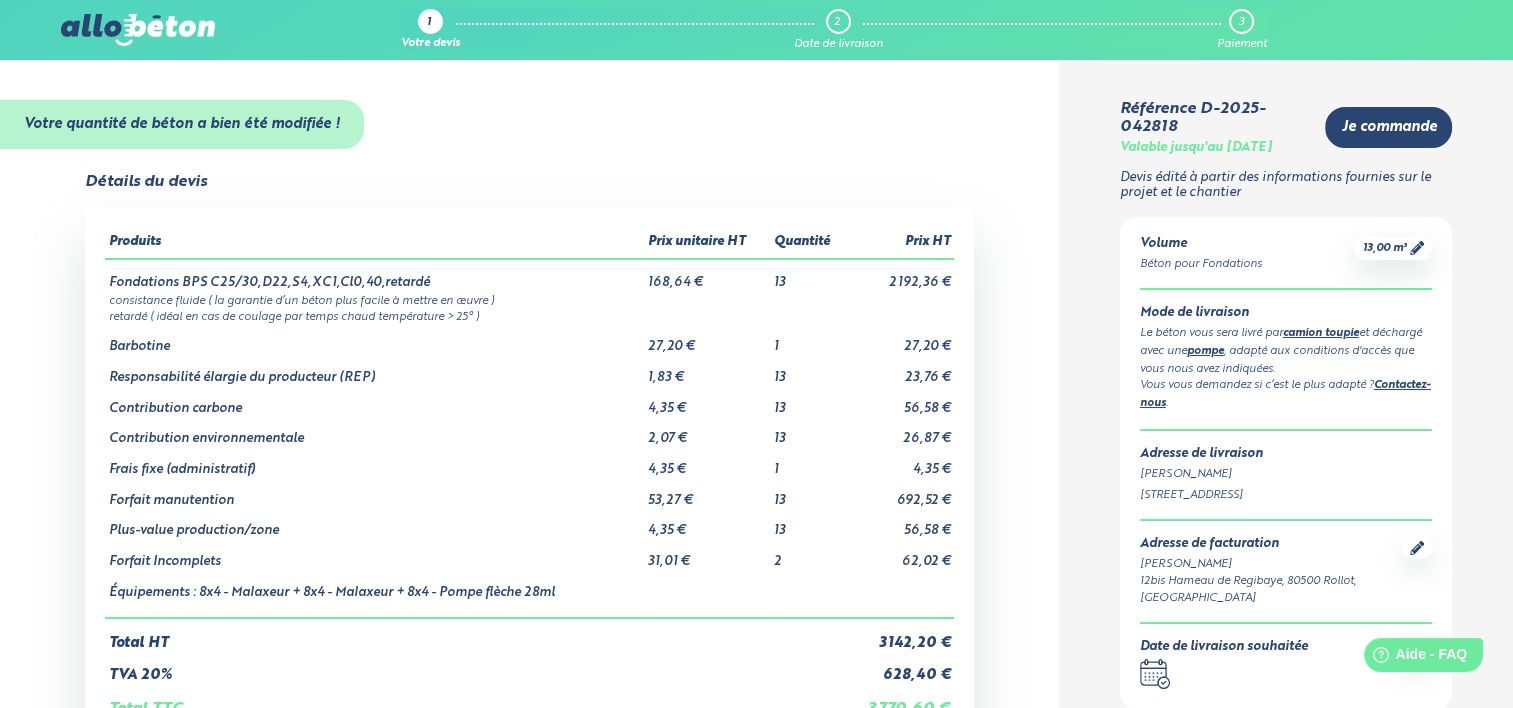 scroll, scrollTop: 0, scrollLeft: 0, axis: both 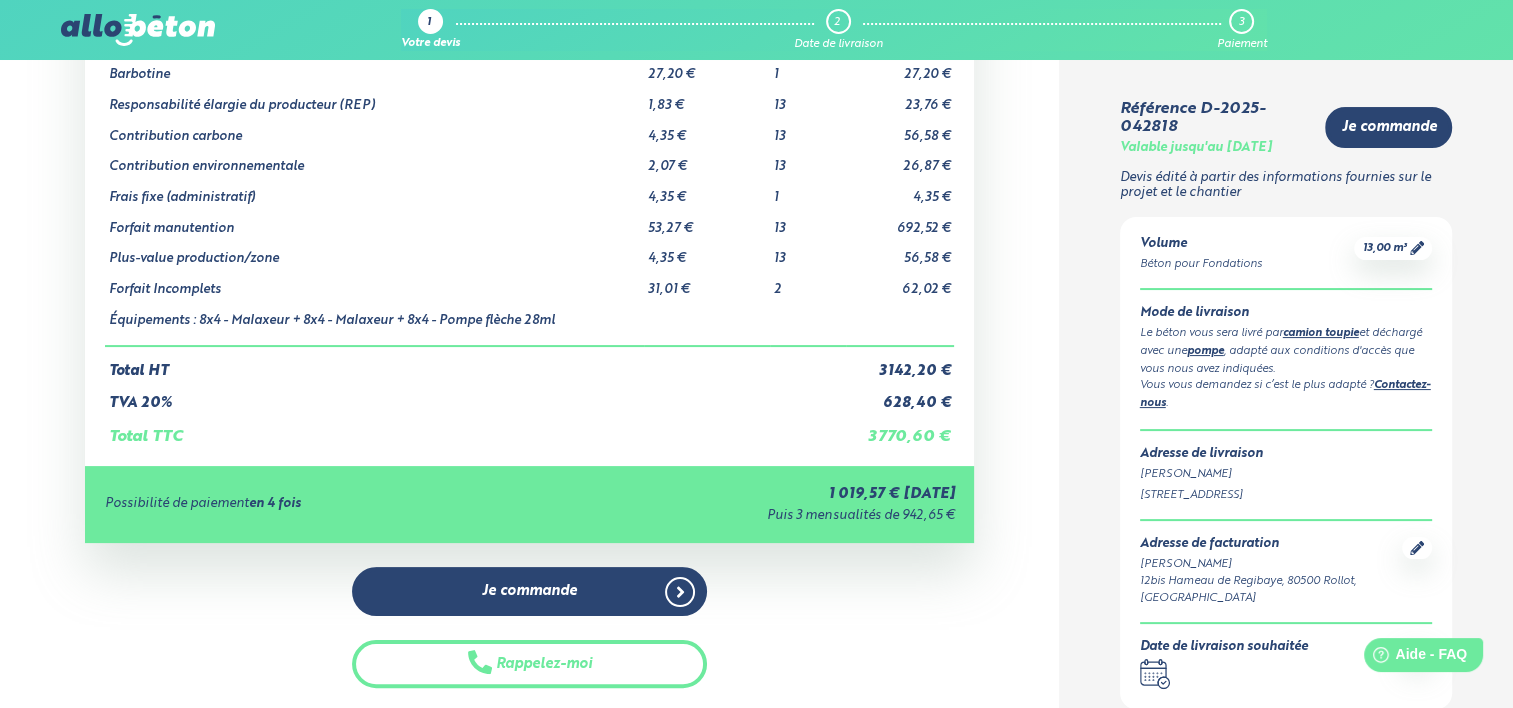 click 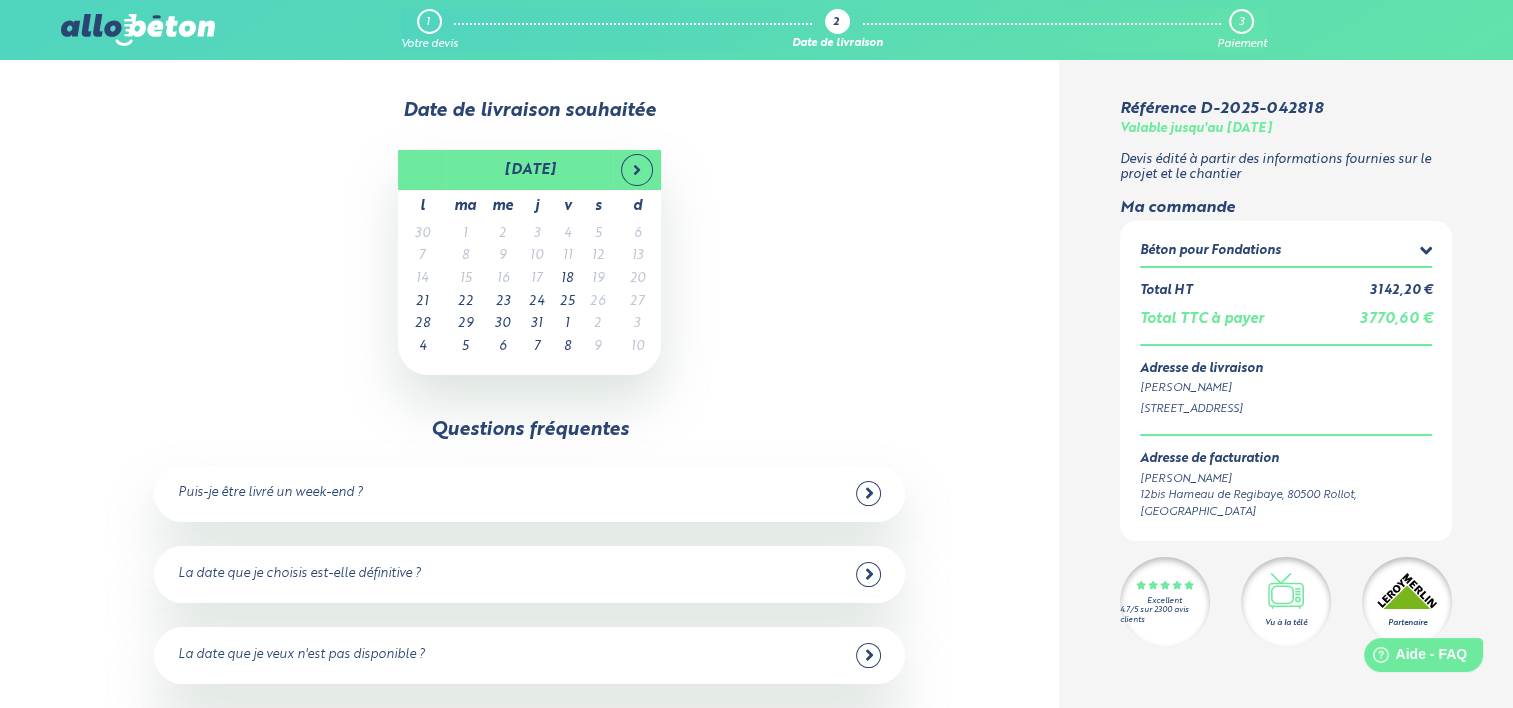 scroll, scrollTop: 0, scrollLeft: 0, axis: both 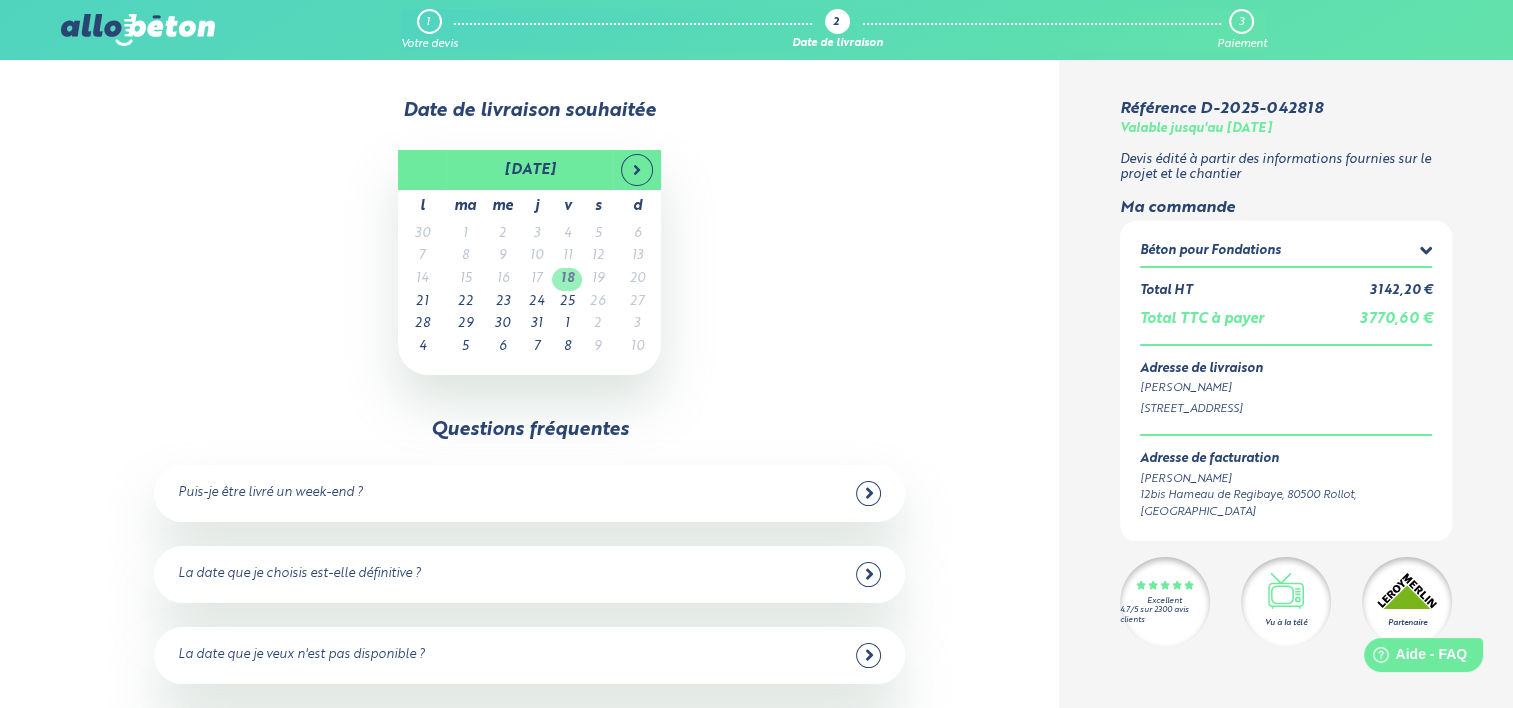 click on "18" at bounding box center (567, 279) 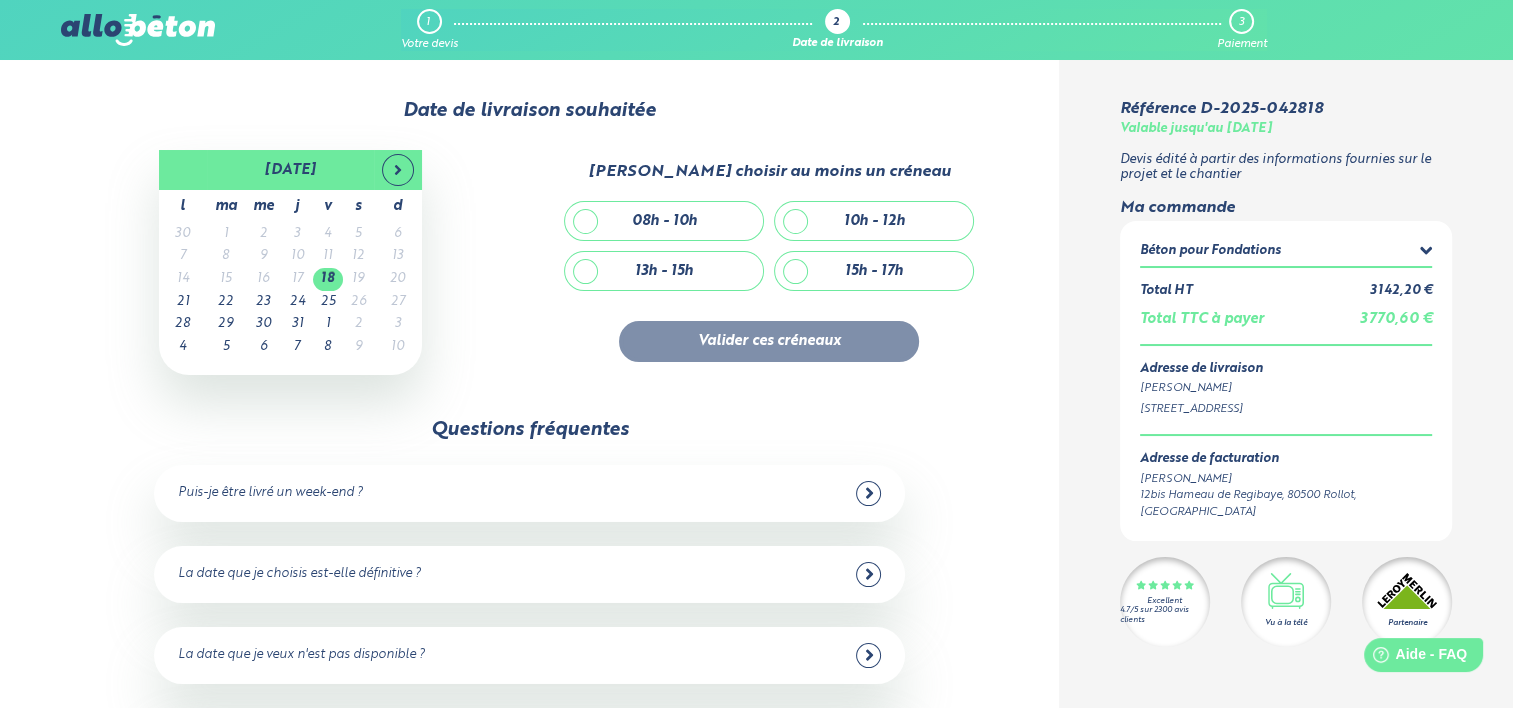 click on "08h - 10h" at bounding box center (664, 221) 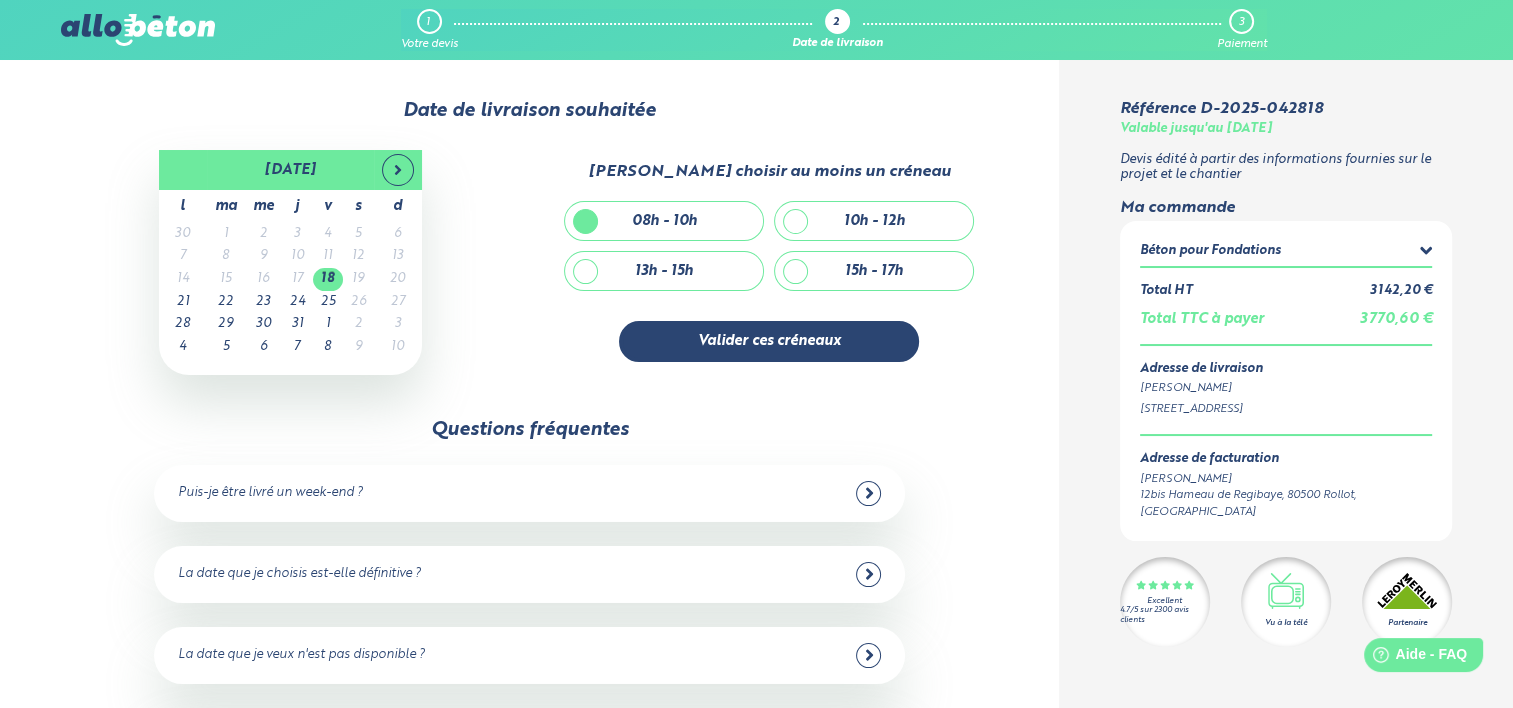 click on "10h - 12h" at bounding box center (874, 221) 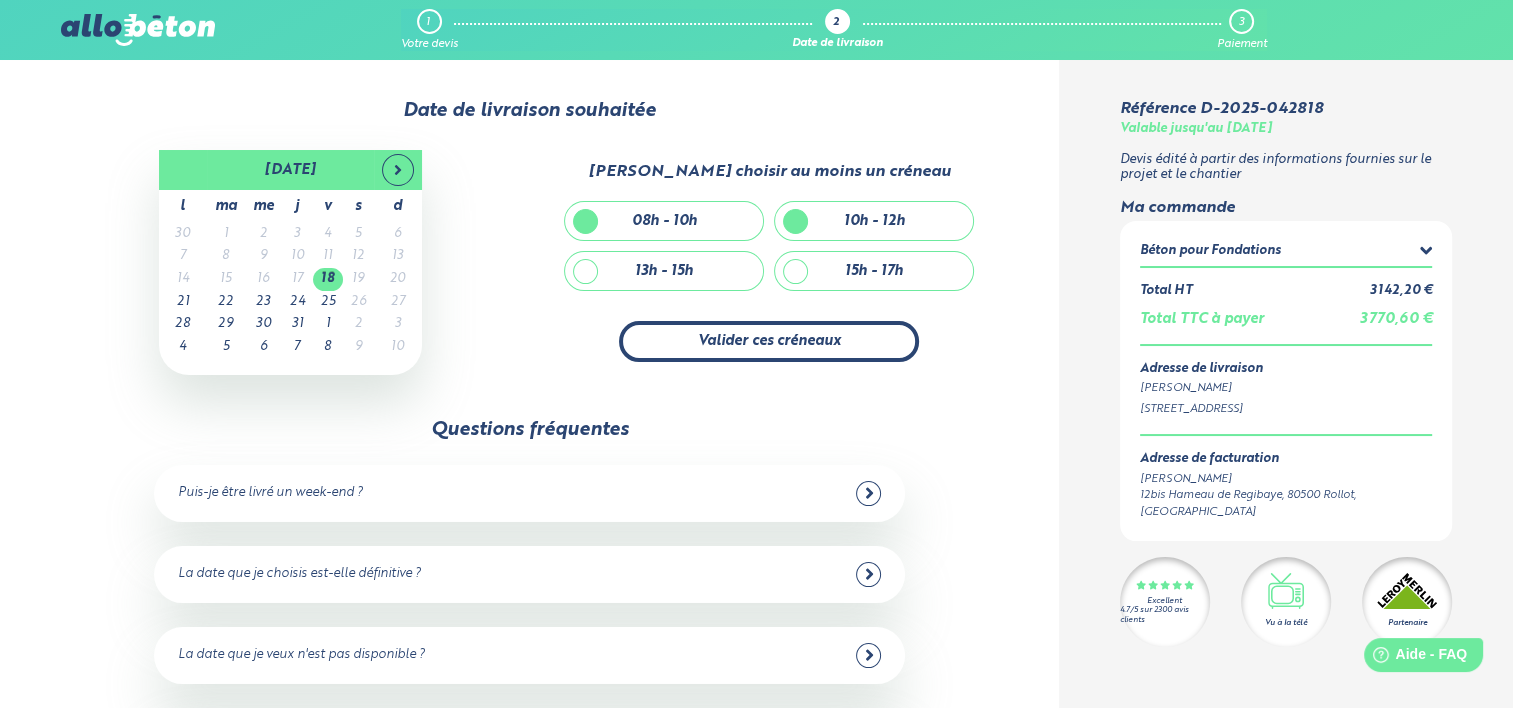 click on "Valider ces créneaux" at bounding box center [769, 341] 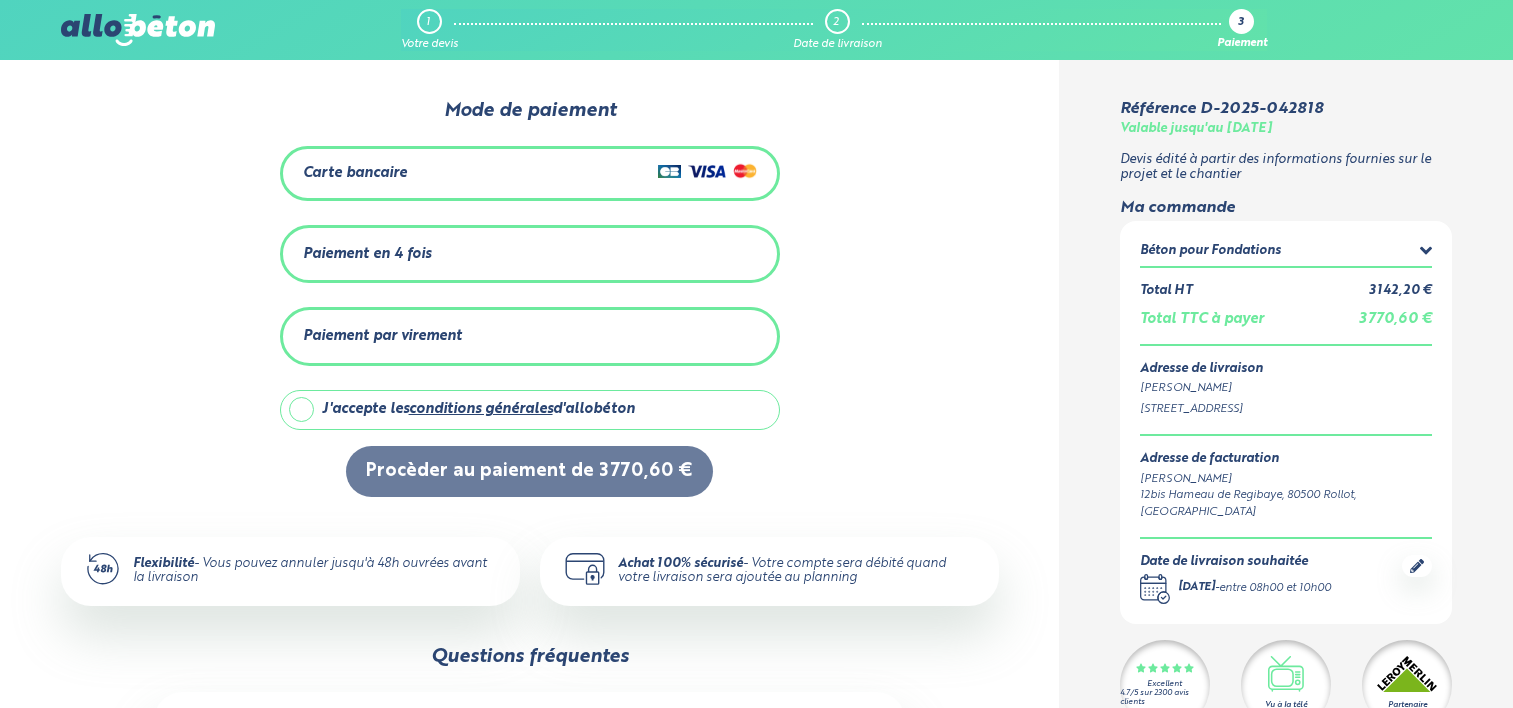 scroll, scrollTop: 0, scrollLeft: 0, axis: both 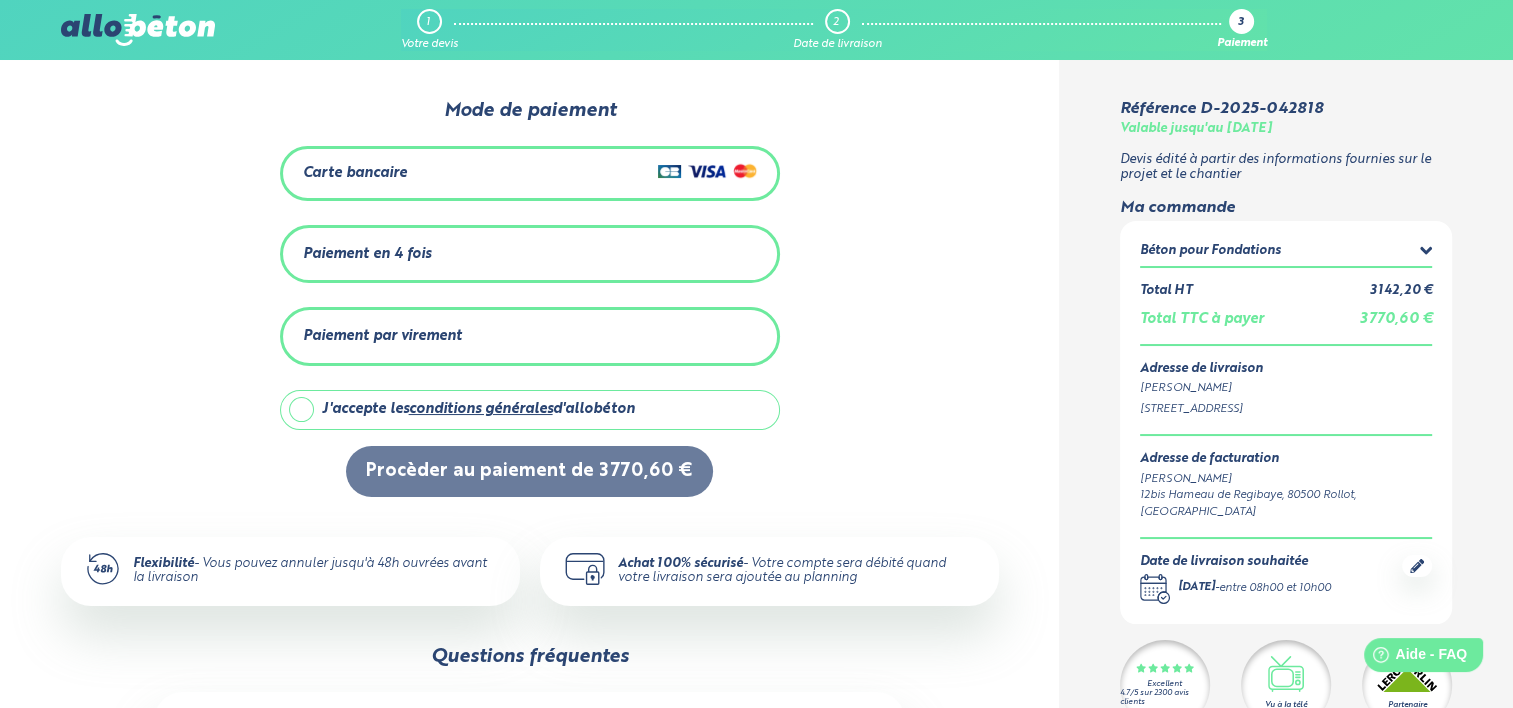 click 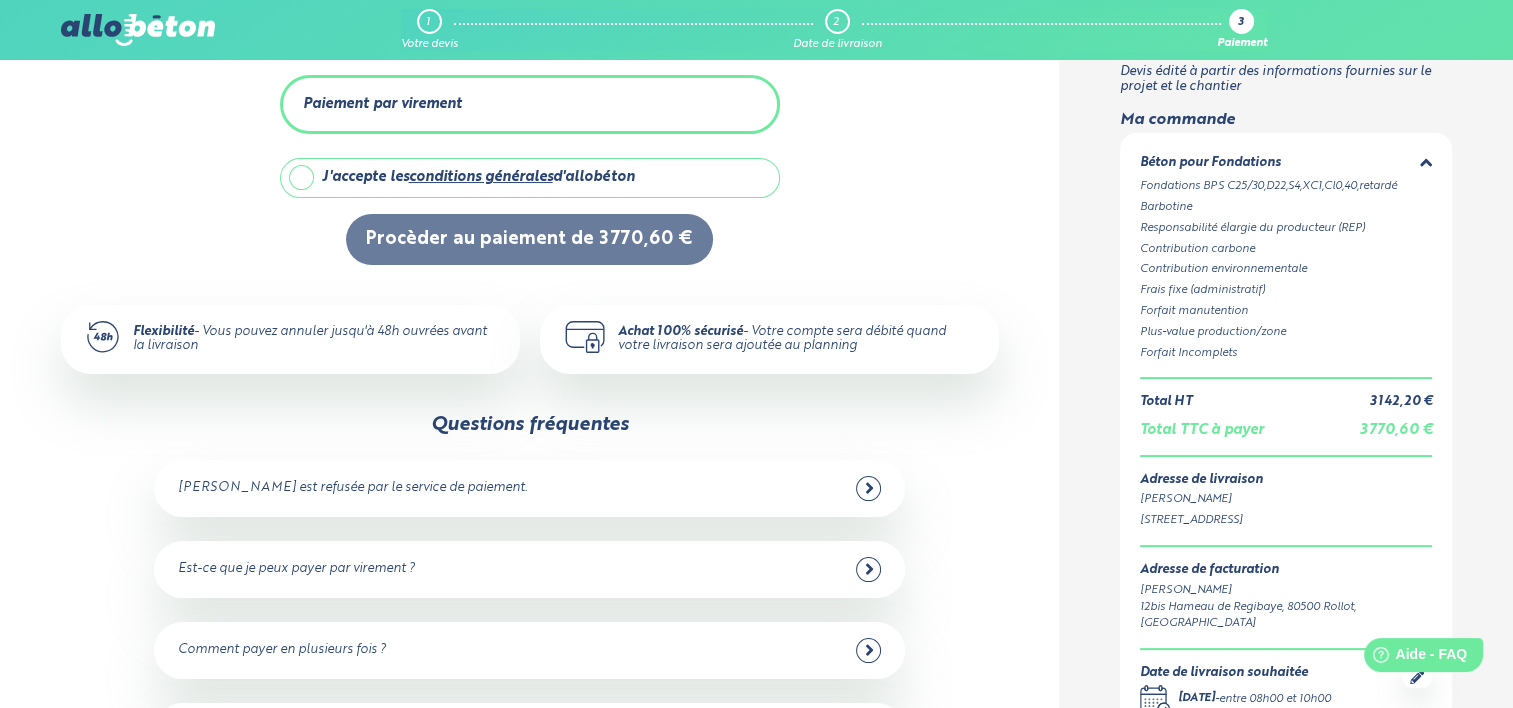 scroll, scrollTop: 0, scrollLeft: 0, axis: both 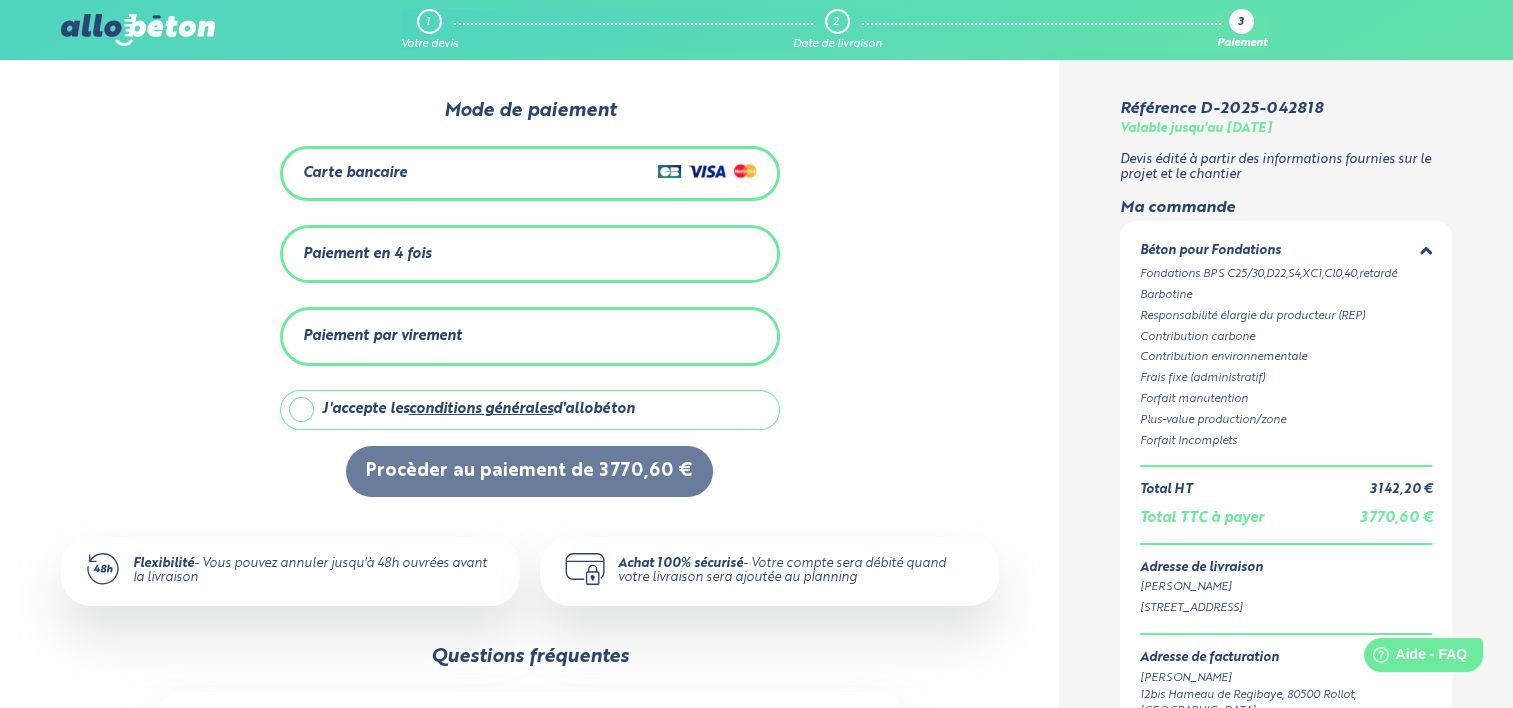 click on "1" at bounding box center (428, 22) 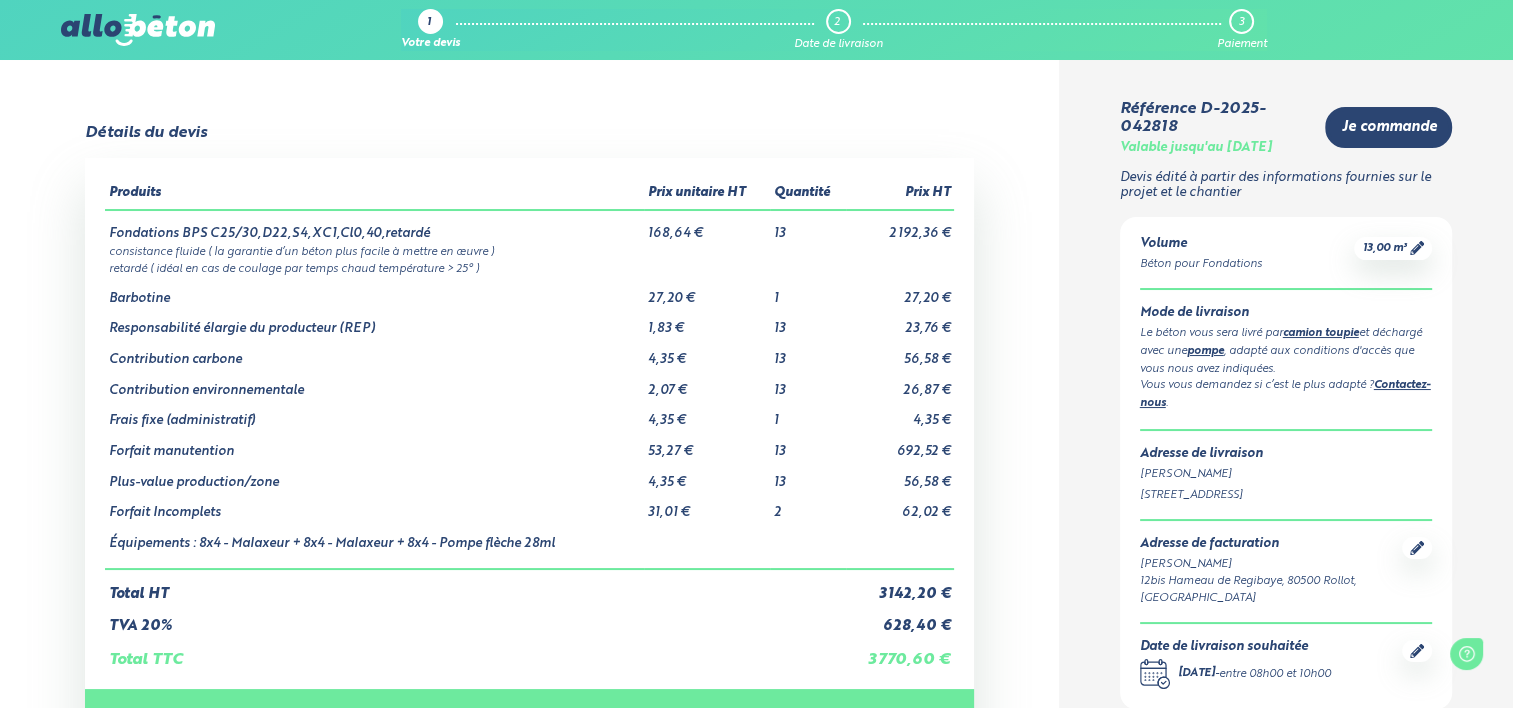 scroll, scrollTop: 0, scrollLeft: 0, axis: both 